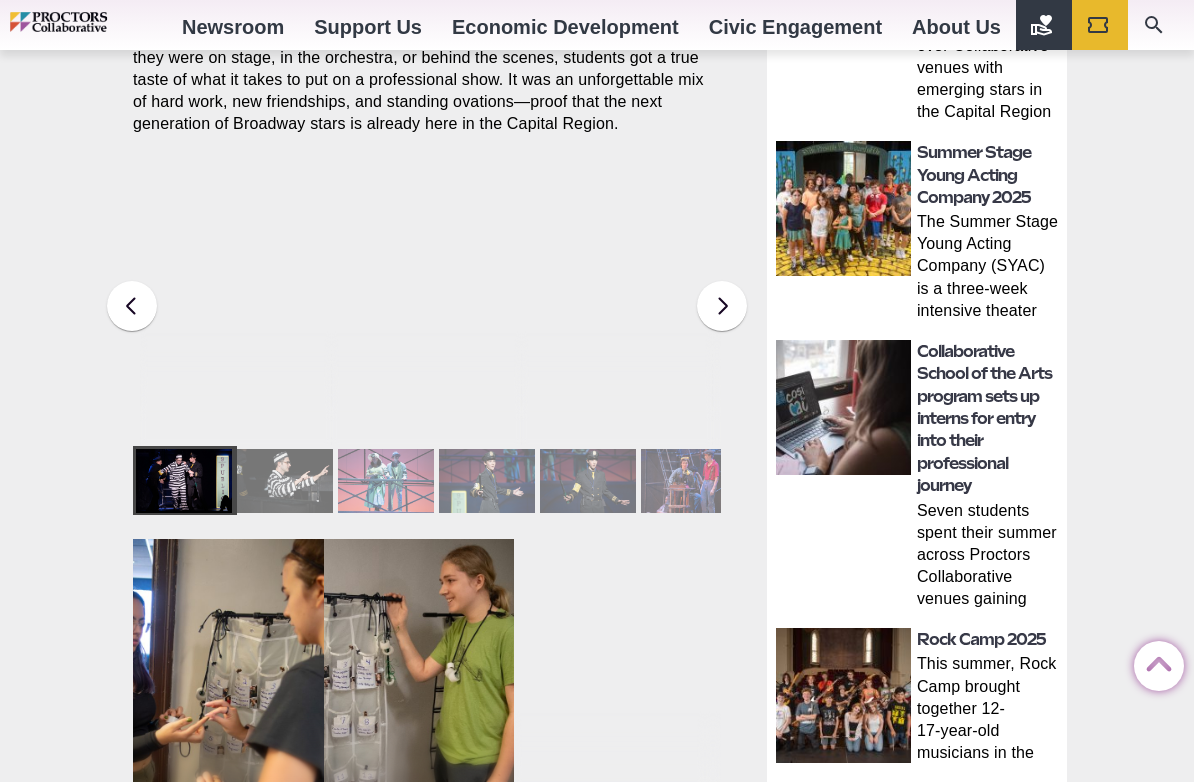 scroll, scrollTop: 921, scrollLeft: 0, axis: vertical 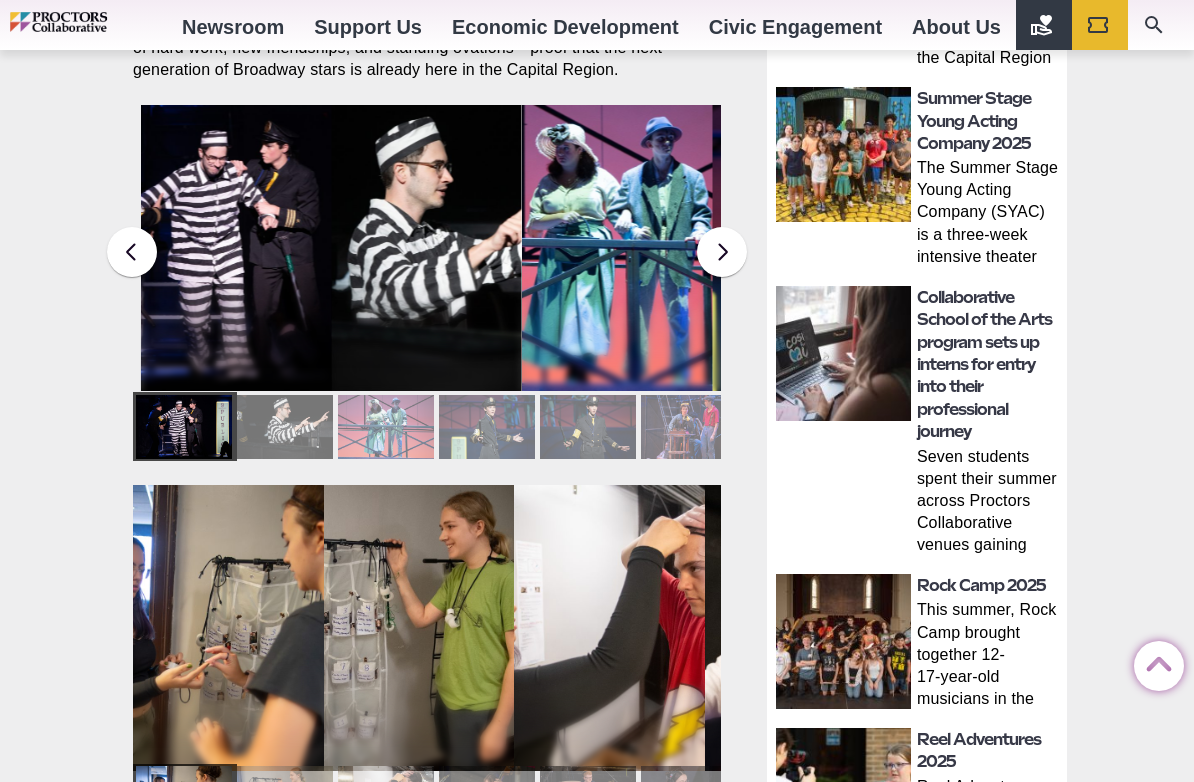 click on "Students in the Collaborative School of the Arts Broadway Camp perform during a dress reheatsal for “Urinetown” on the MainStage at Proctors on Thursday, July 31, 2025. Photo by Kevin Montano for Proctors Collaborative." at bounding box center (426, 279) 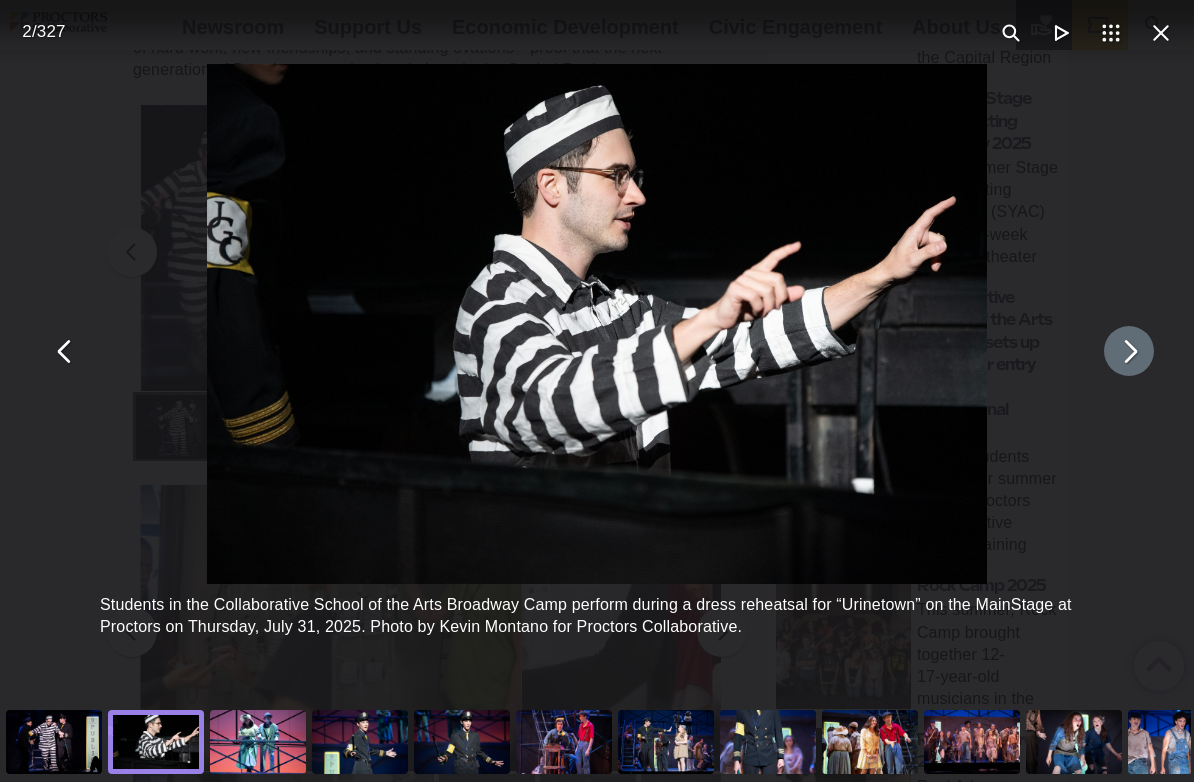 click at bounding box center [1129, 351] 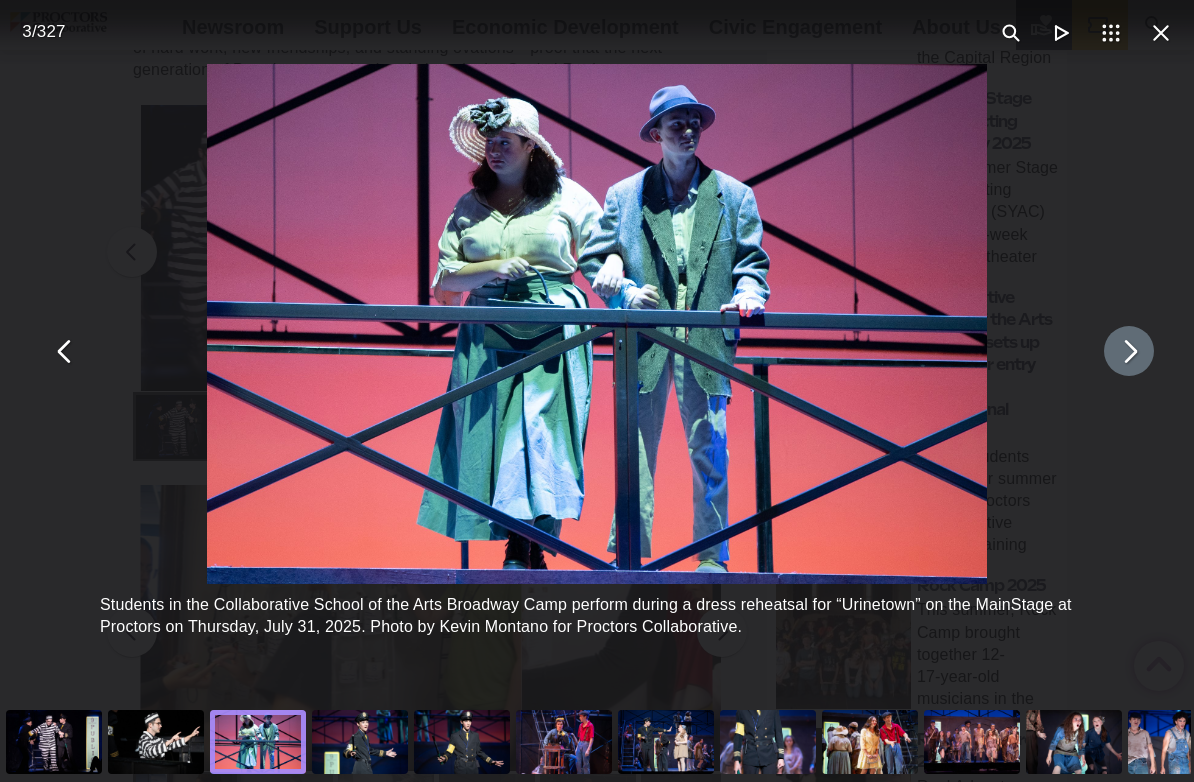 scroll, scrollTop: 0, scrollLeft: 0, axis: both 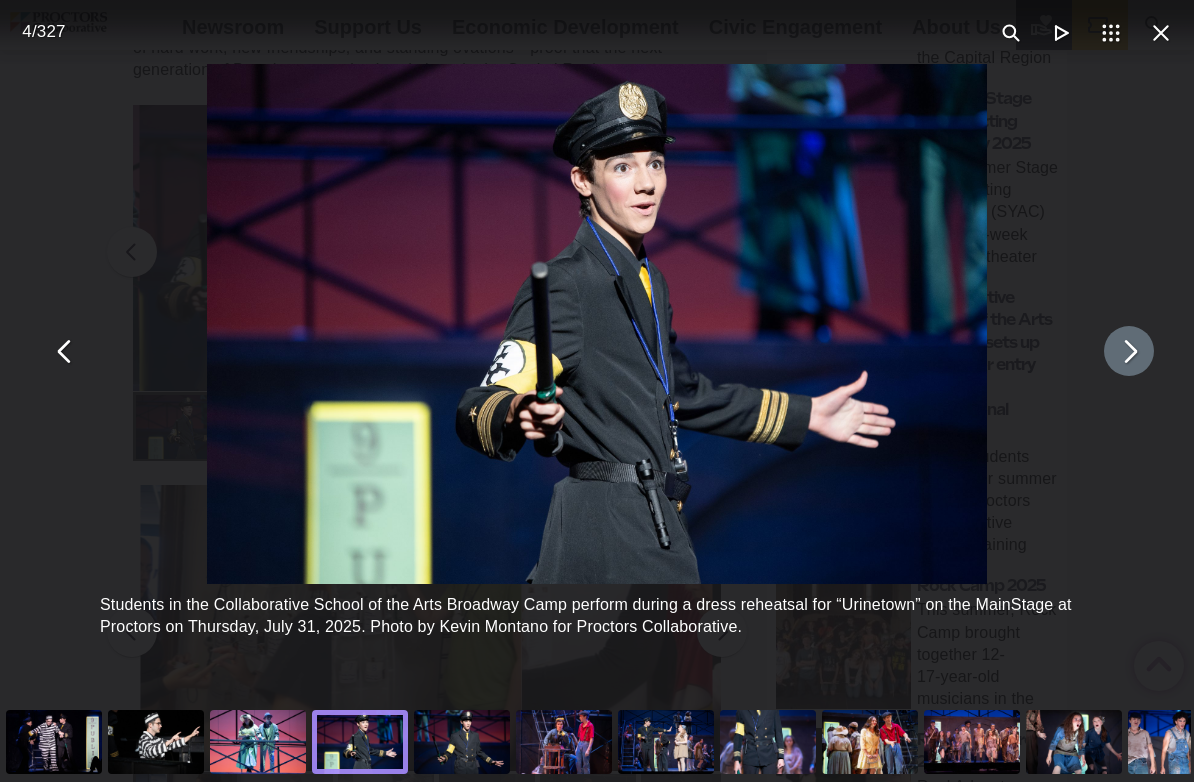 click at bounding box center (1129, 351) 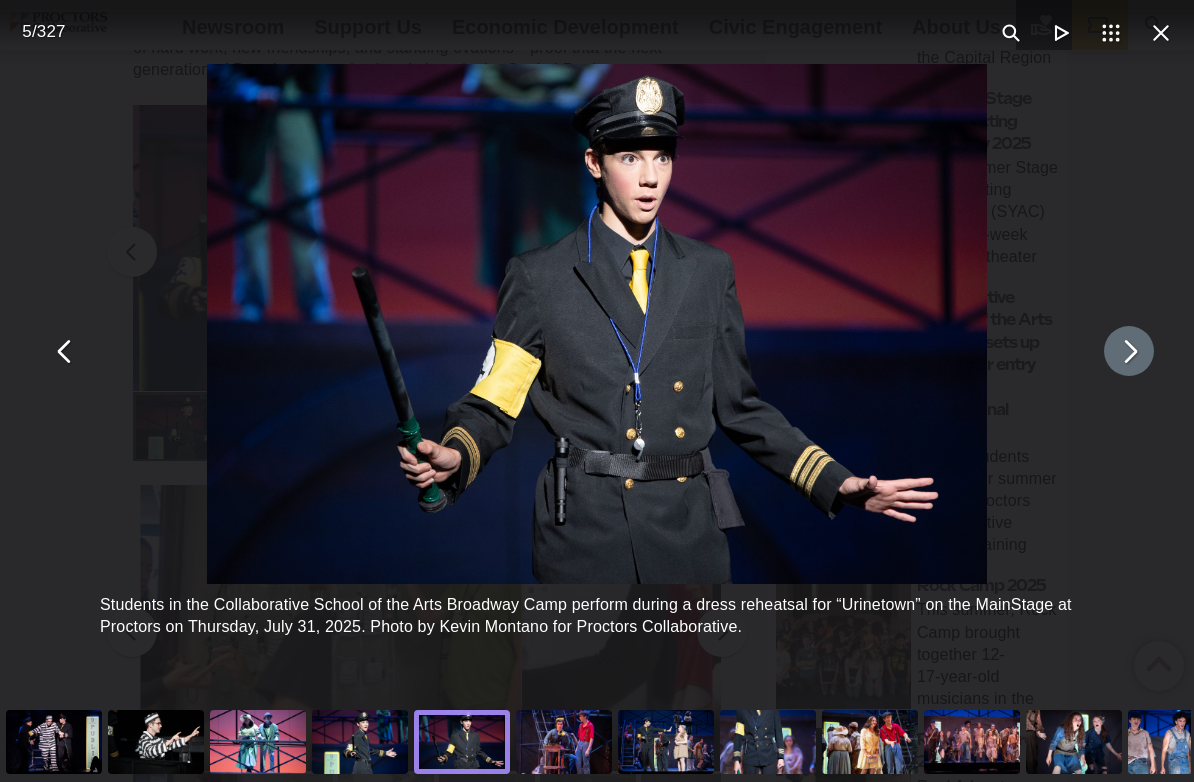 click at bounding box center [1129, 351] 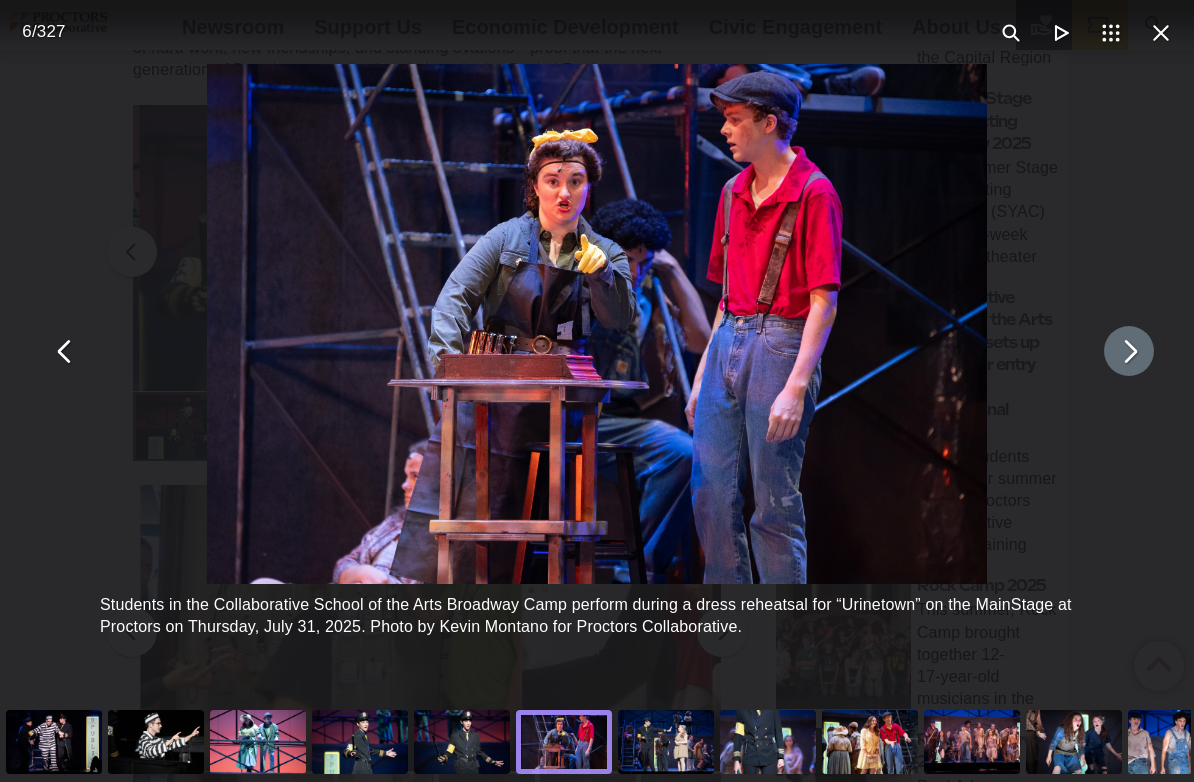 click at bounding box center (1129, 351) 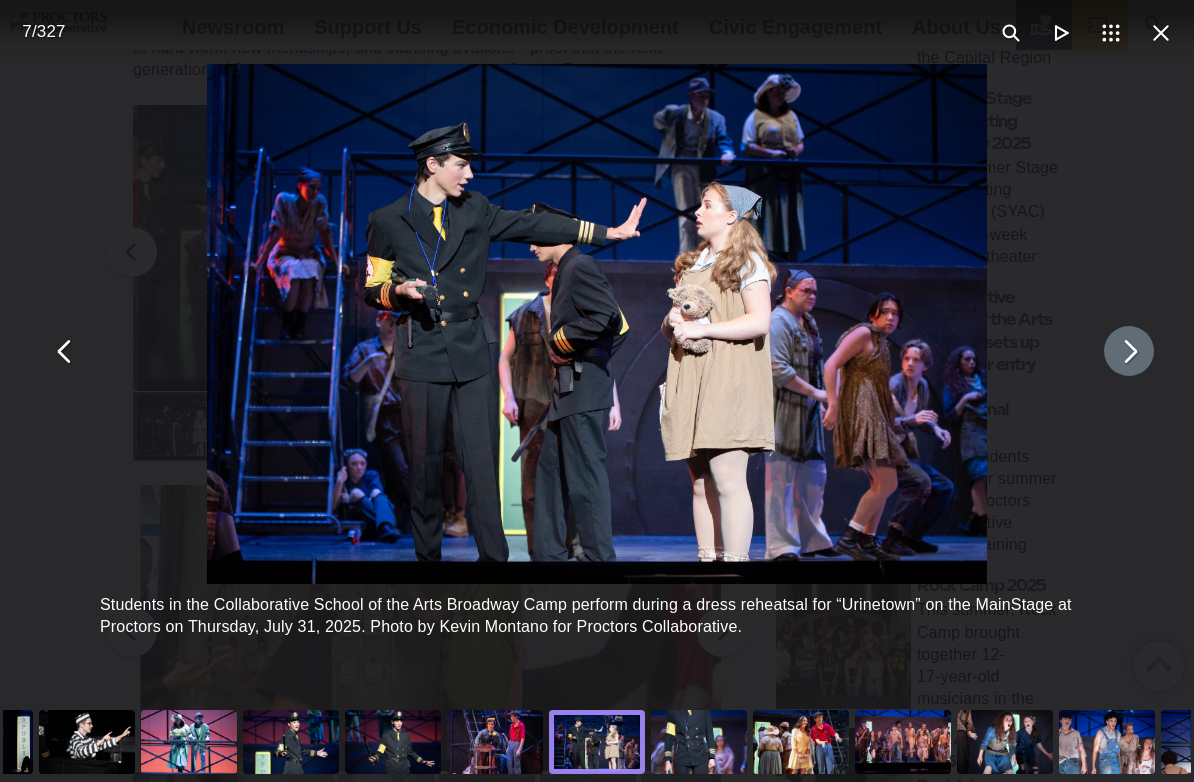 click at bounding box center (1129, 351) 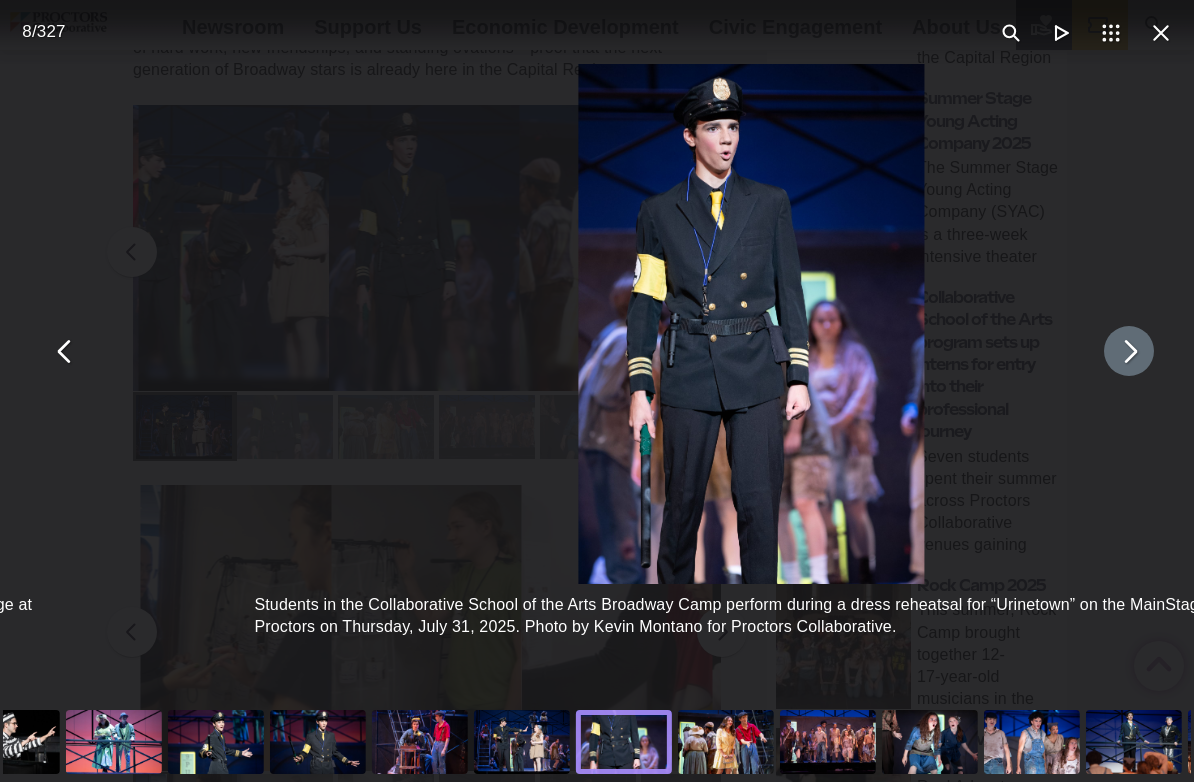 scroll, scrollTop: 0, scrollLeft: 0, axis: both 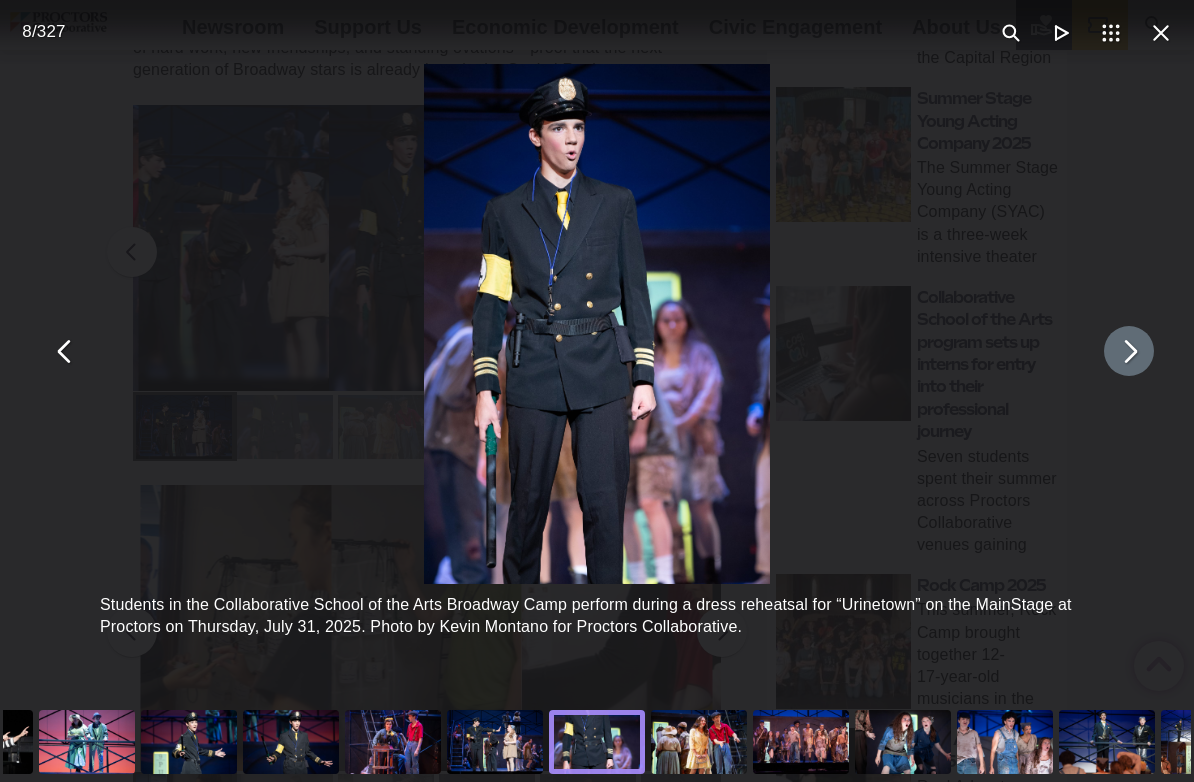 click at bounding box center [1129, 351] 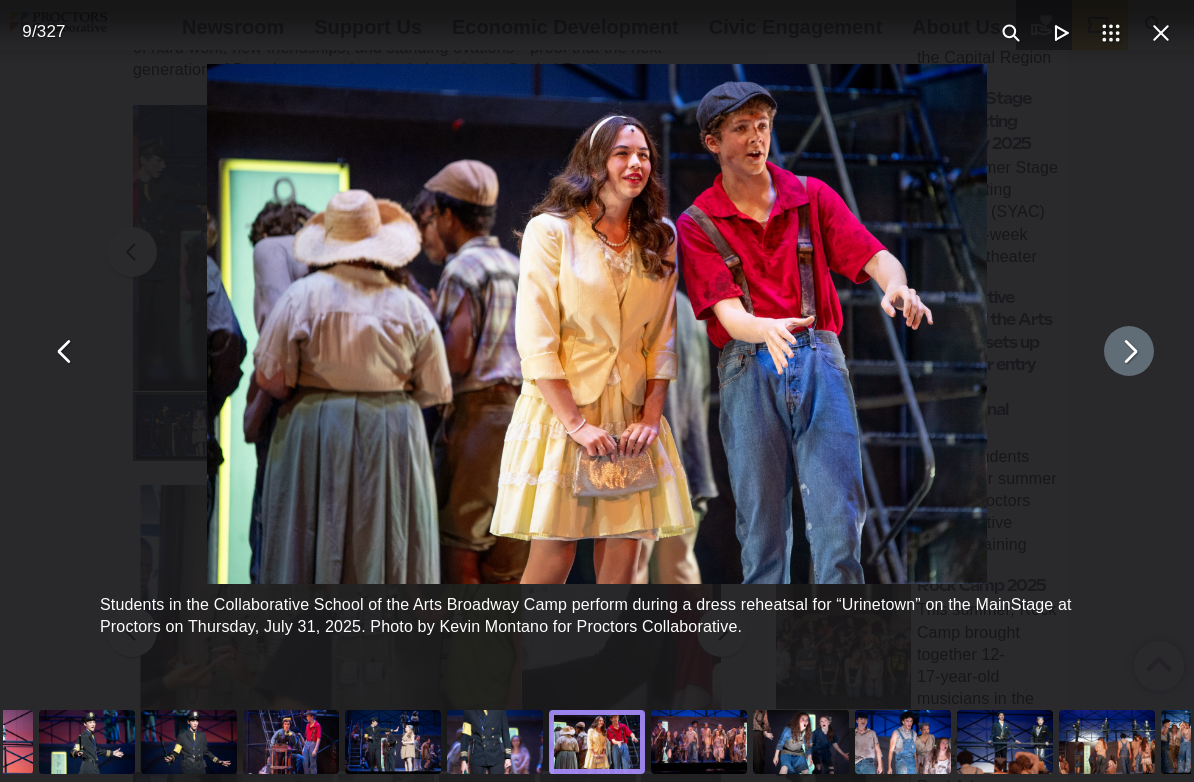 click at bounding box center [1129, 351] 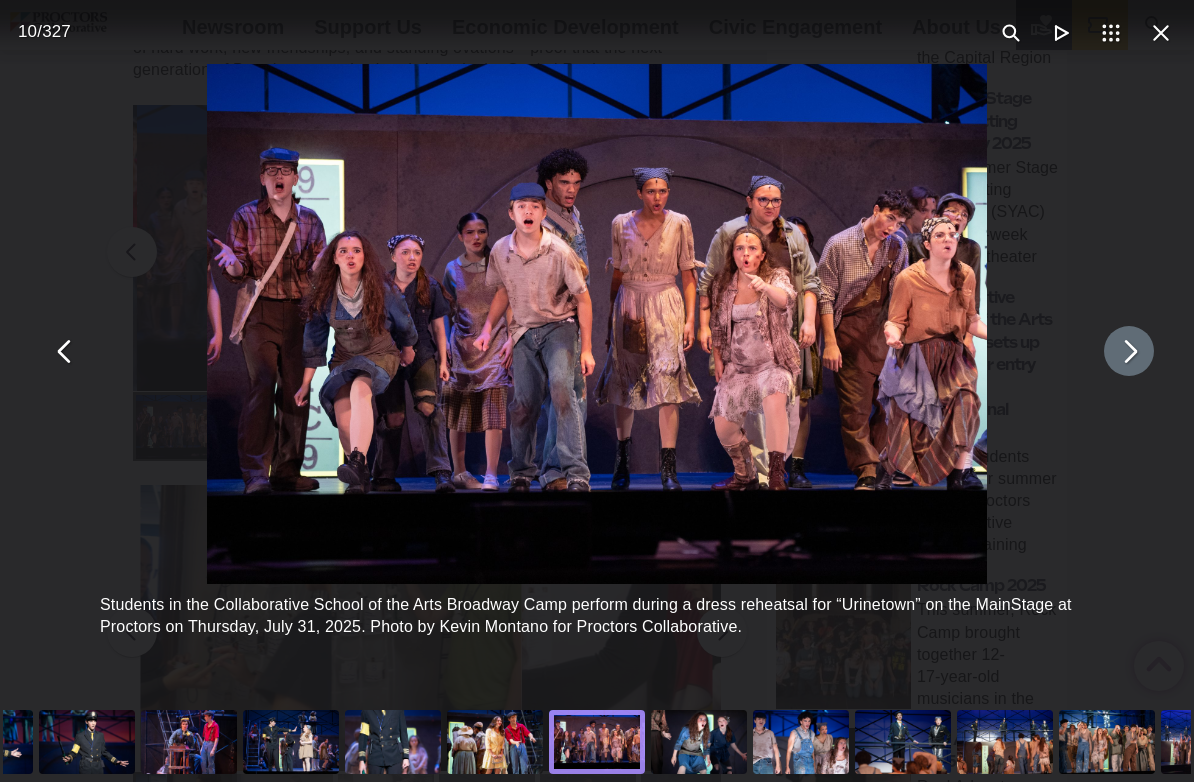 click at bounding box center (1129, 351) 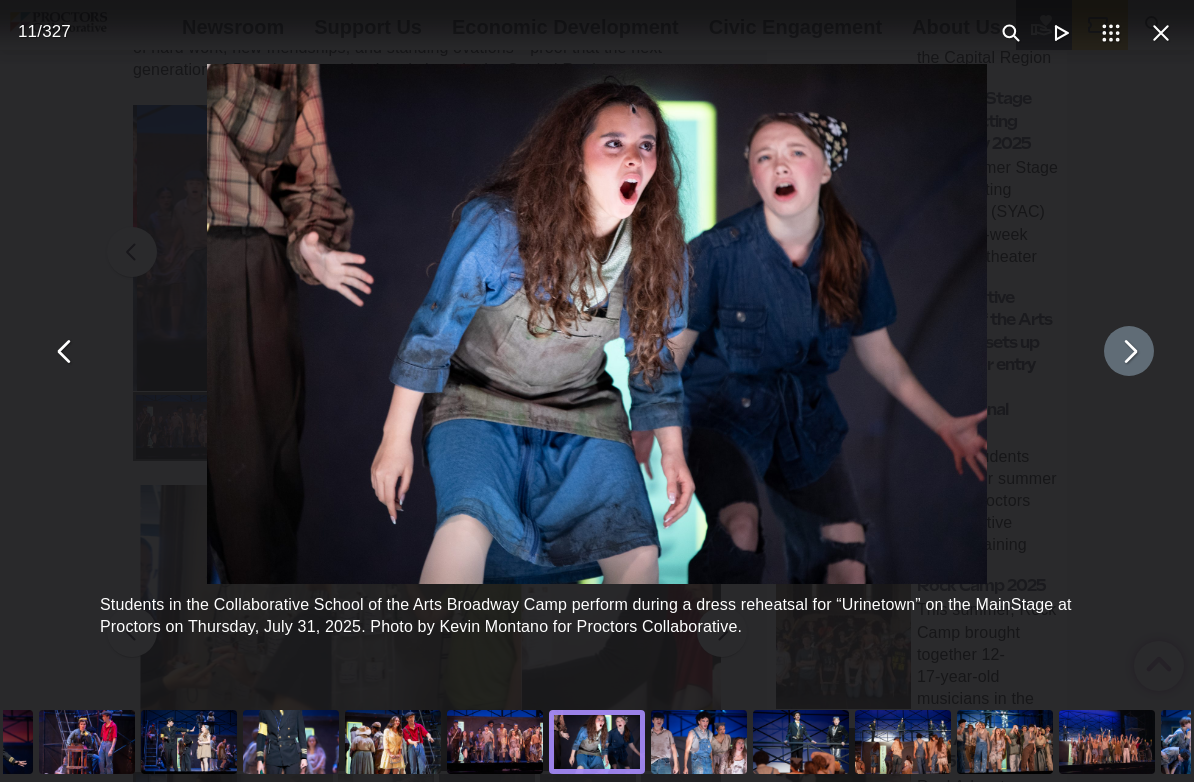 click at bounding box center [1129, 351] 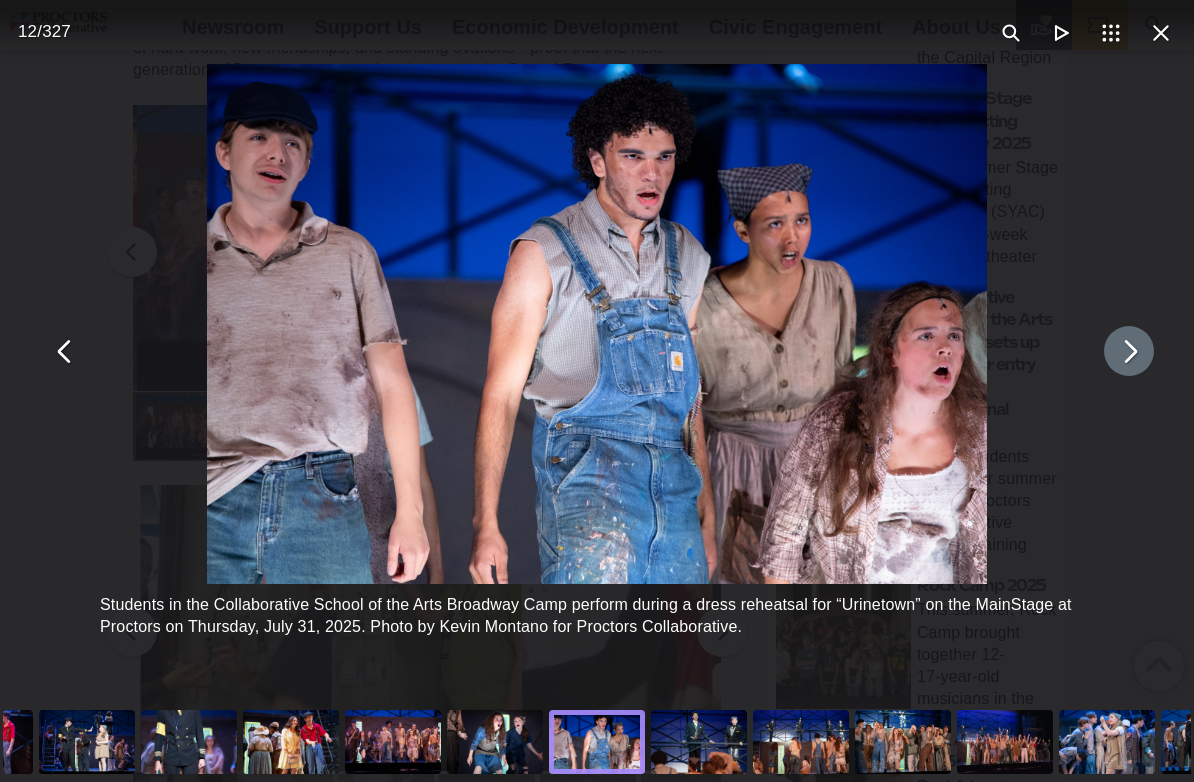 click at bounding box center [1129, 351] 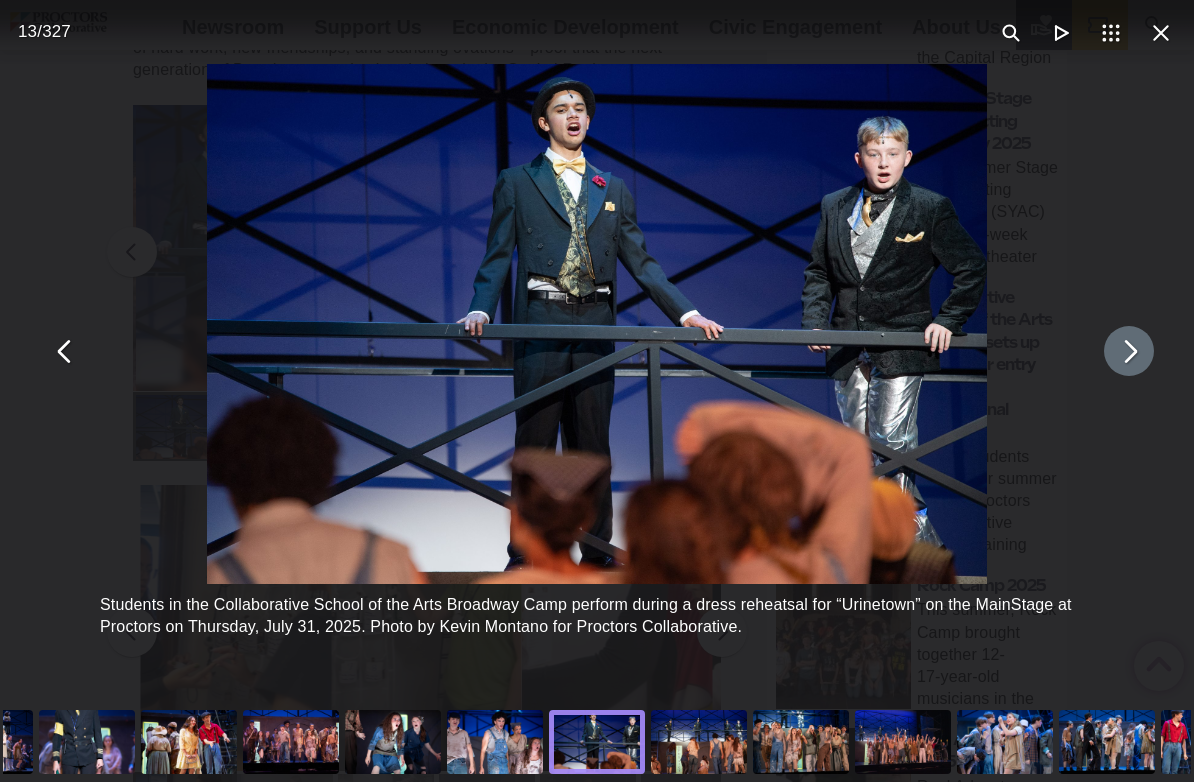click at bounding box center (1129, 351) 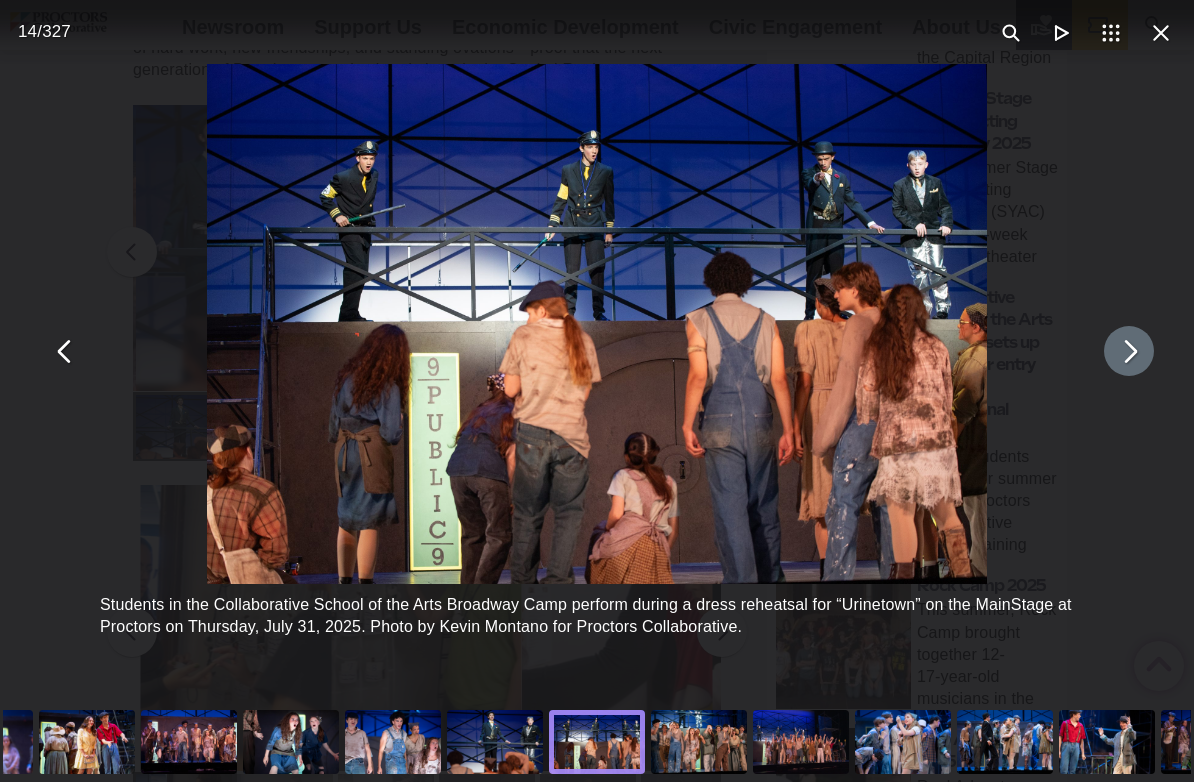 click at bounding box center (1129, 351) 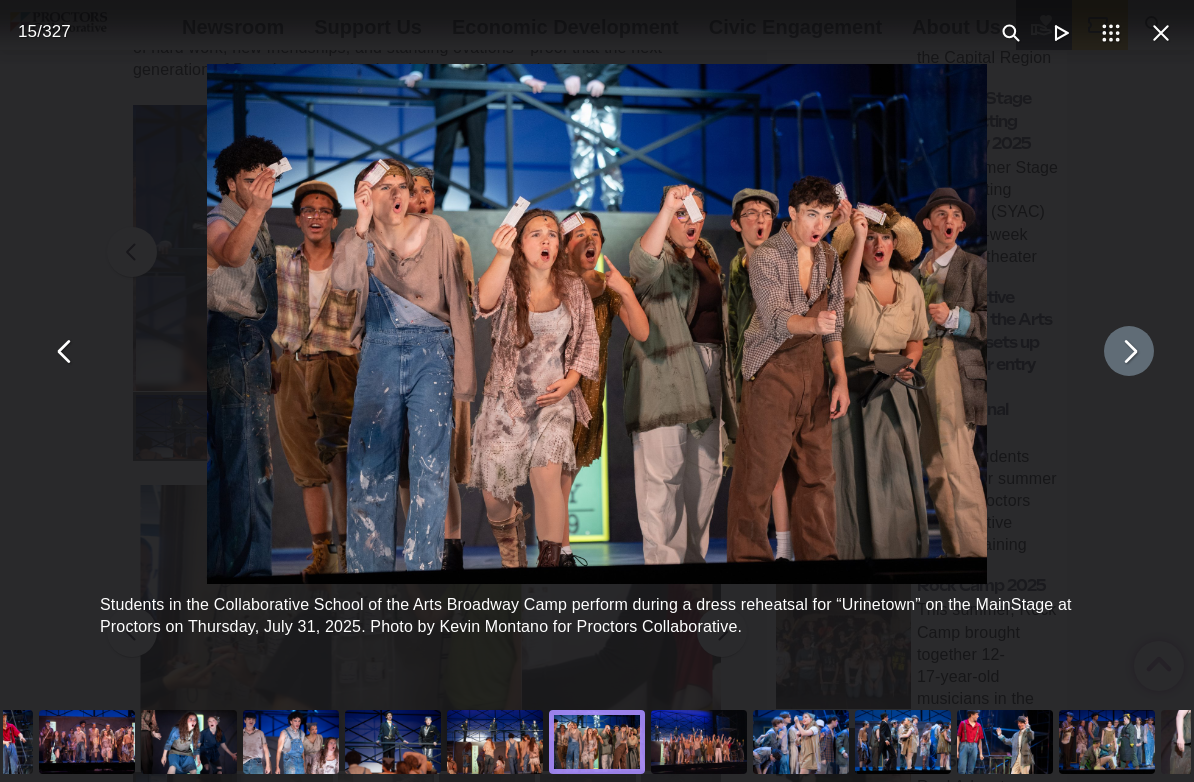 click at bounding box center [1129, 351] 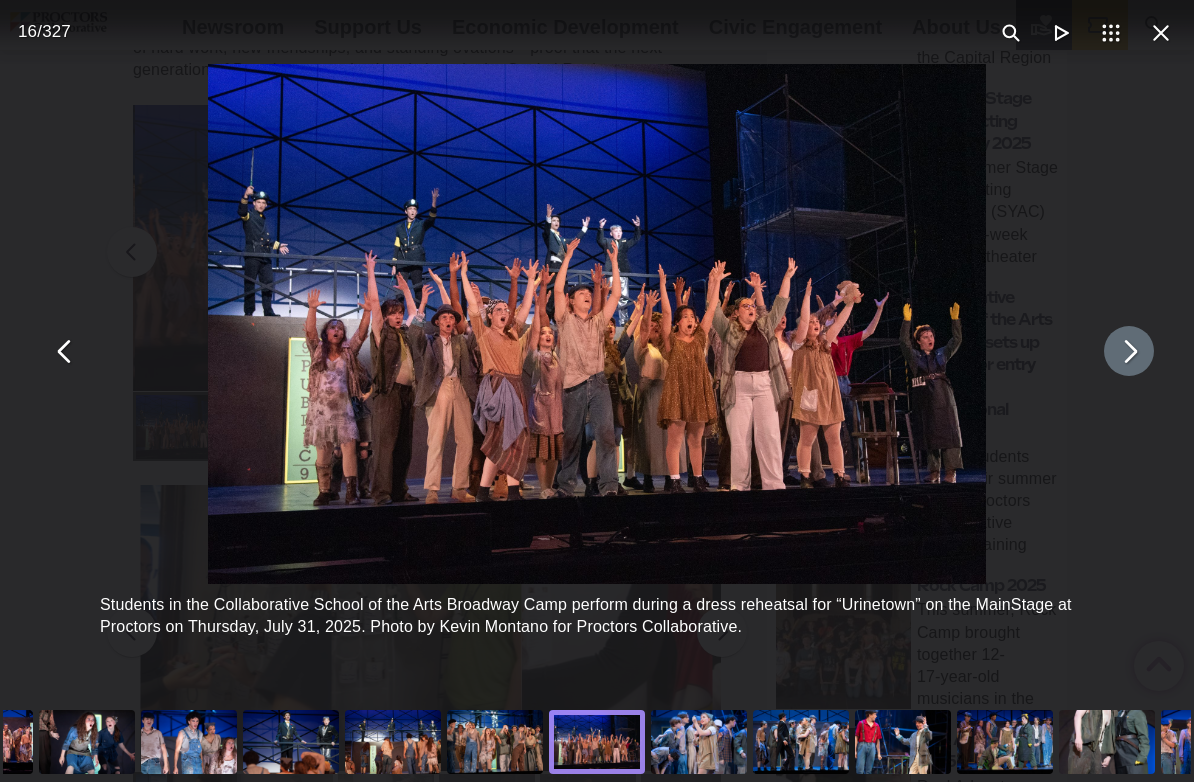 click at bounding box center [1129, 351] 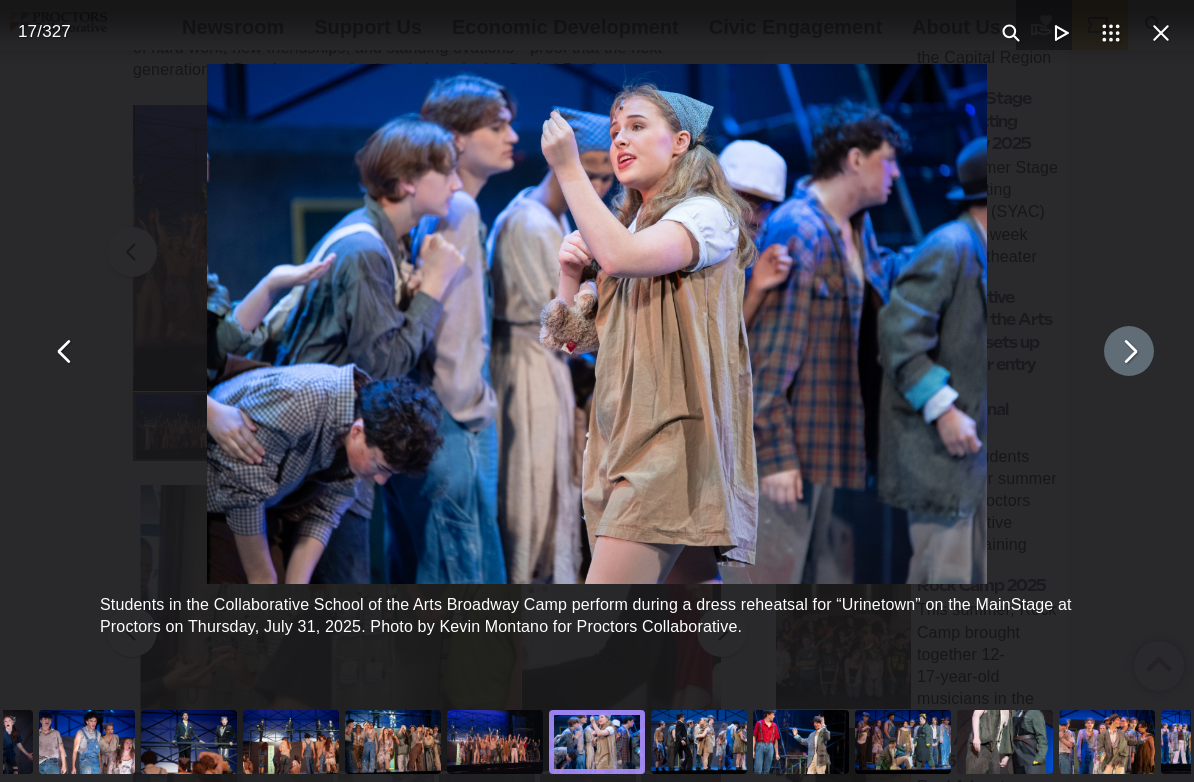 click at bounding box center [1129, 351] 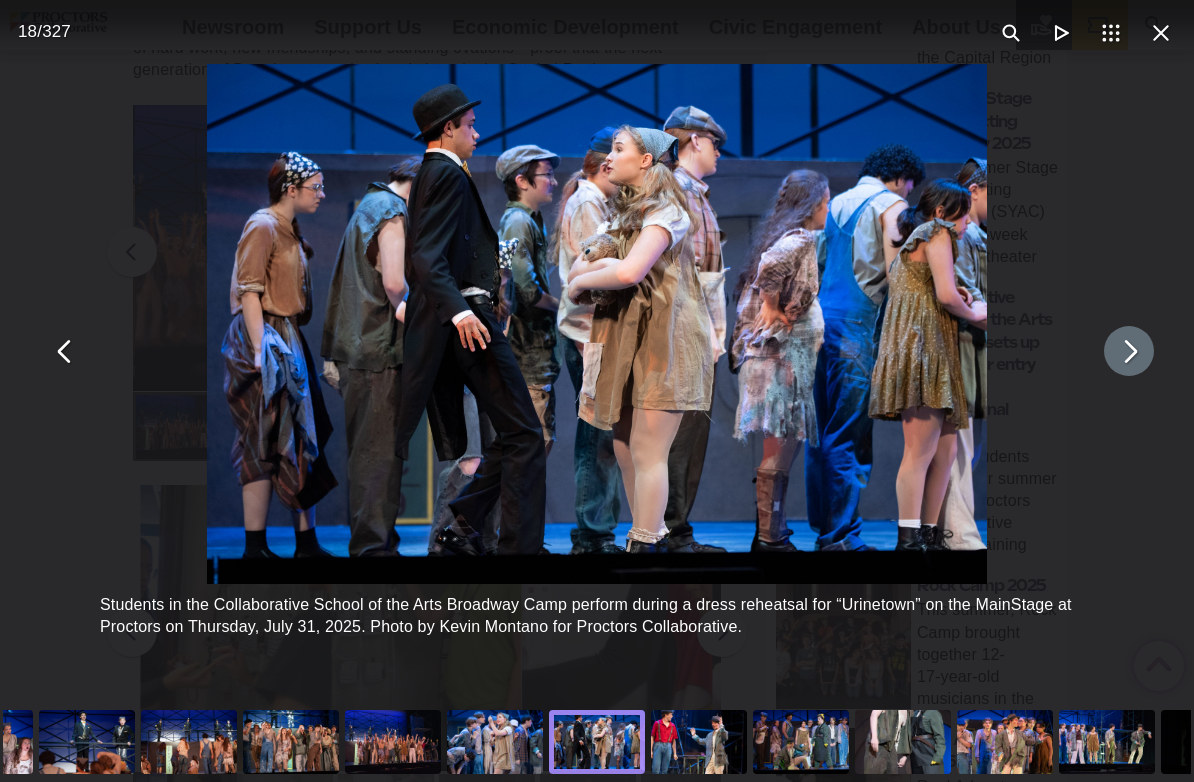 click at bounding box center [1129, 351] 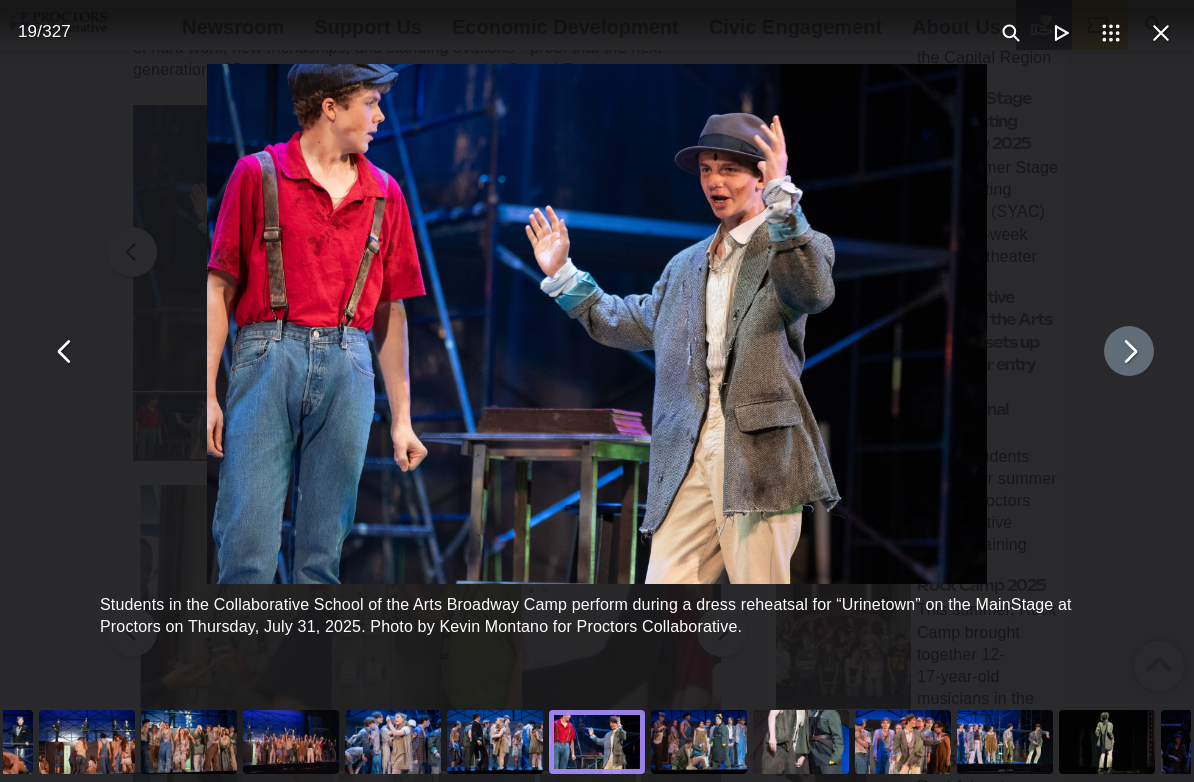 click at bounding box center [1129, 351] 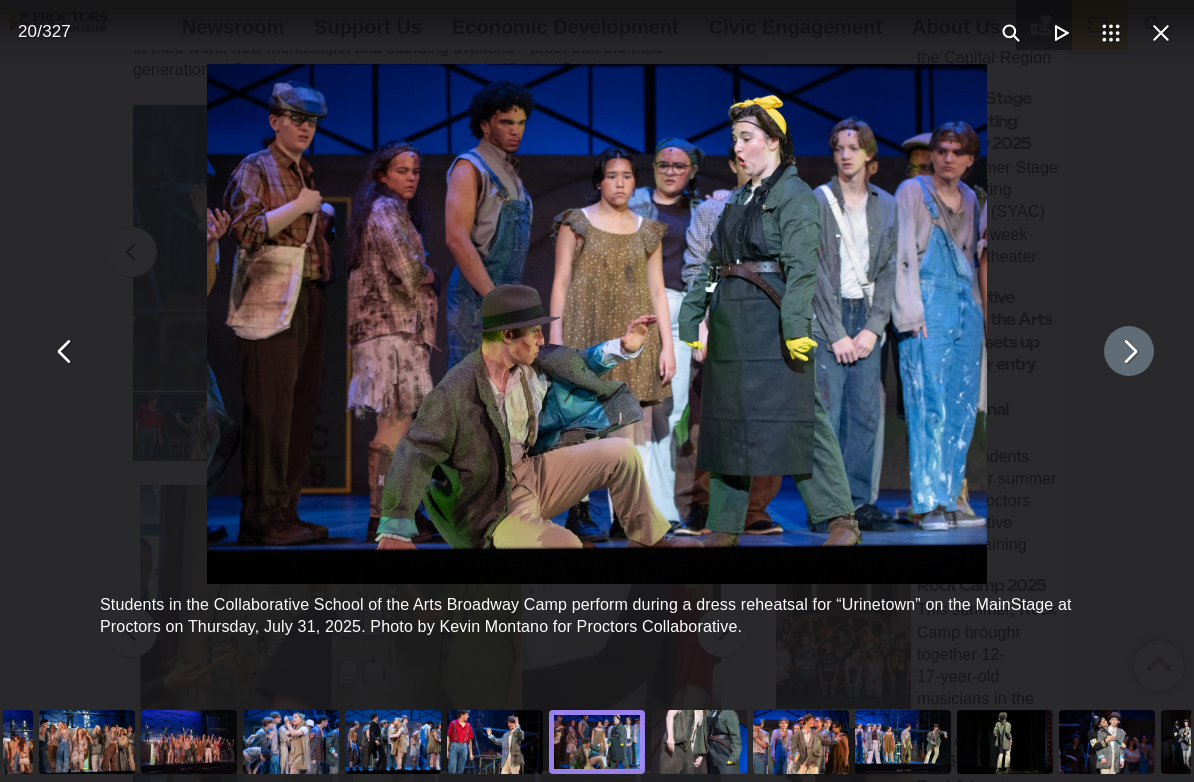 click at bounding box center (1129, 351) 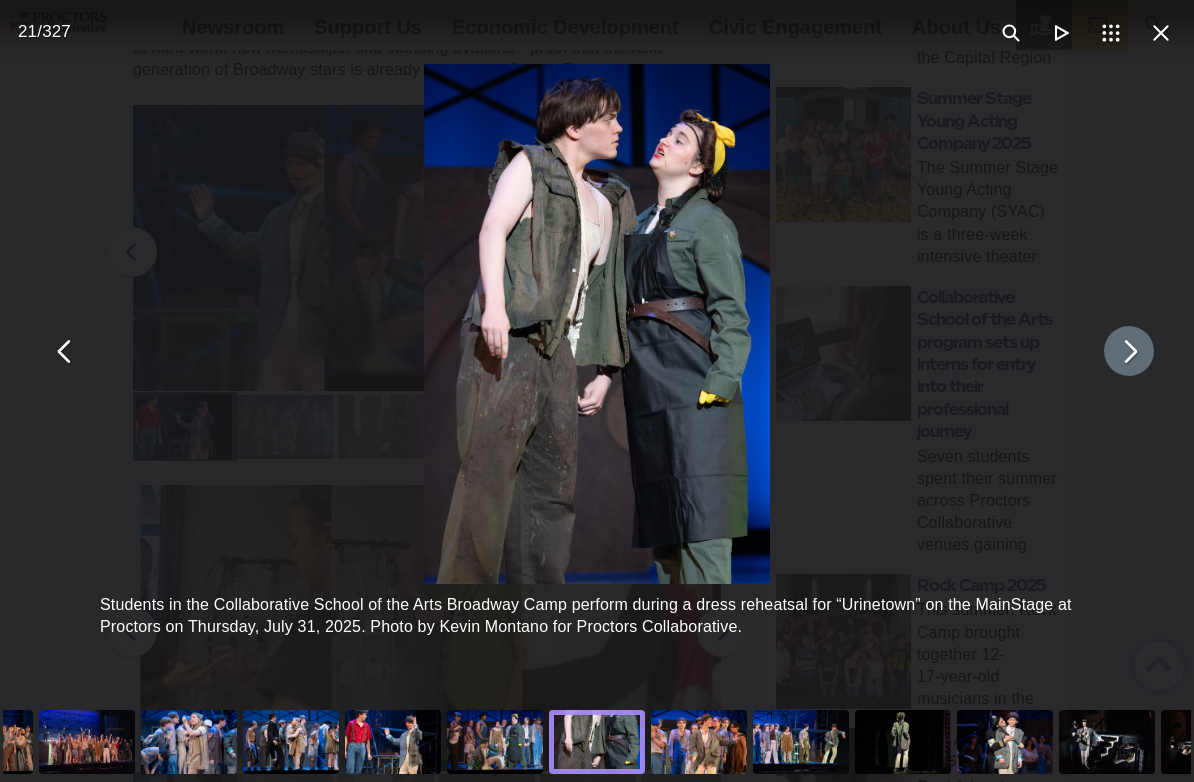 click at bounding box center [1129, 351] 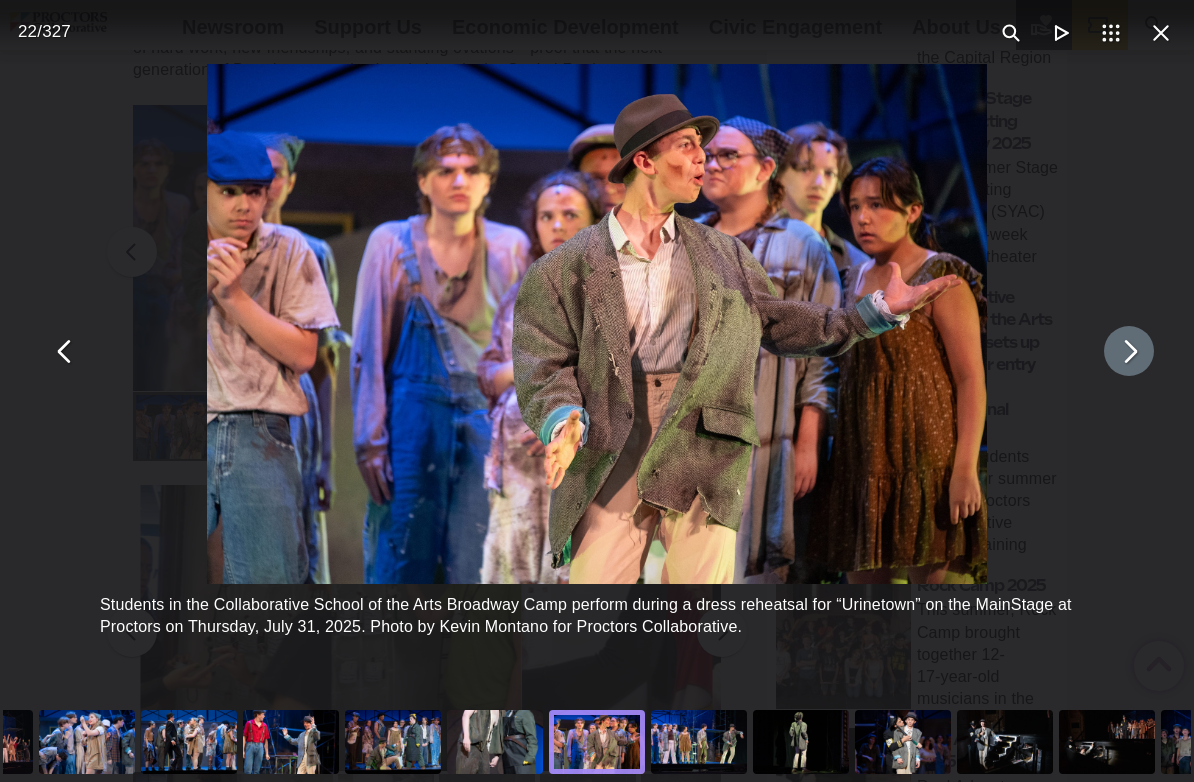 click at bounding box center [1129, 351] 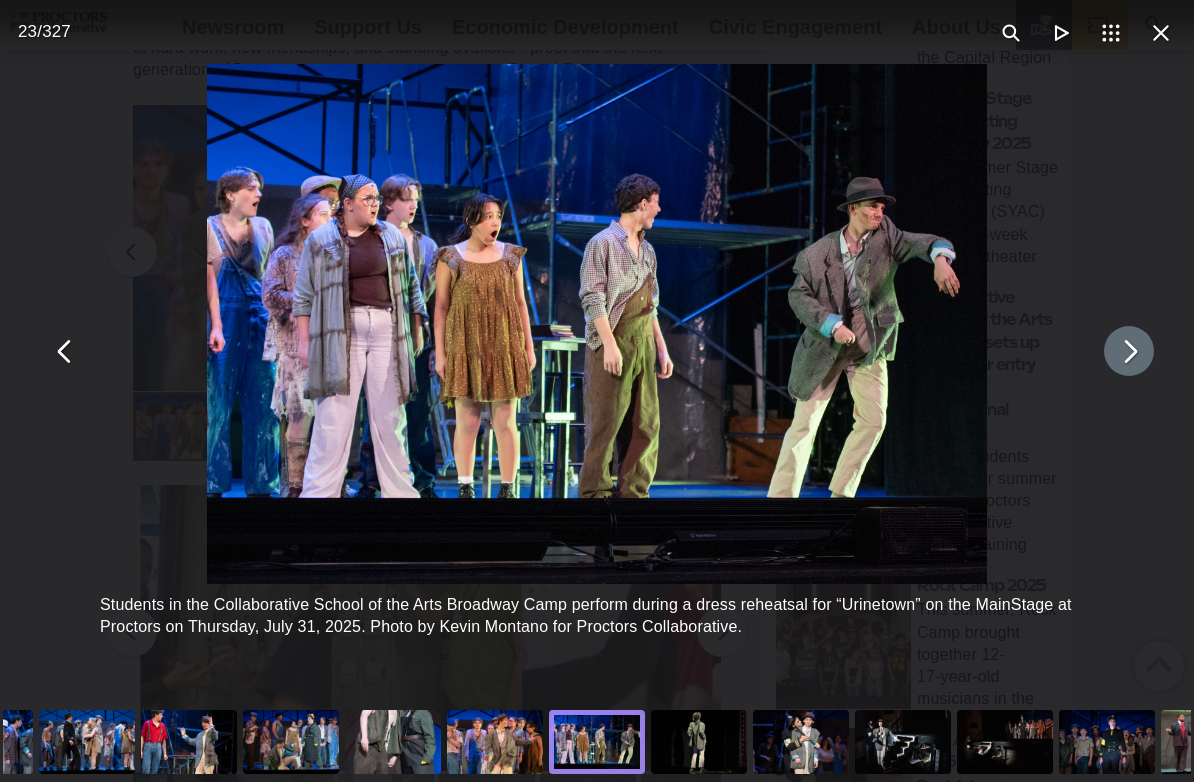 click at bounding box center (1129, 351) 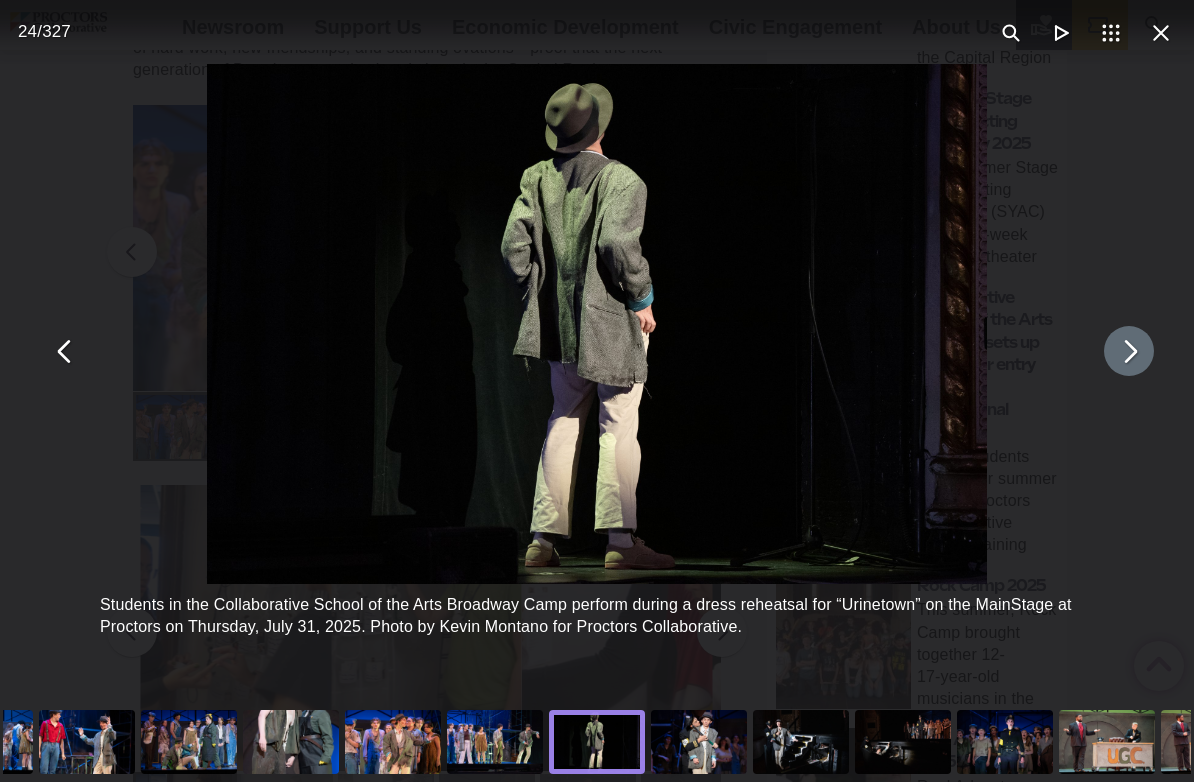 click at bounding box center [1129, 351] 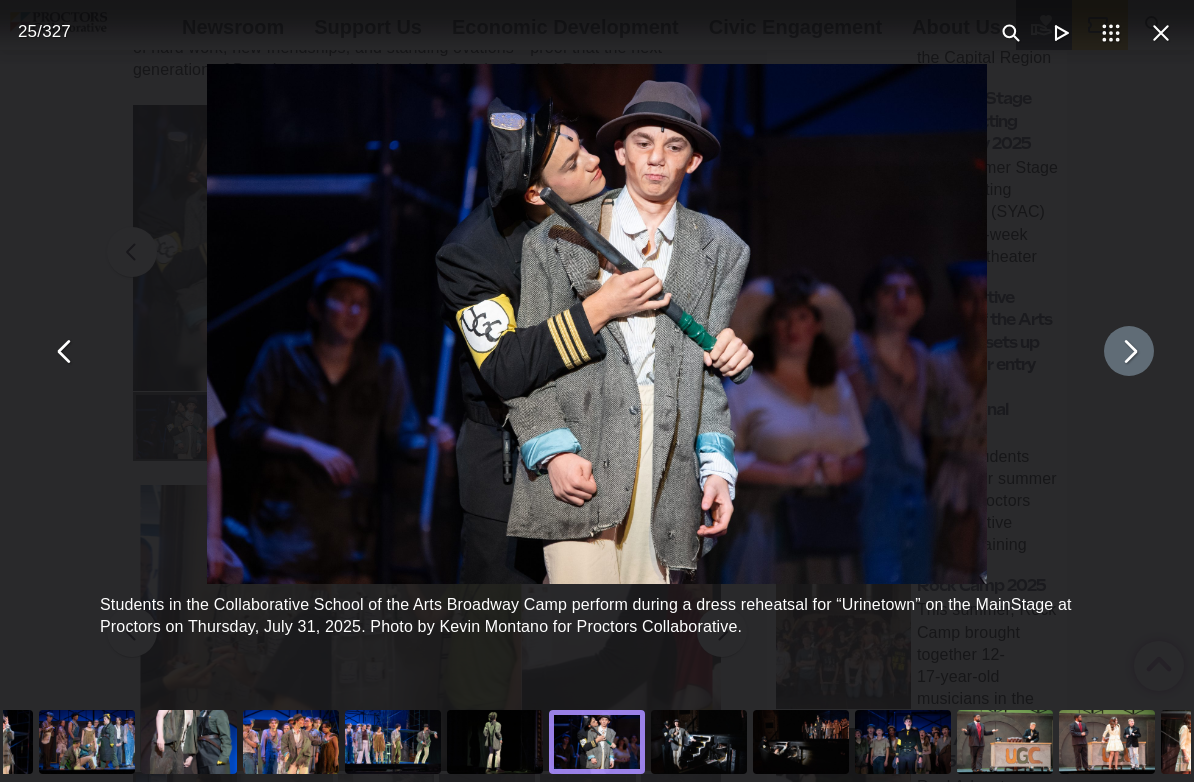 click at bounding box center (1129, 351) 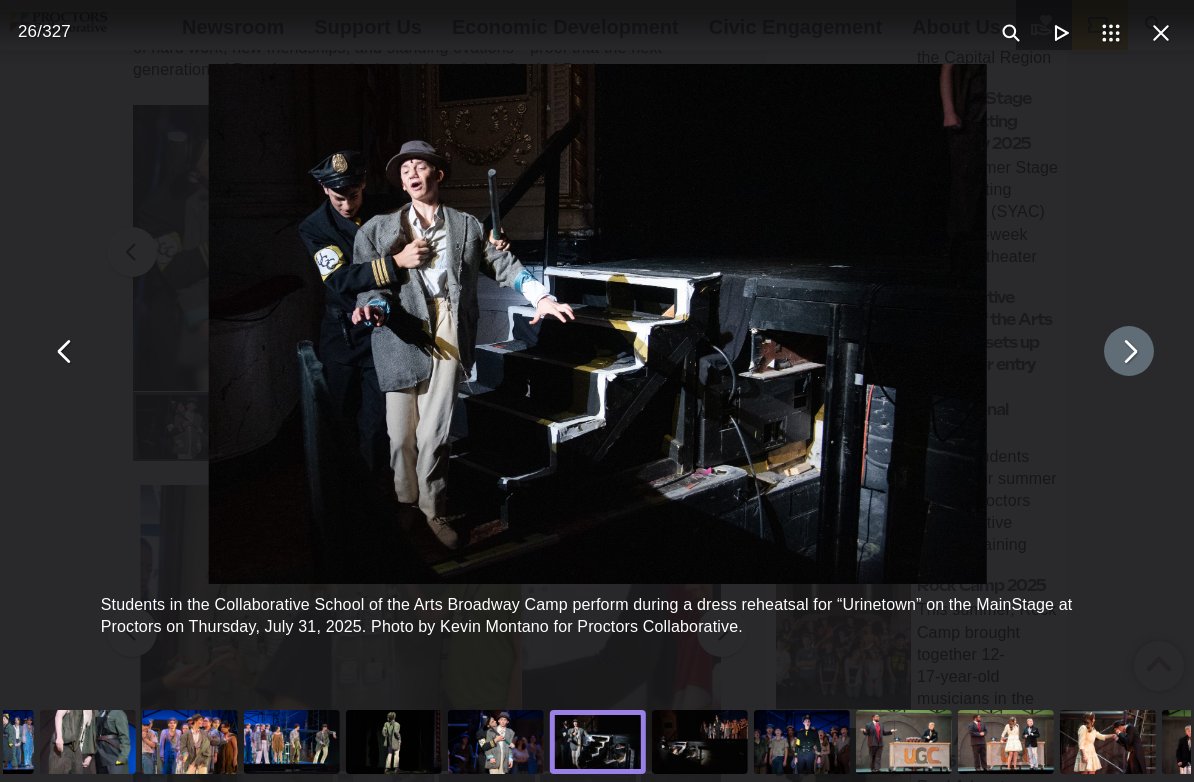 click at bounding box center [1129, 351] 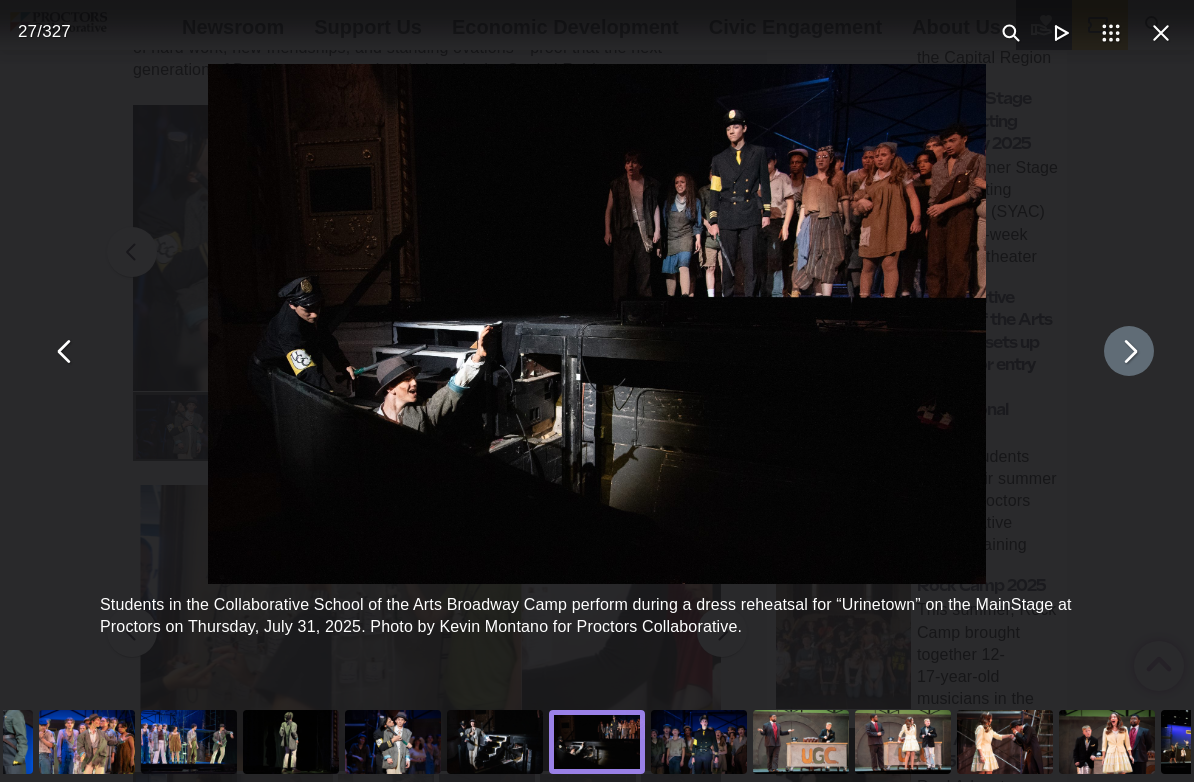 click at bounding box center [1129, 351] 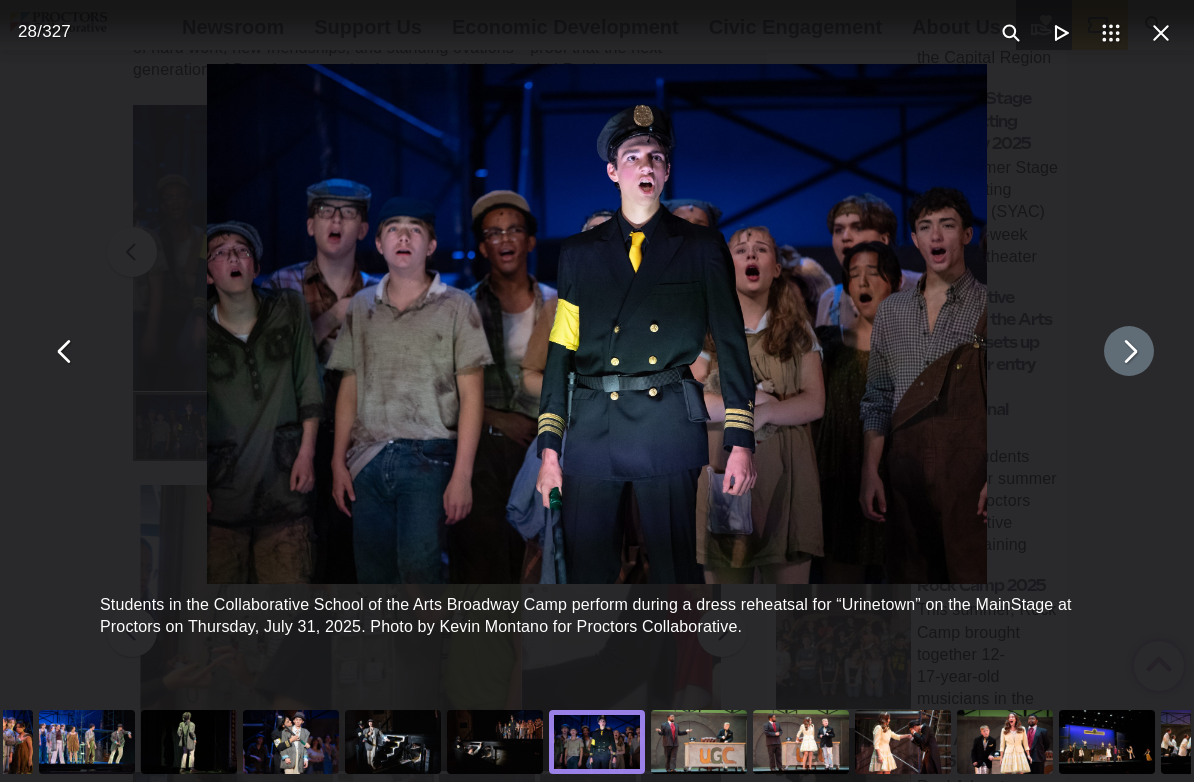 click at bounding box center [1129, 351] 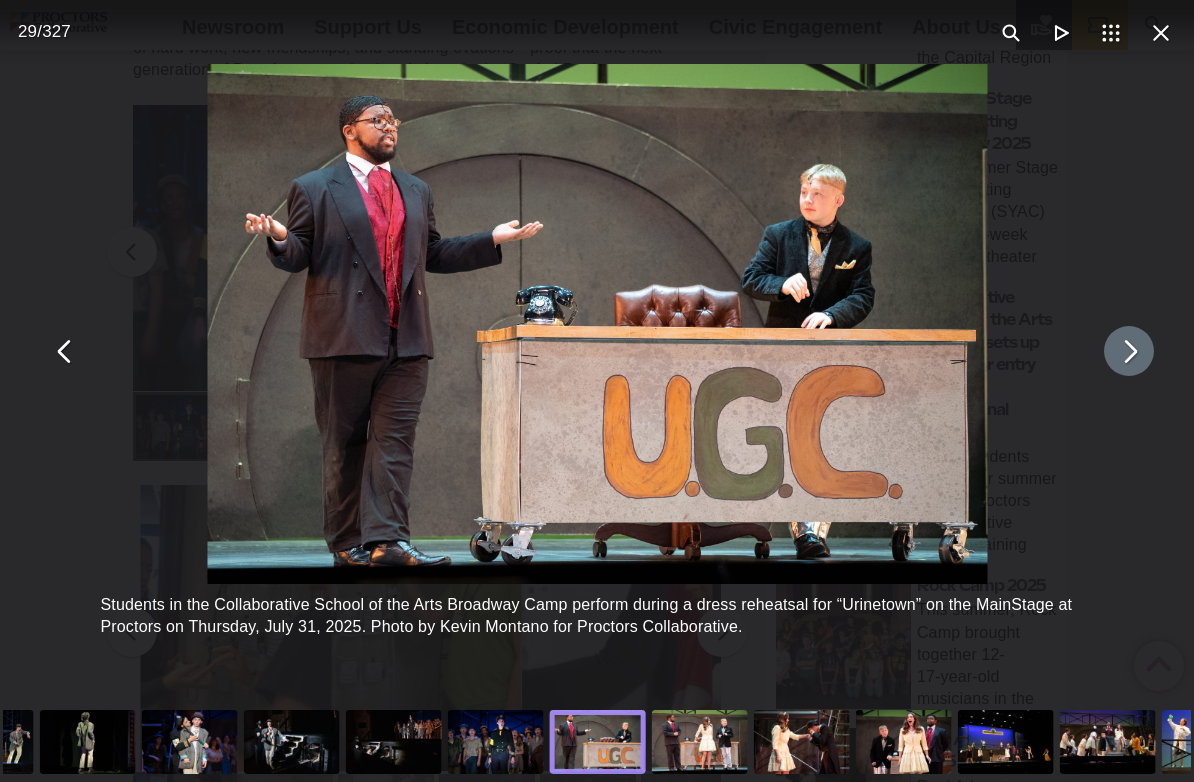click at bounding box center (1129, 351) 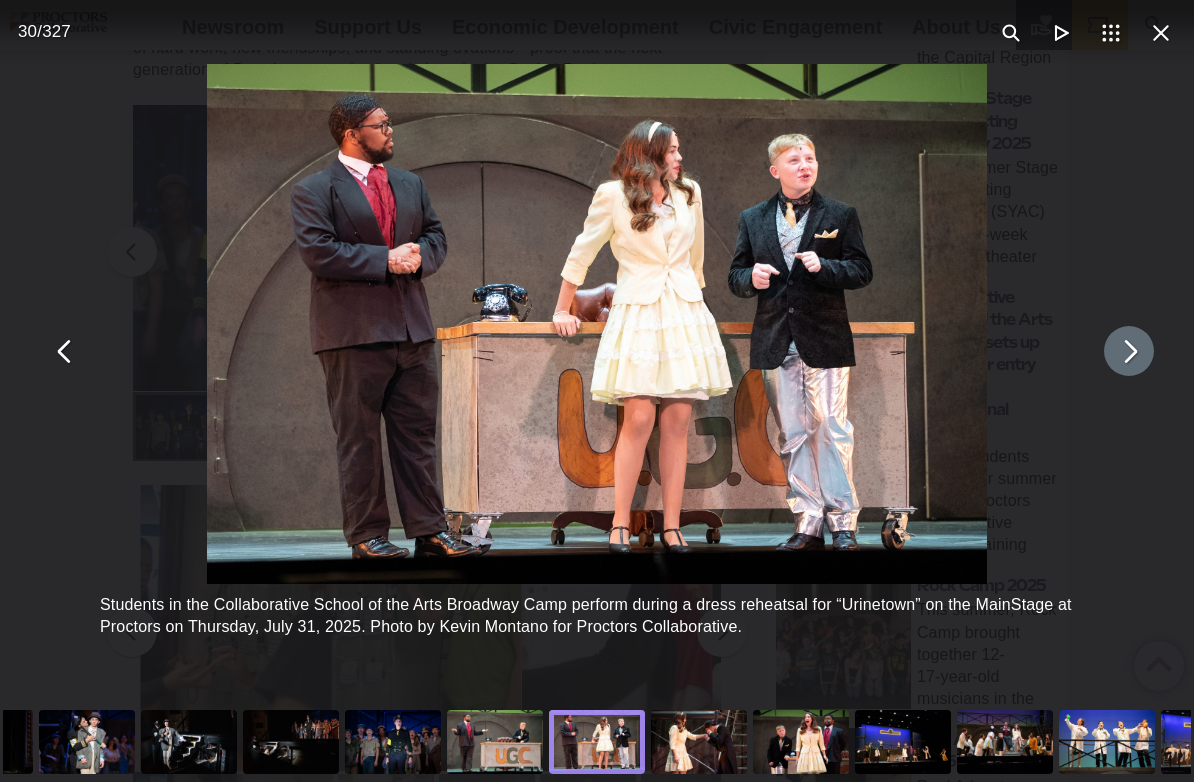 click at bounding box center [1129, 351] 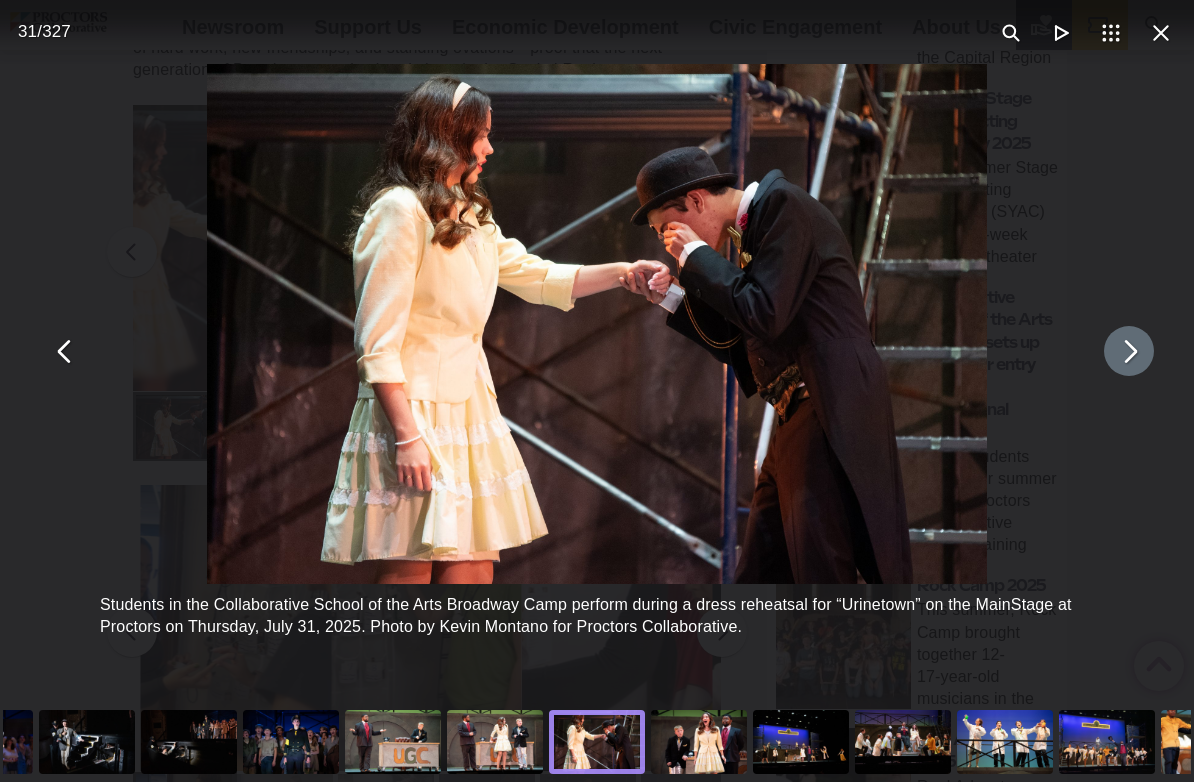 click at bounding box center [1129, 351] 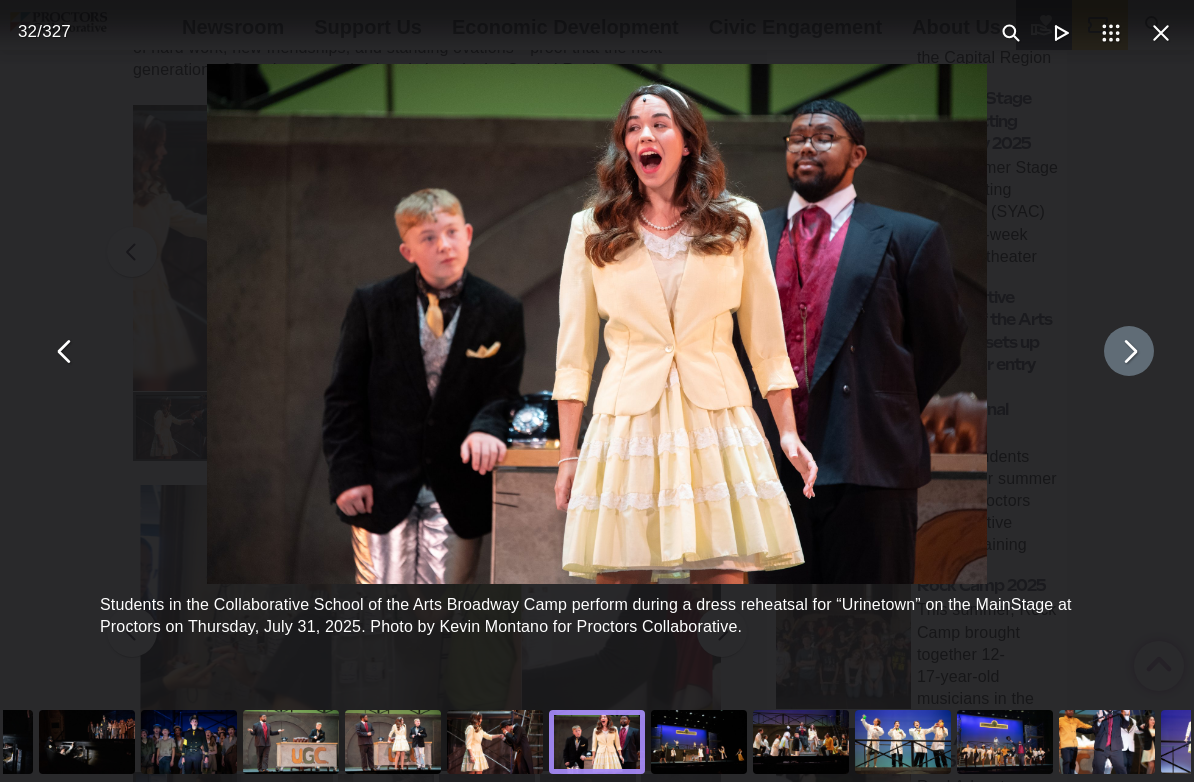 click at bounding box center [1129, 351] 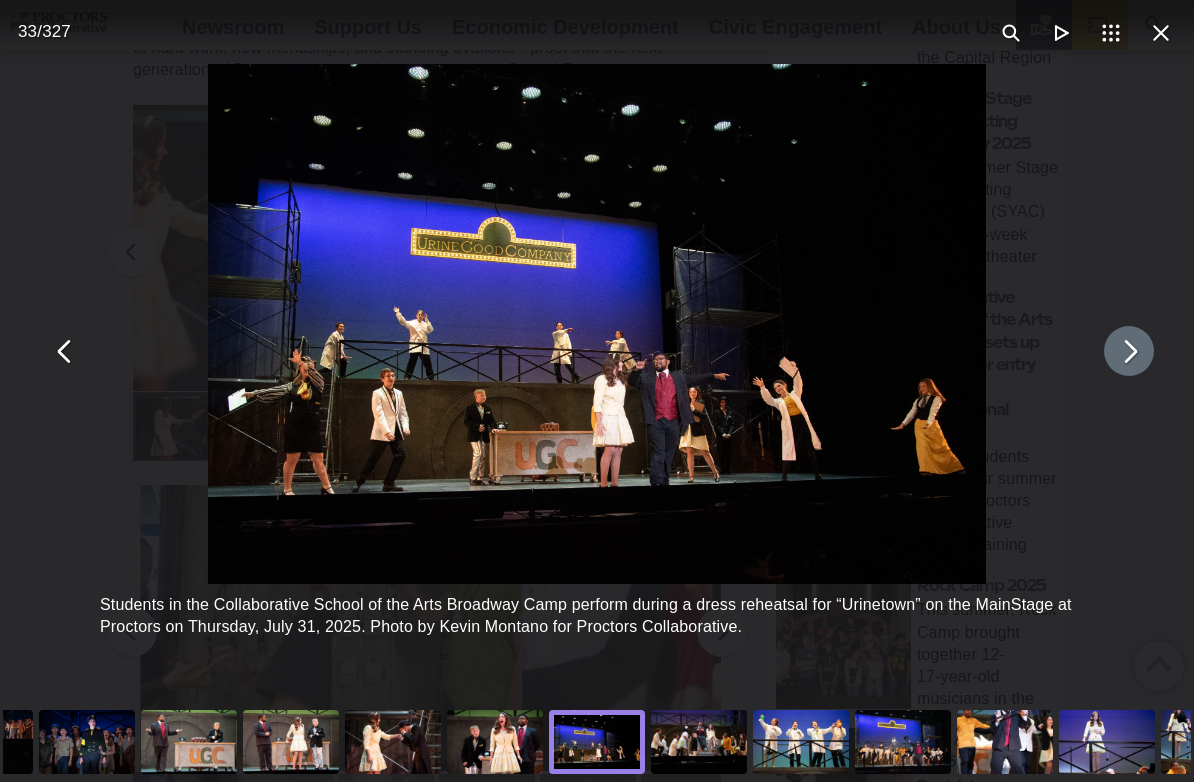 click at bounding box center (1129, 351) 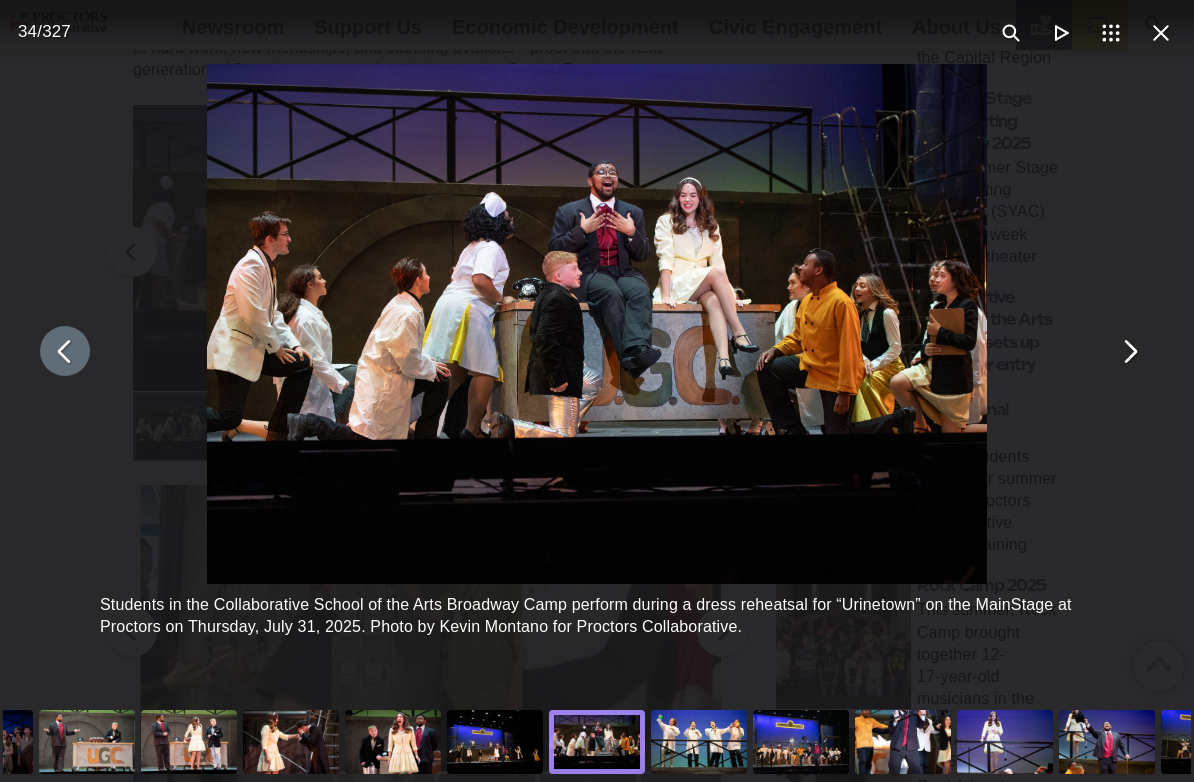 click at bounding box center (65, 351) 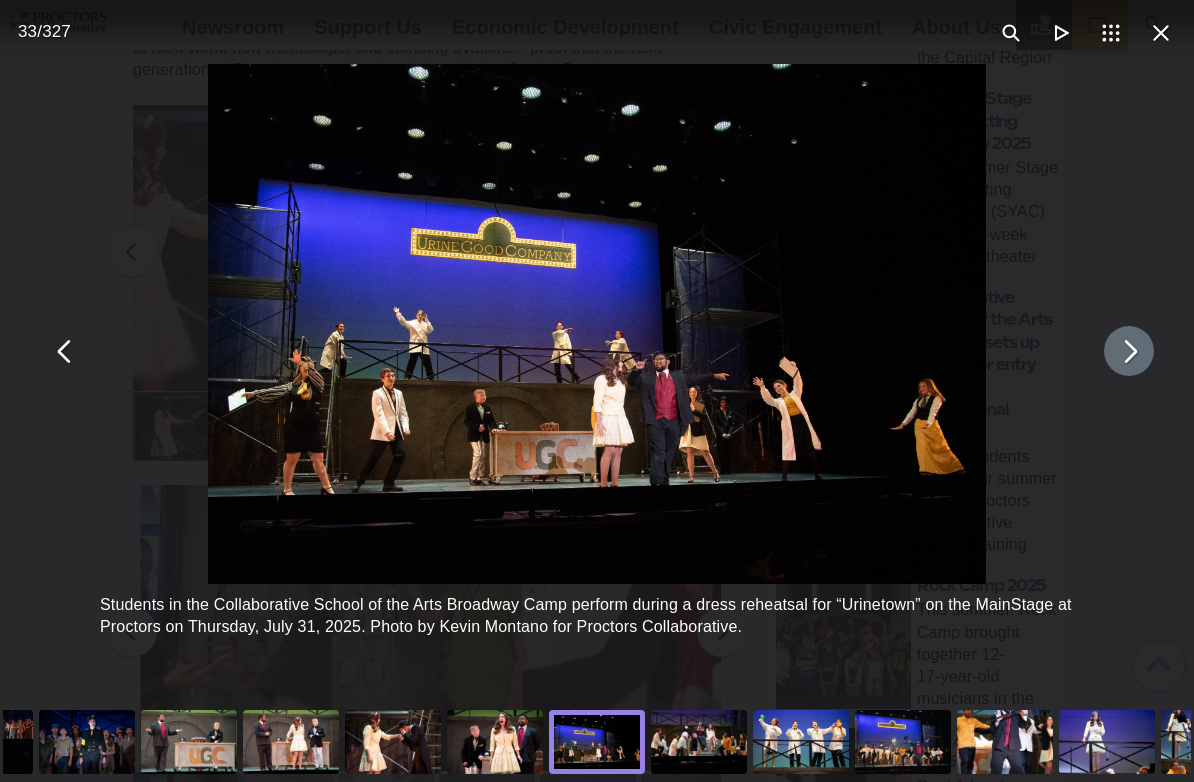 click at bounding box center [1129, 351] 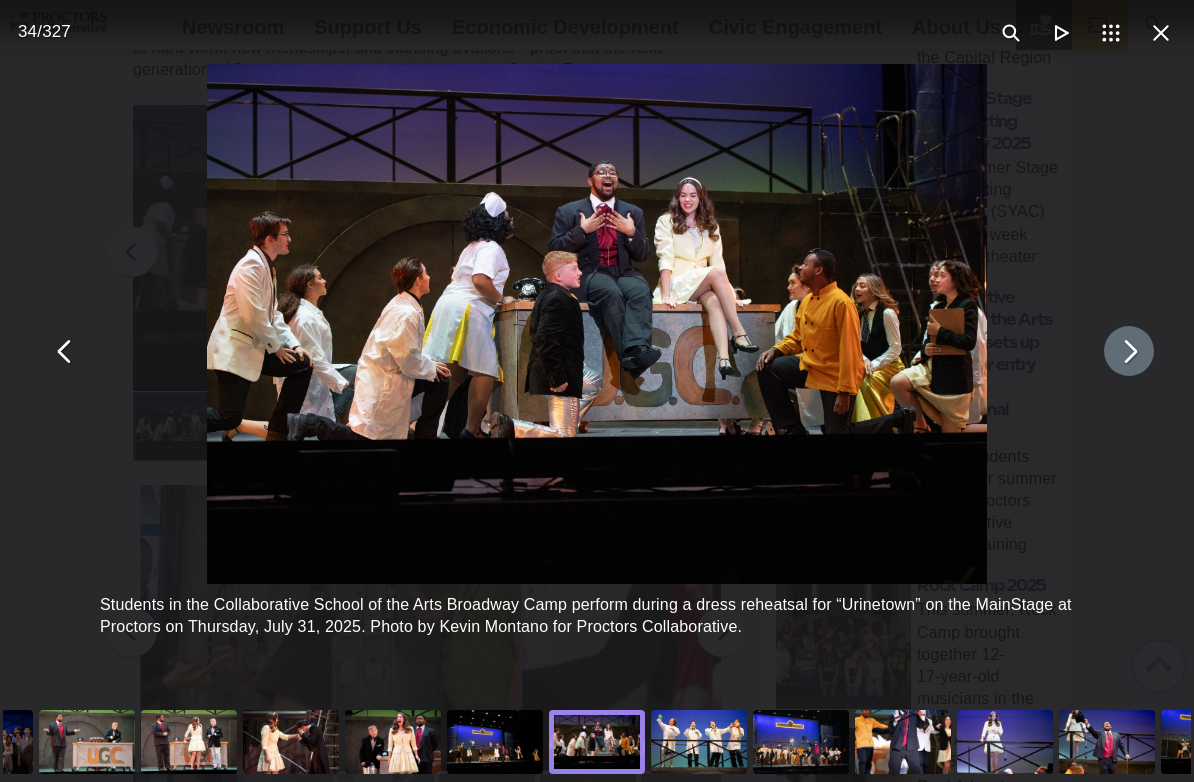 click at bounding box center (1129, 351) 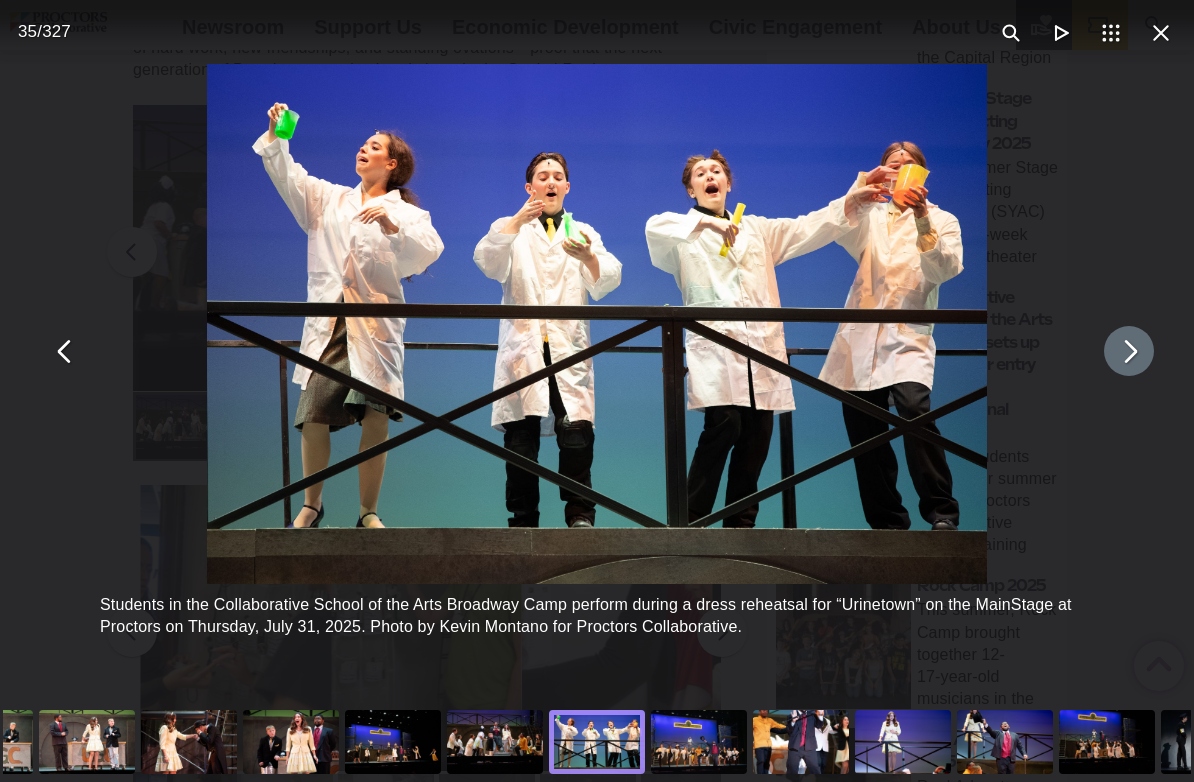 click at bounding box center (1129, 351) 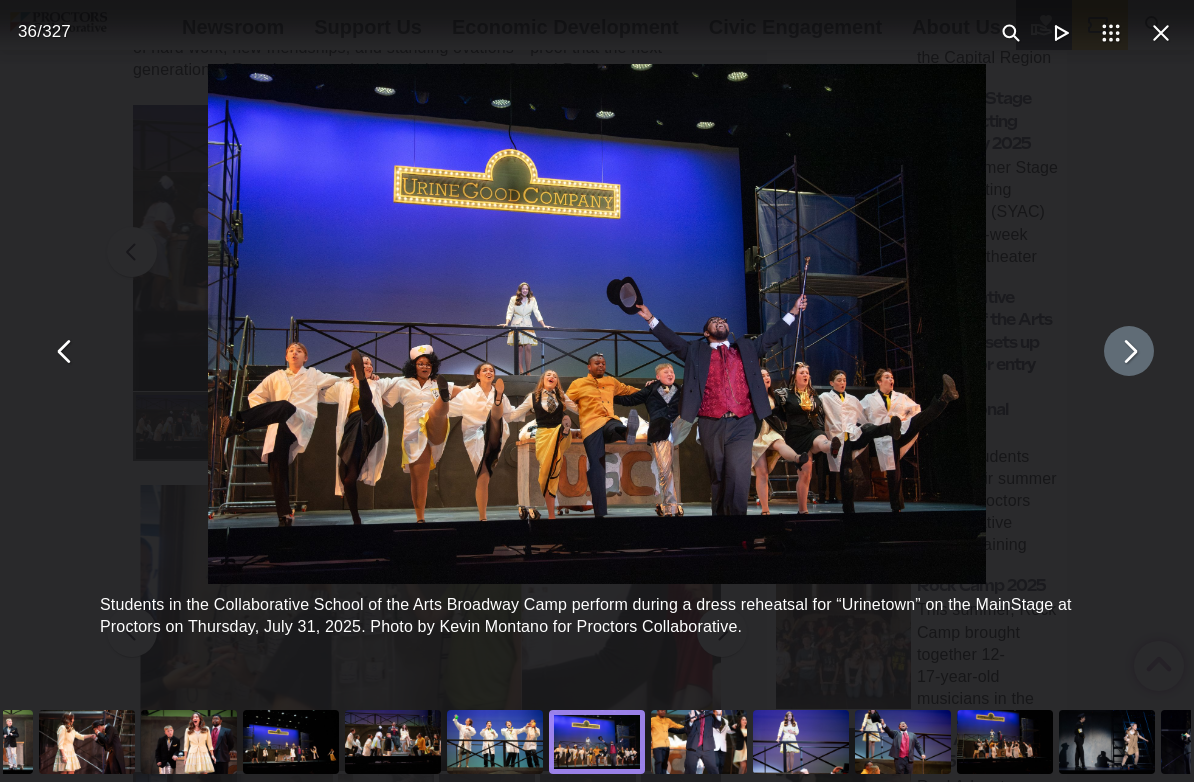 click at bounding box center (597, 324) 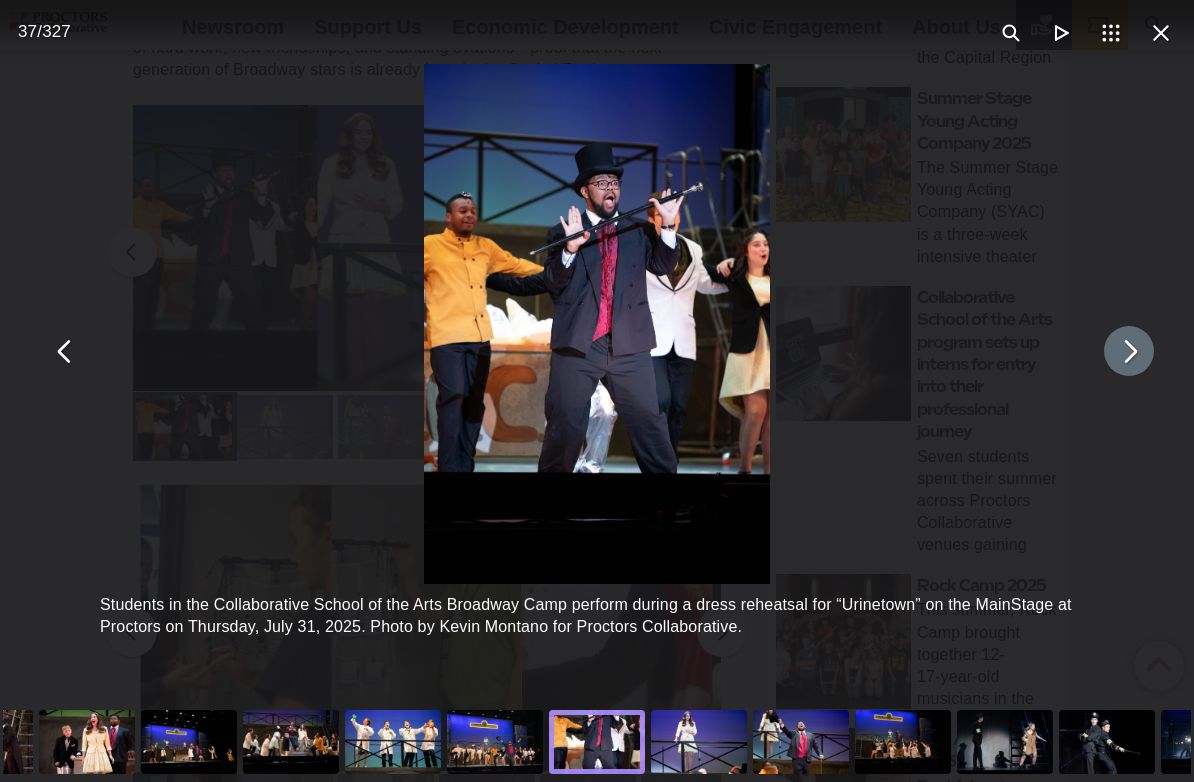click at bounding box center [1129, 351] 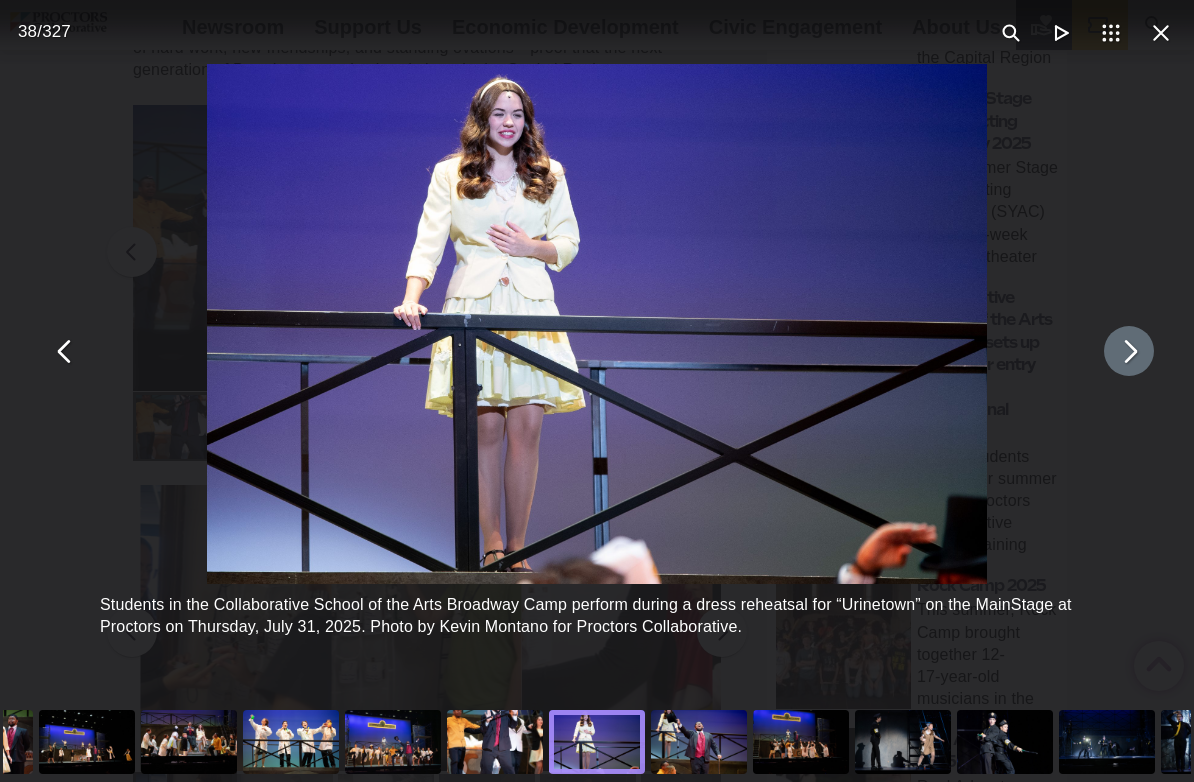 click at bounding box center (1129, 351) 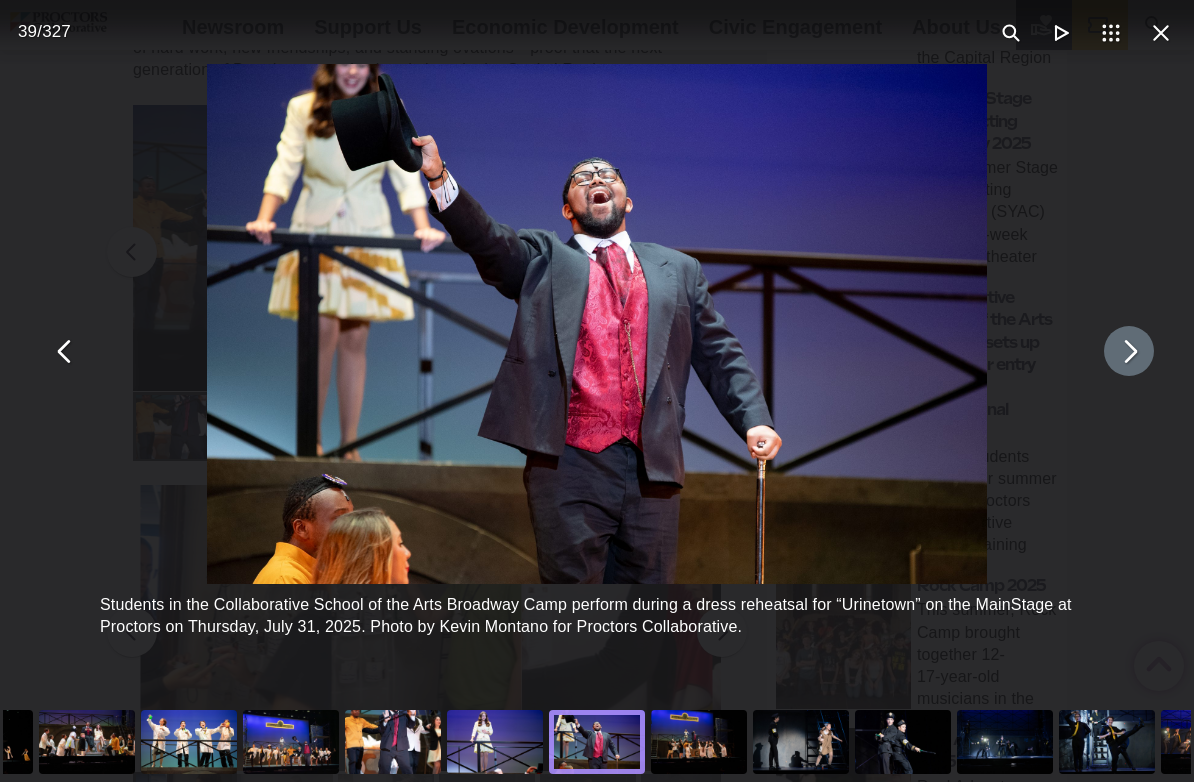 click at bounding box center [1129, 351] 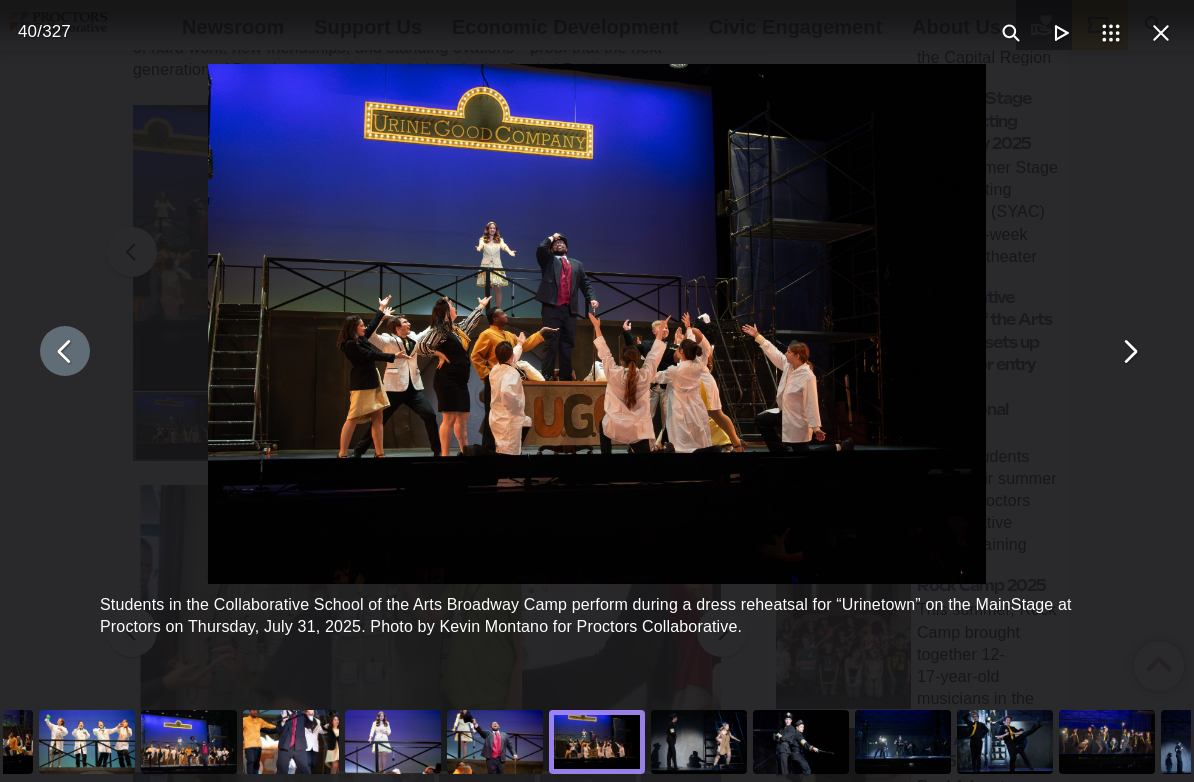 click at bounding box center [65, 351] 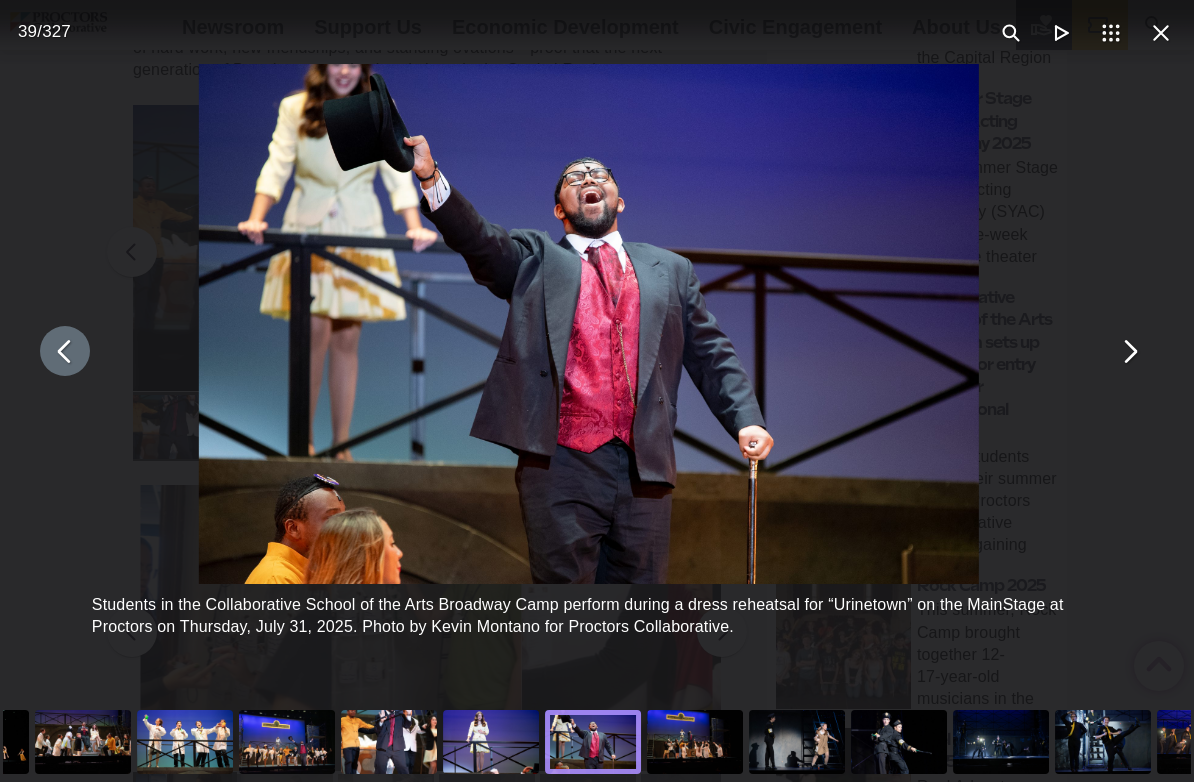 click at bounding box center (65, 351) 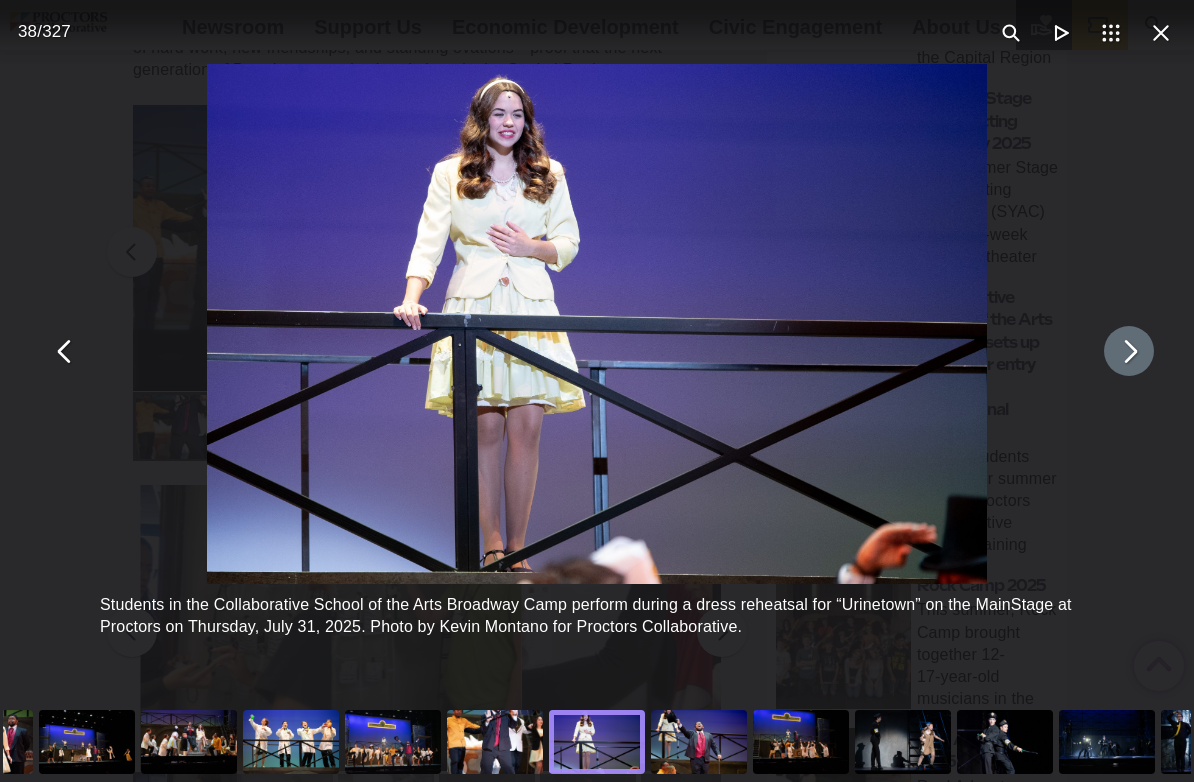 click at bounding box center (1129, 351) 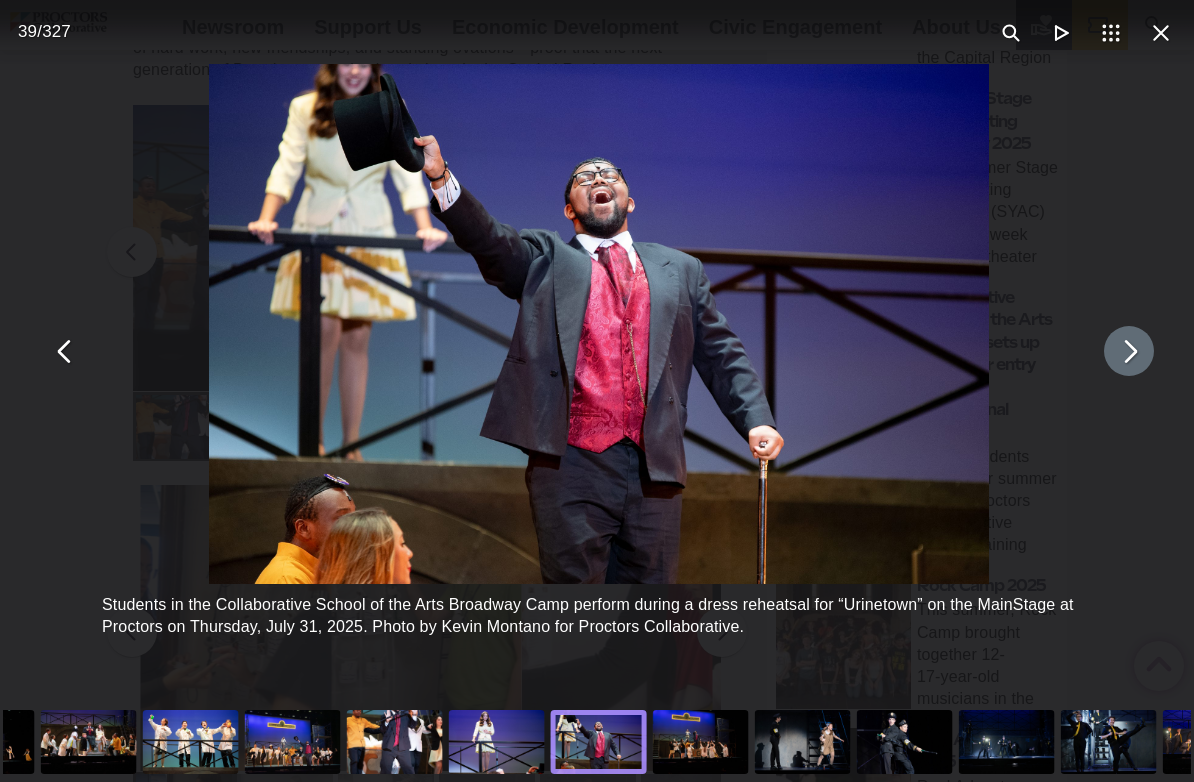 click at bounding box center [1129, 351] 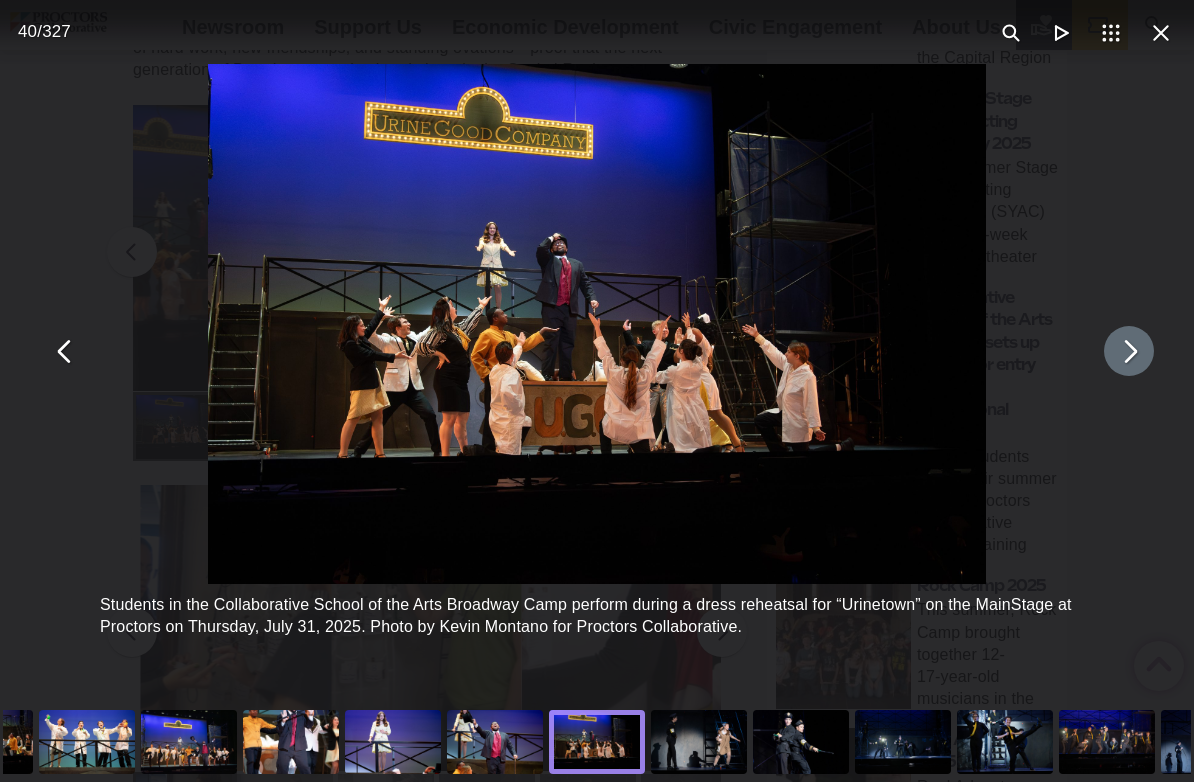 click at bounding box center (1129, 351) 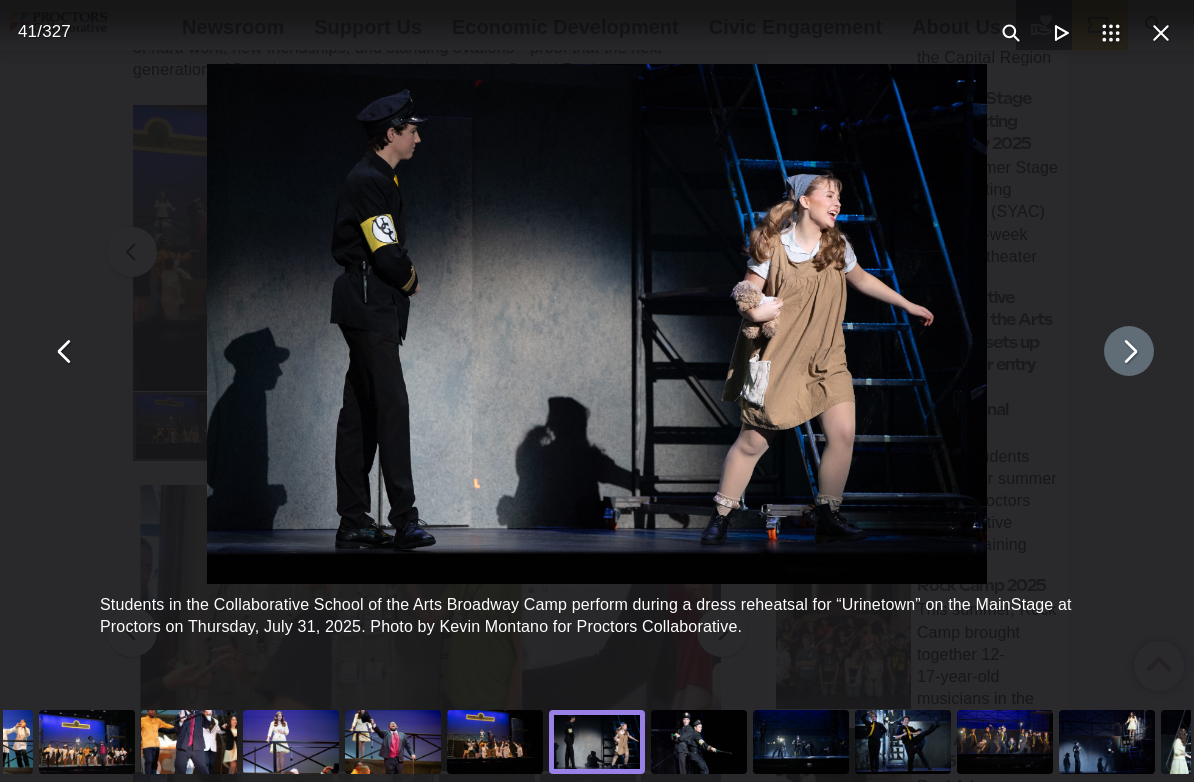 click at bounding box center (1129, 351) 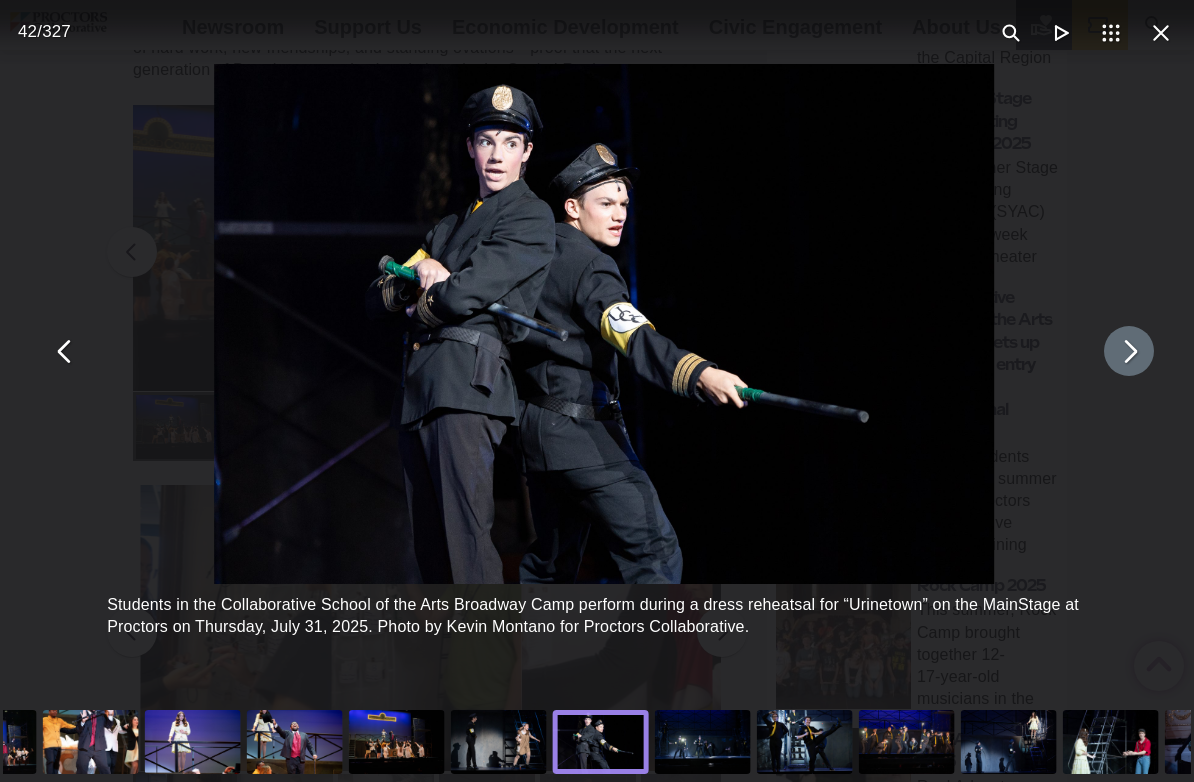 click at bounding box center (1129, 351) 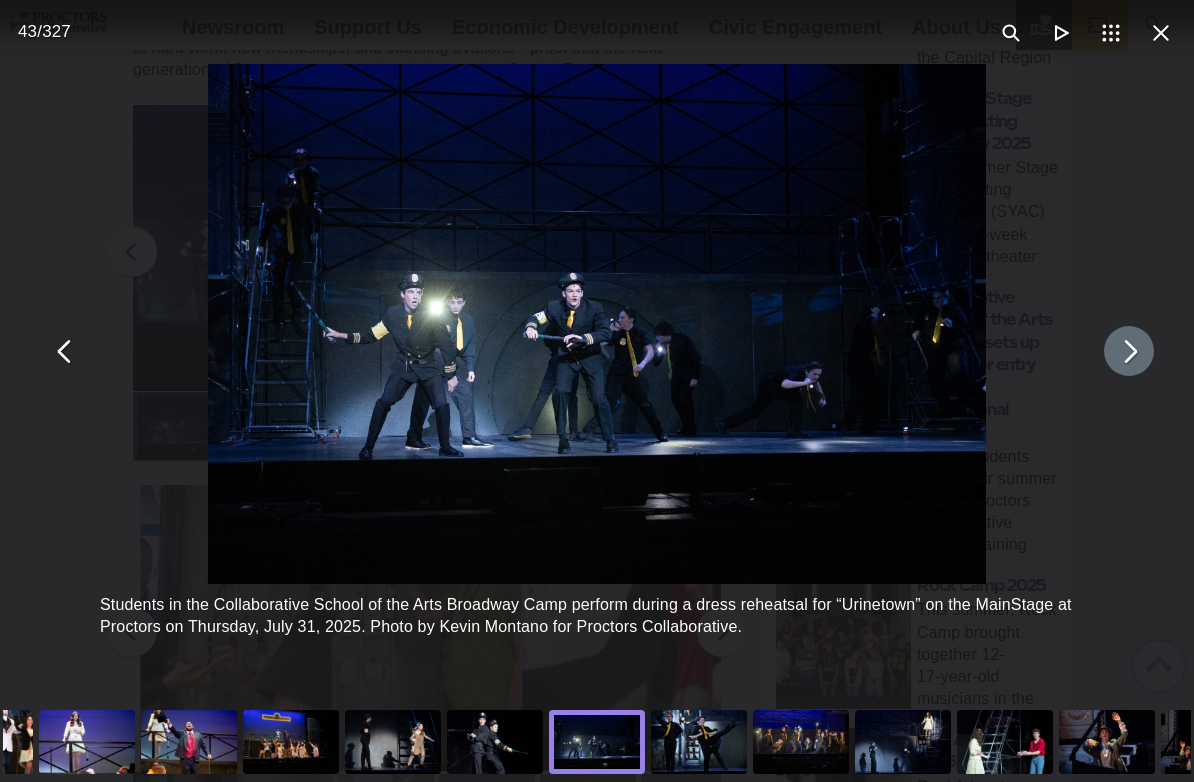 click at bounding box center [1129, 351] 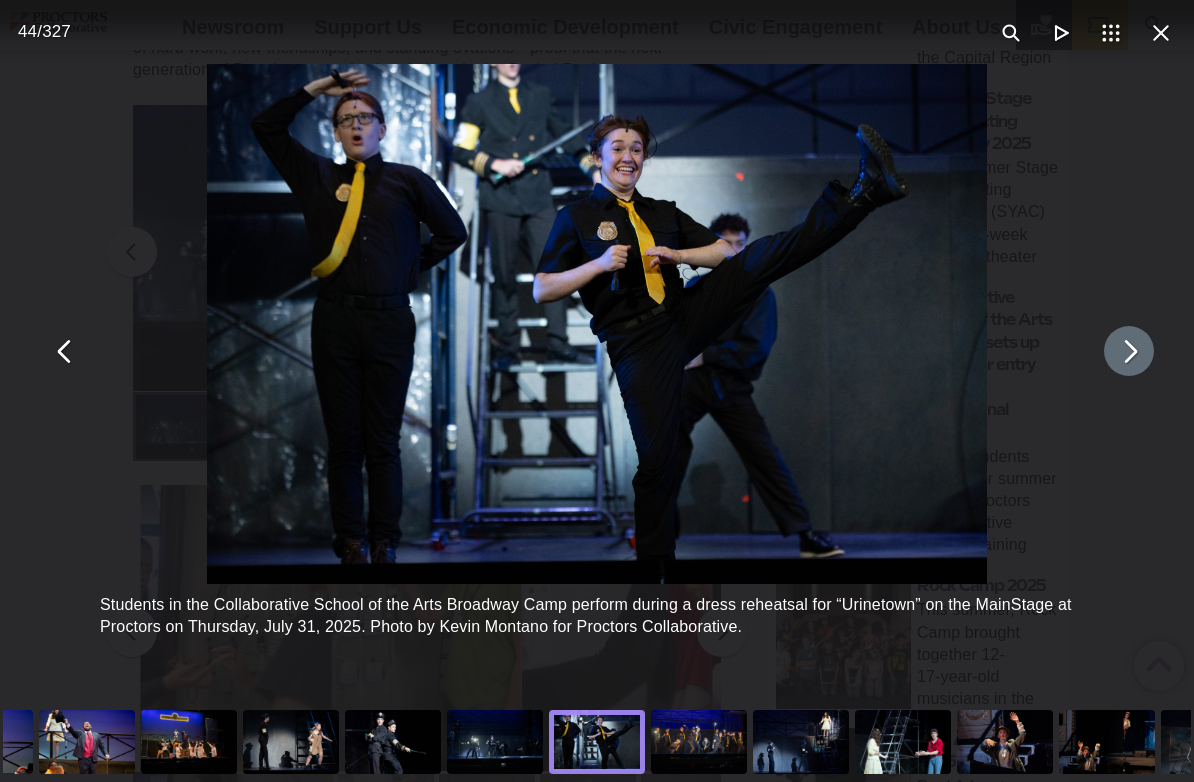 click at bounding box center [1129, 351] 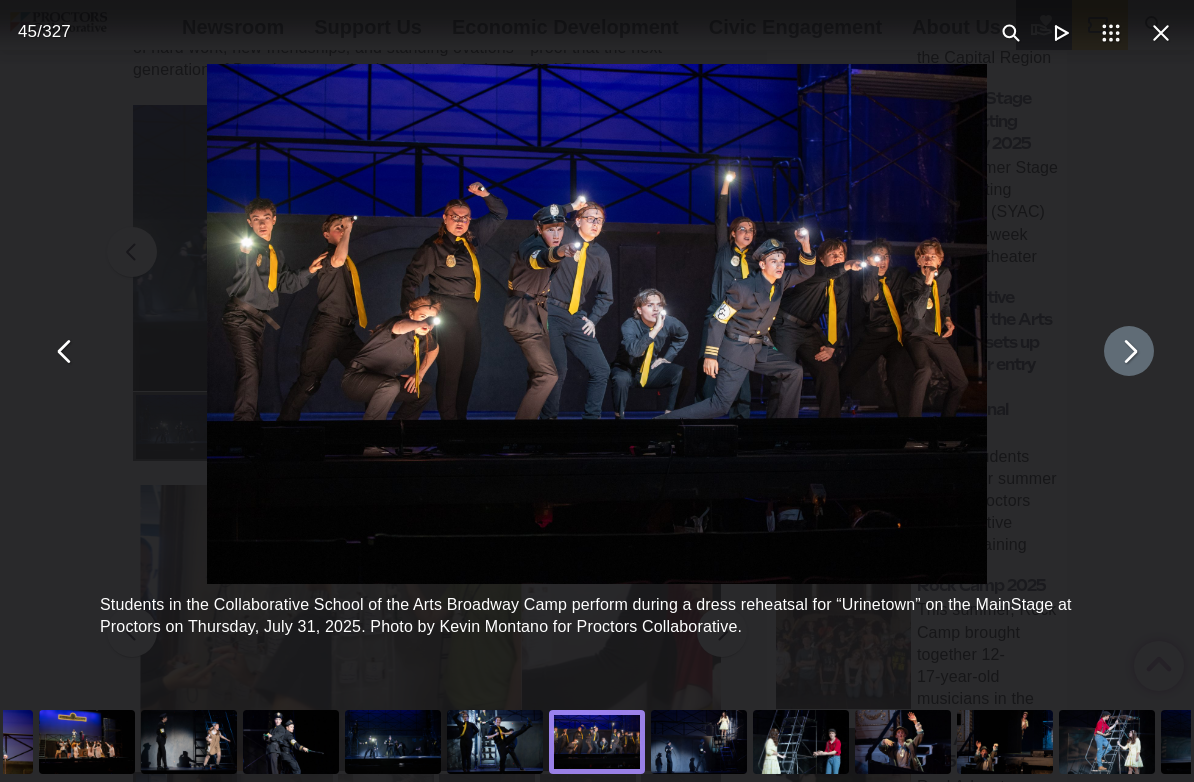 click at bounding box center [1129, 351] 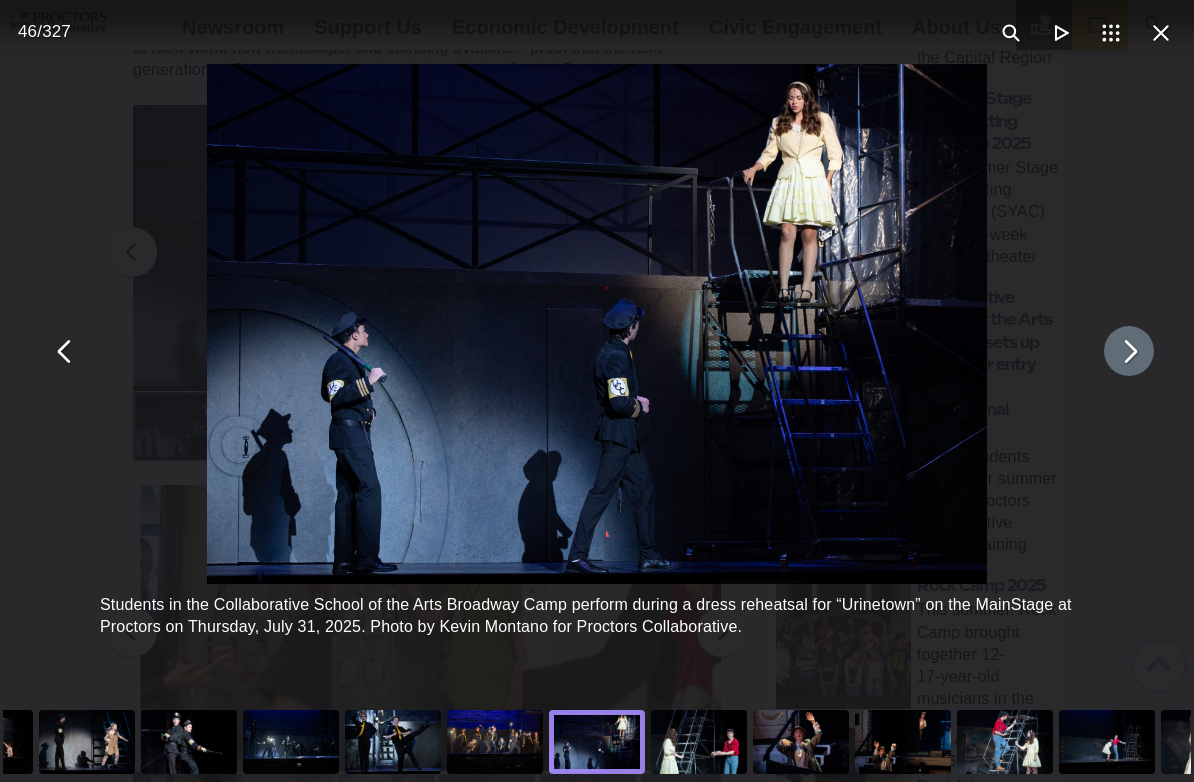 click at bounding box center (1129, 351) 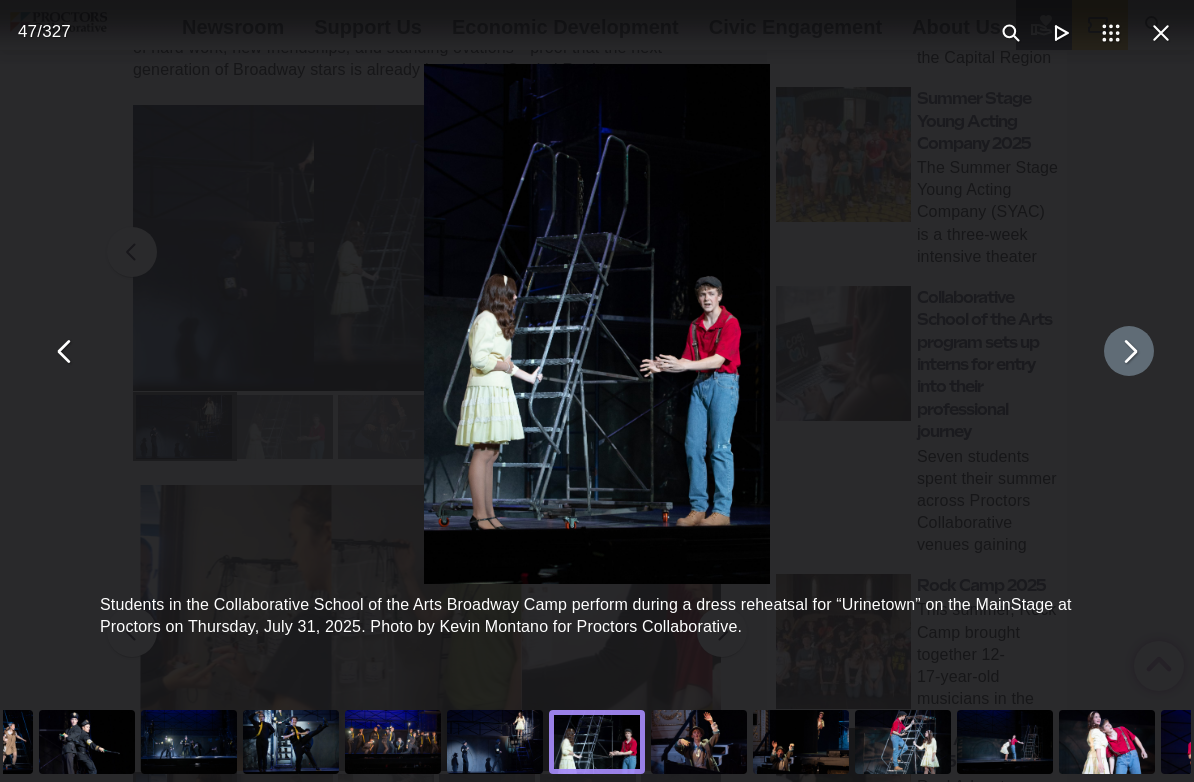 click at bounding box center [1129, 351] 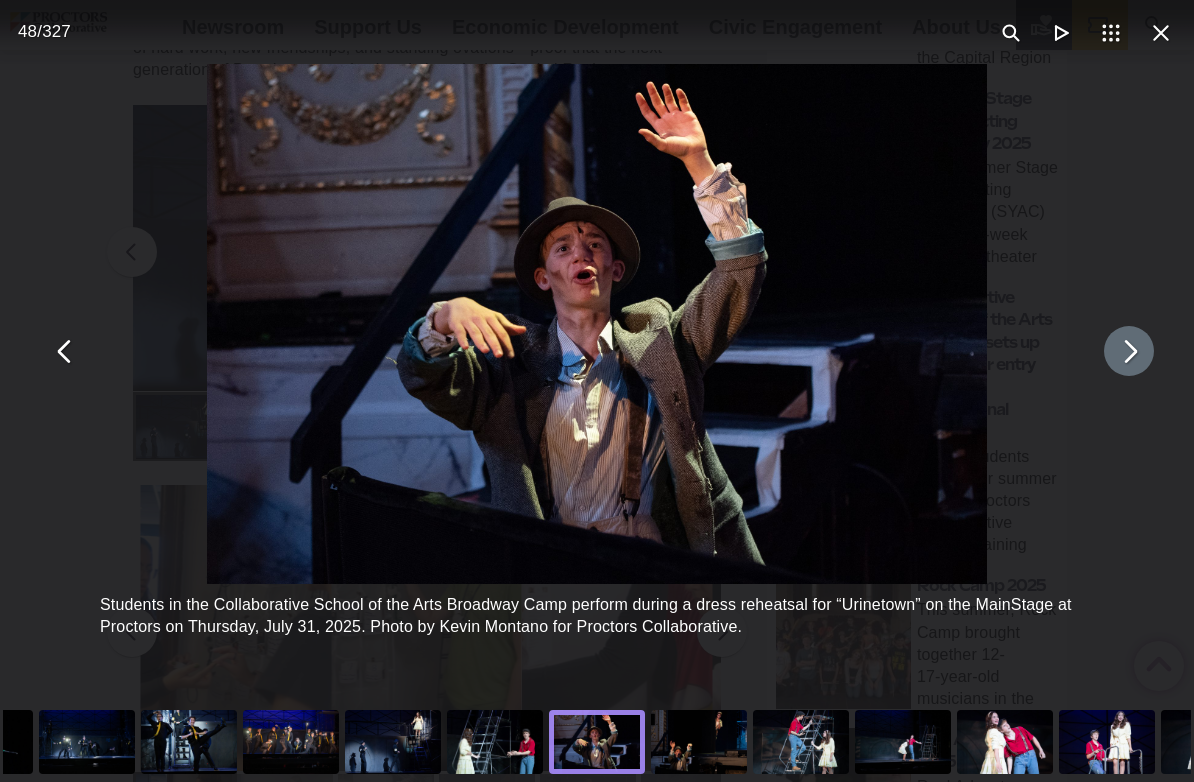 click at bounding box center (1129, 351) 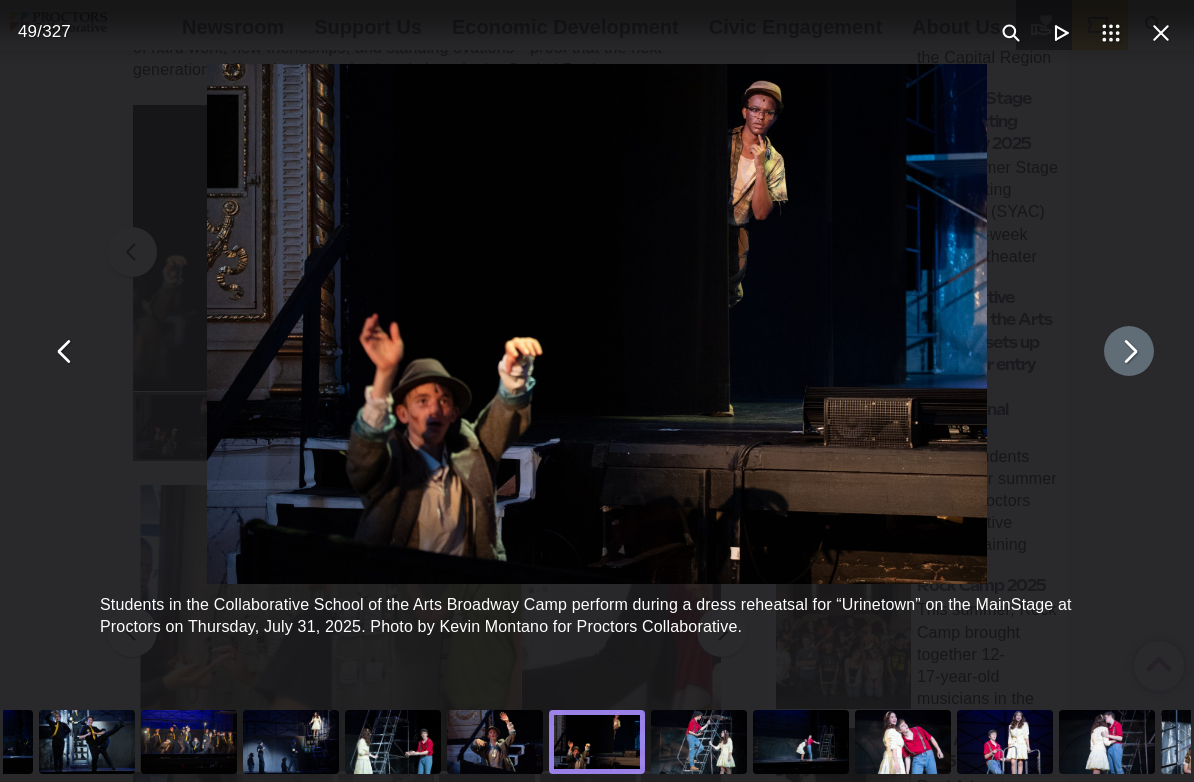 click at bounding box center (1129, 351) 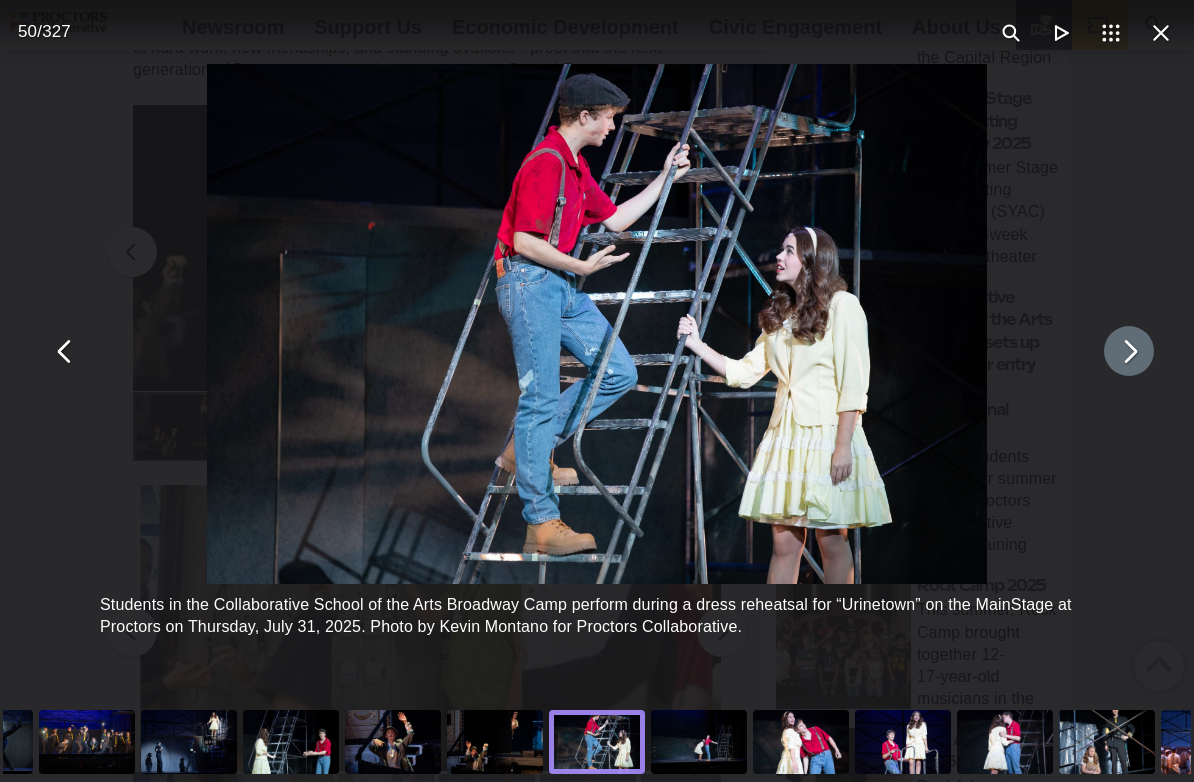 click at bounding box center [1129, 351] 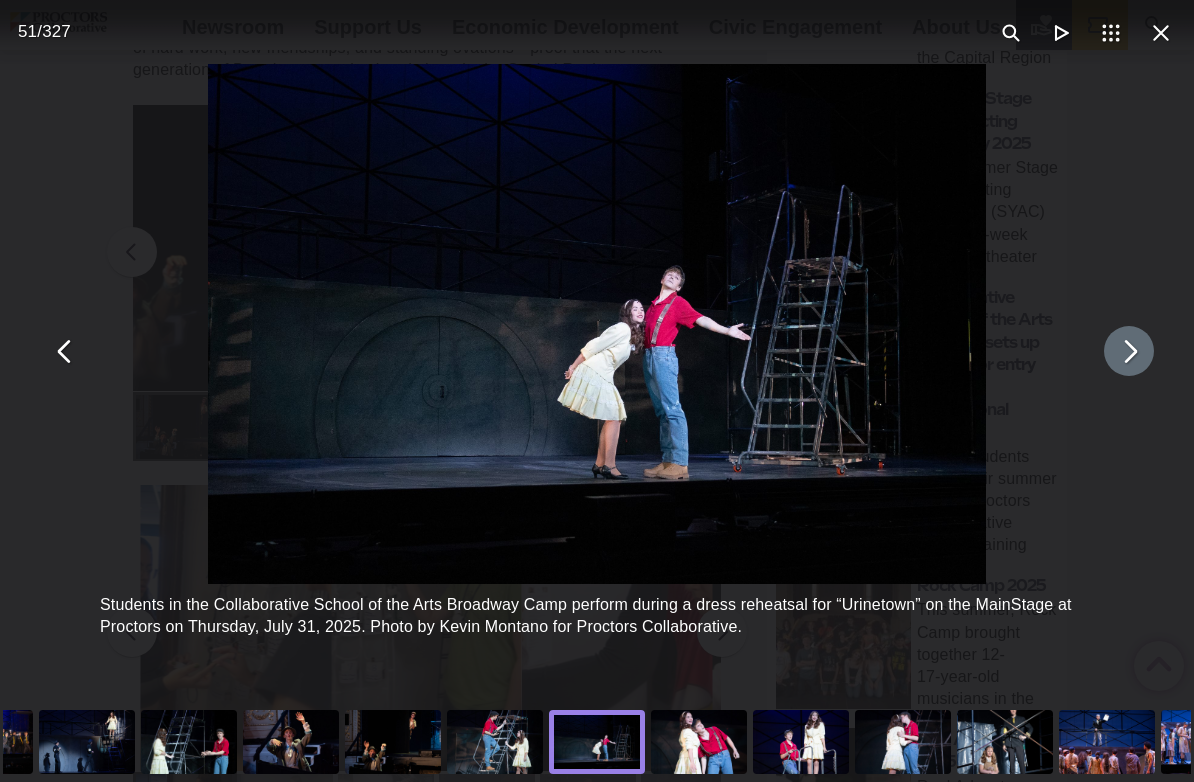 click at bounding box center (1129, 351) 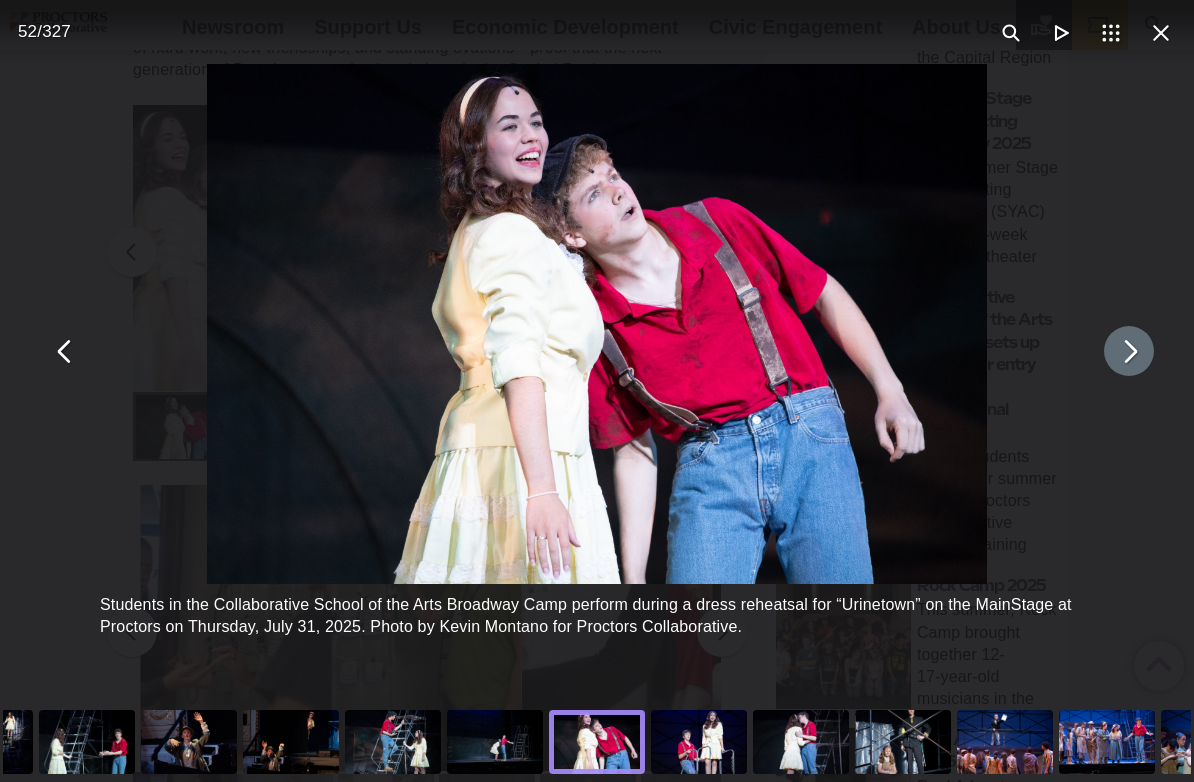 click at bounding box center [597, 324] 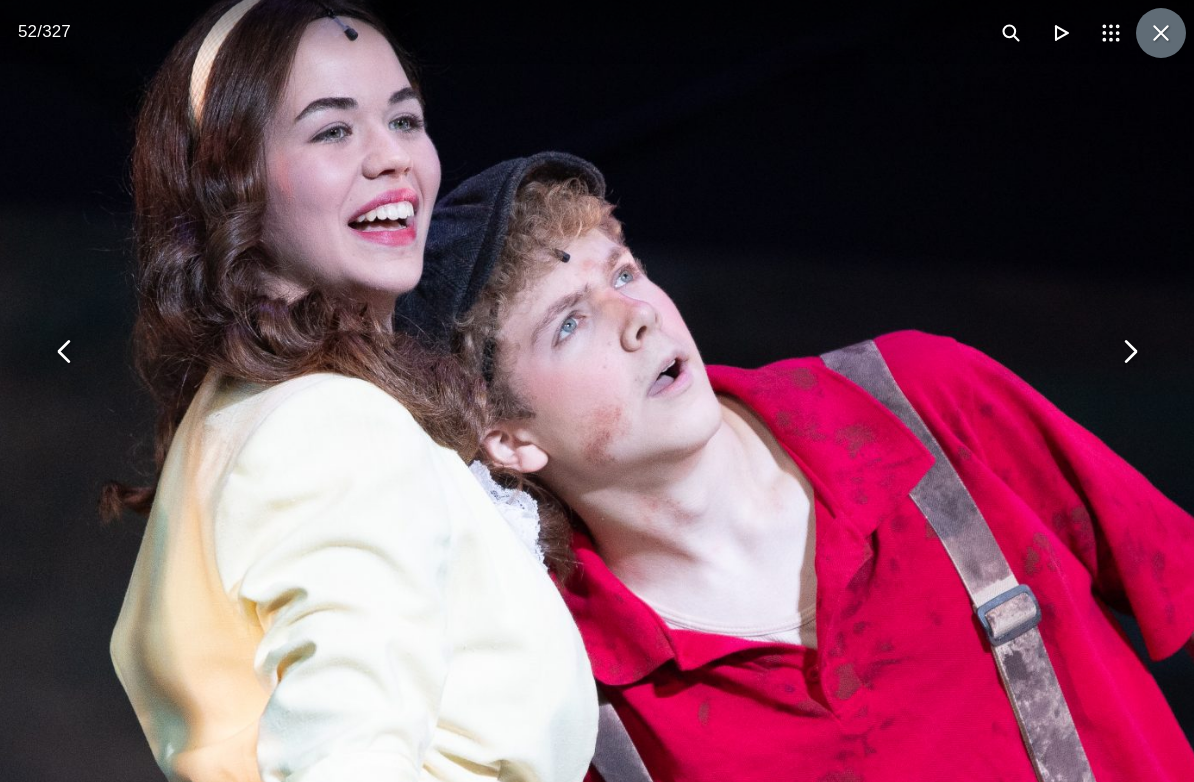 click at bounding box center [1161, 33] 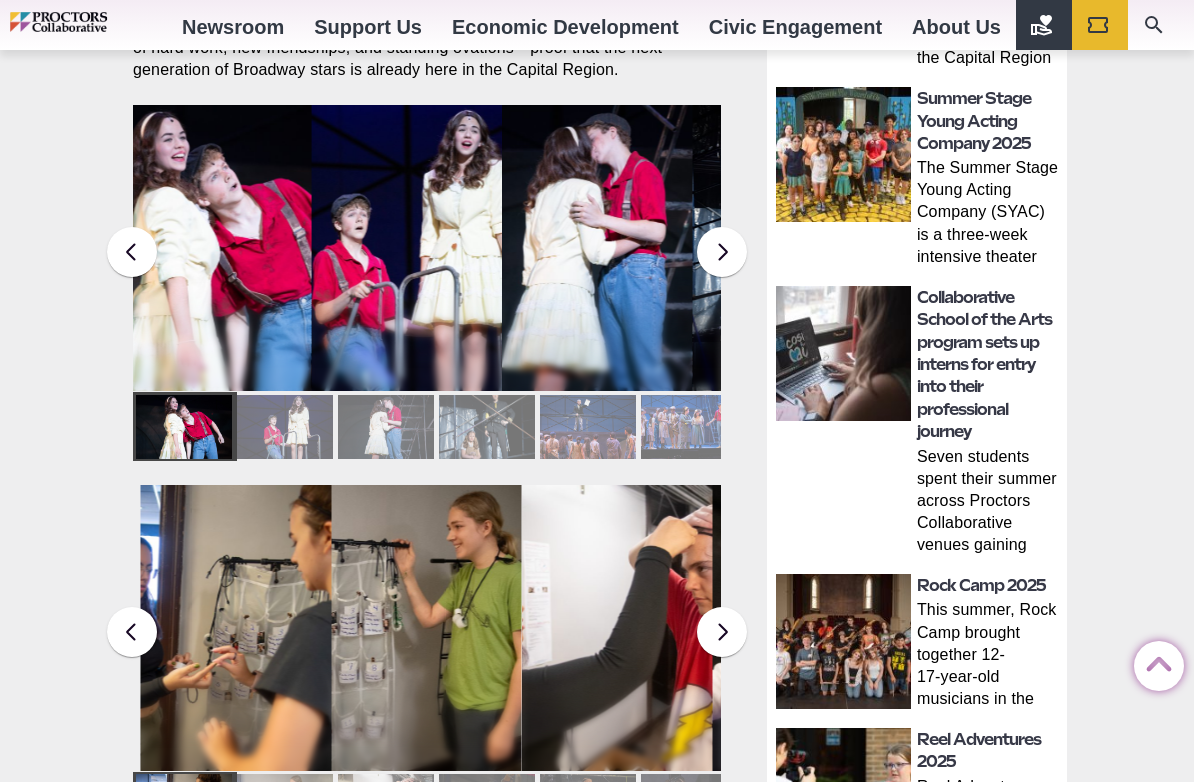 click on "Students in the Collaborative School of the Arts Broadway Camp perform during a dress reheatsal for “Urinetown” on the MainStage at Proctors on Thursday, July 31, 2025. Photo by Kevin Montano for Proctors Collaborative." at bounding box center [216, 279] 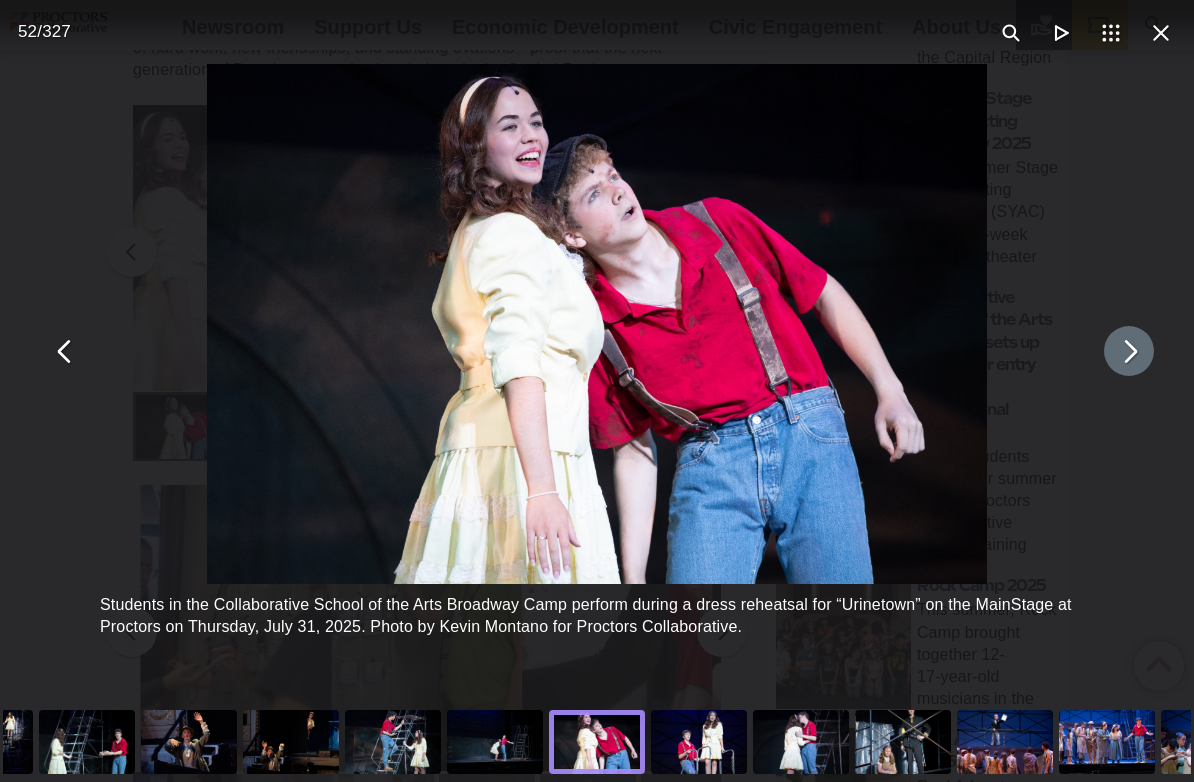 click at bounding box center [1129, 351] 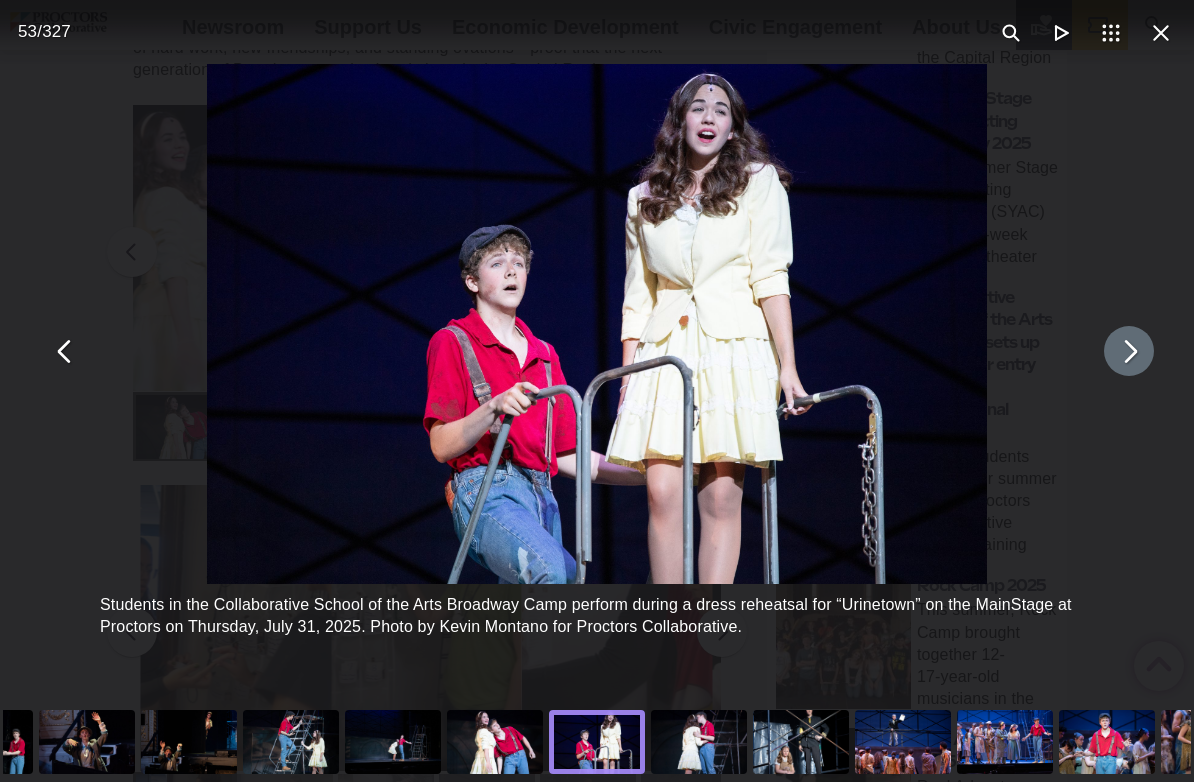 click at bounding box center [1129, 351] 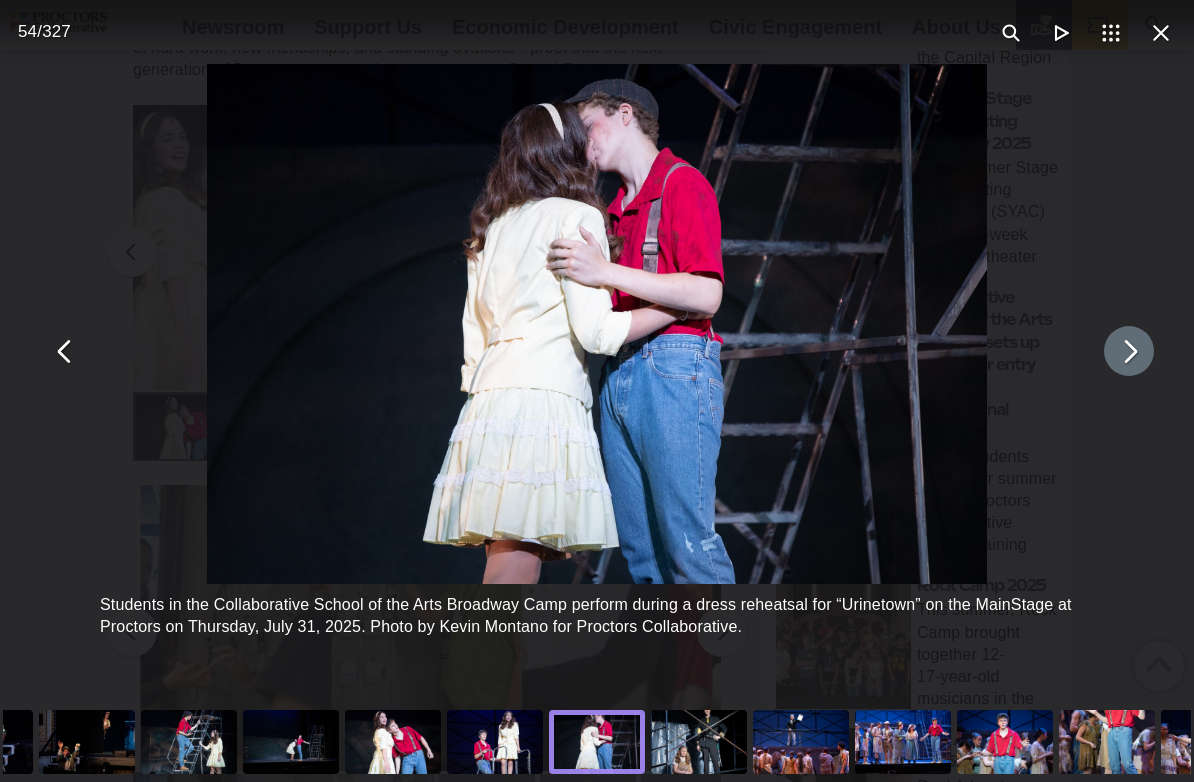 click at bounding box center (1129, 351) 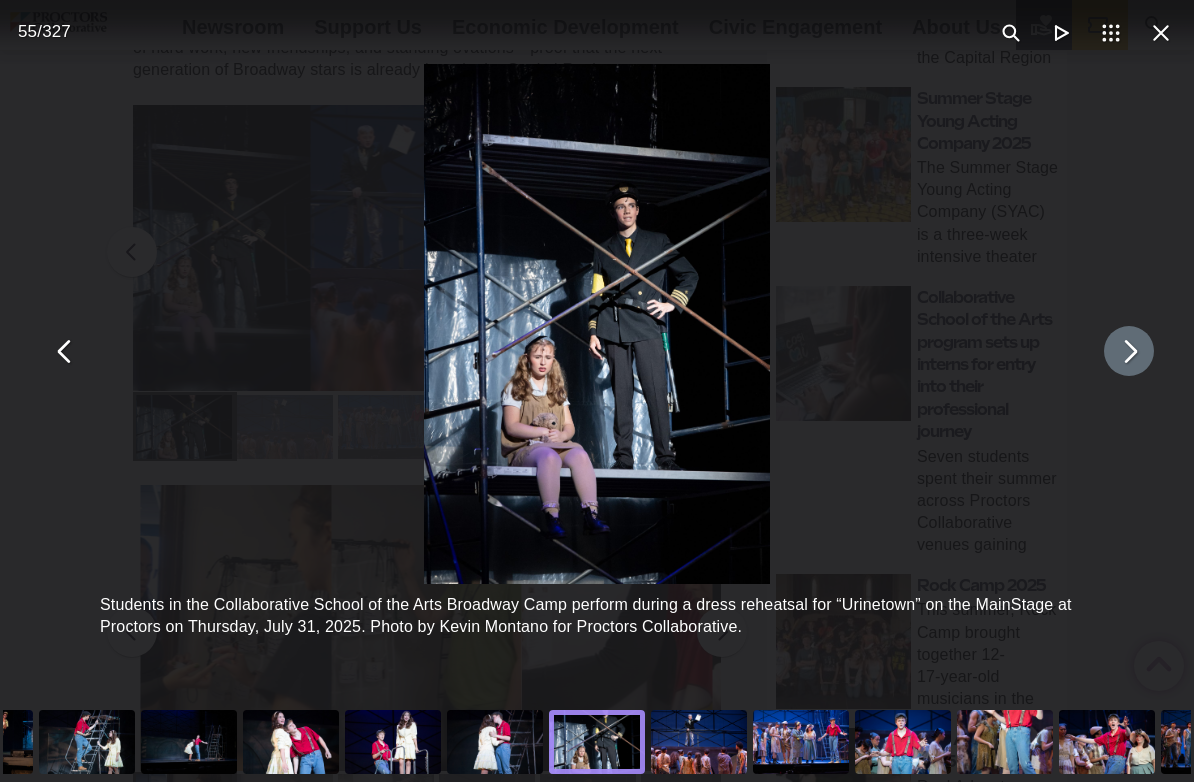 click at bounding box center [1129, 351] 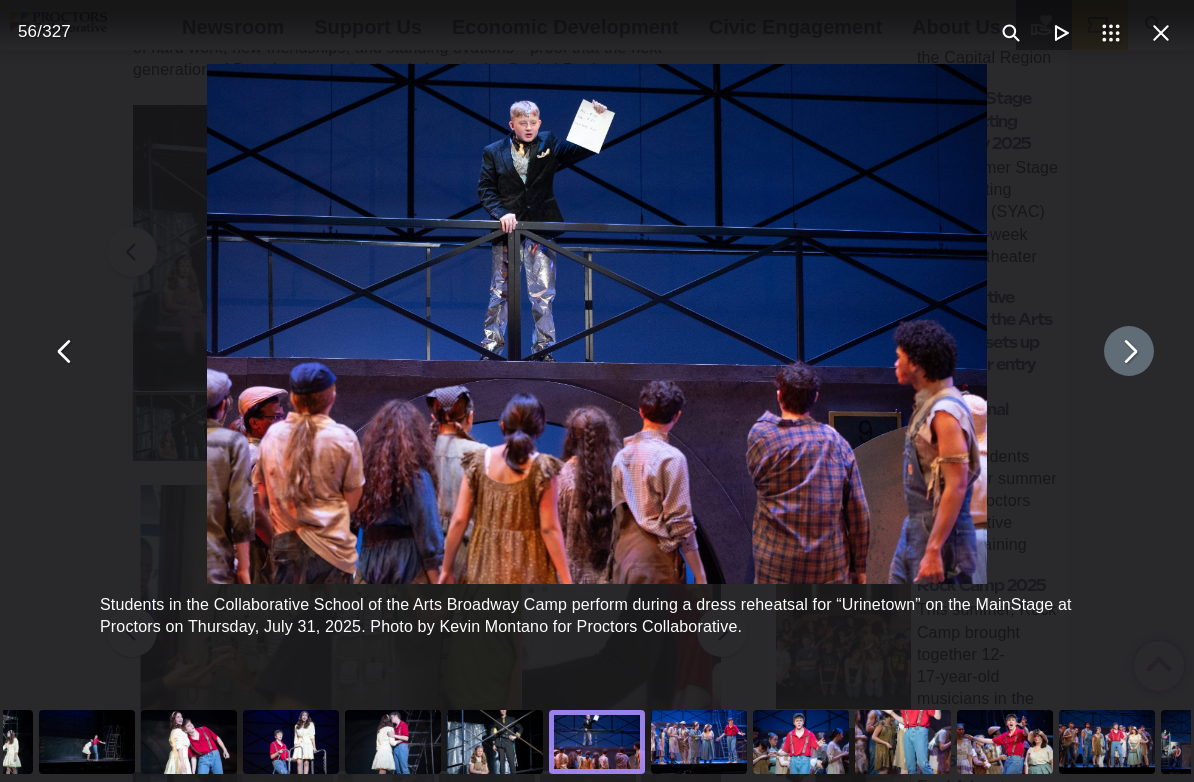 click at bounding box center (1129, 351) 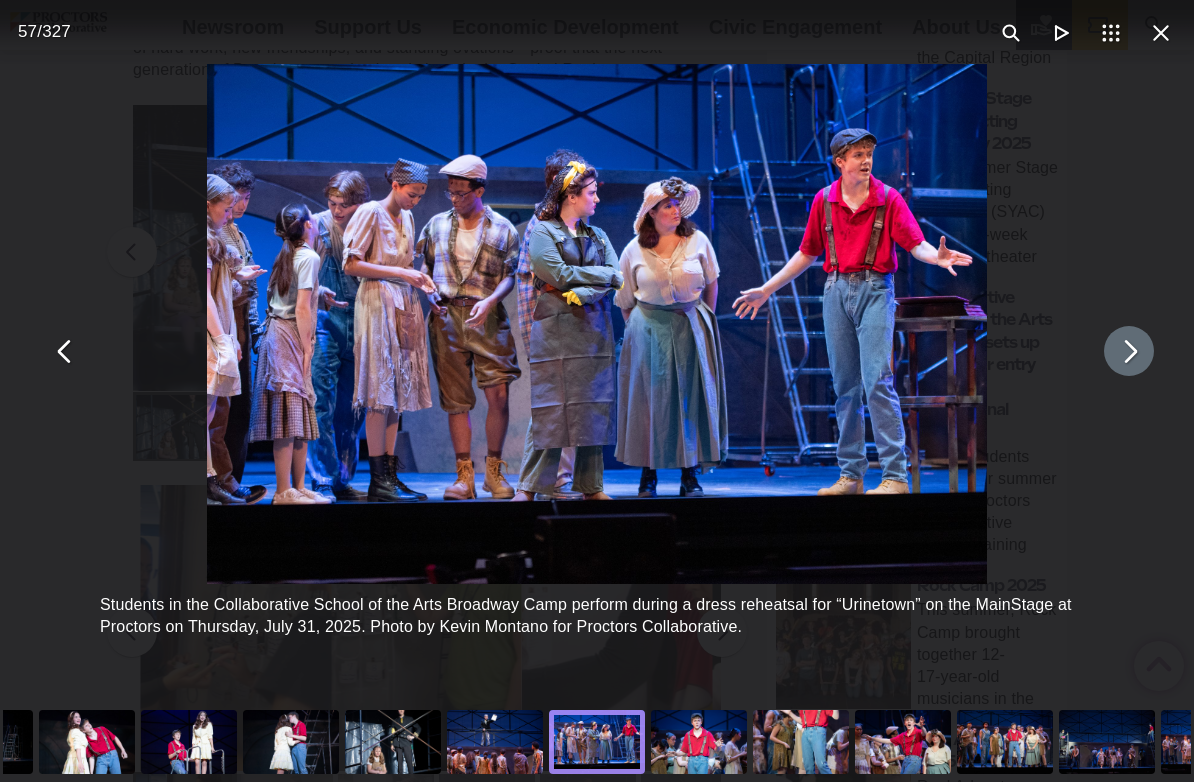click at bounding box center (1129, 351) 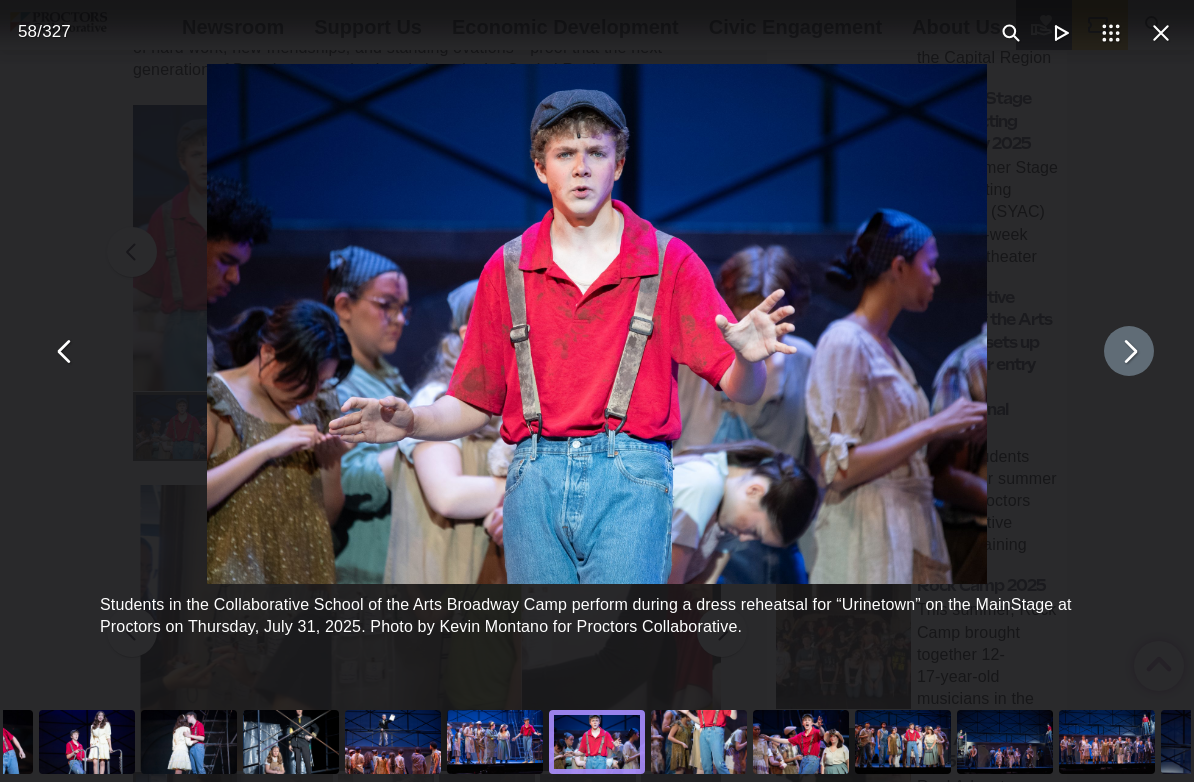 click at bounding box center (1129, 351) 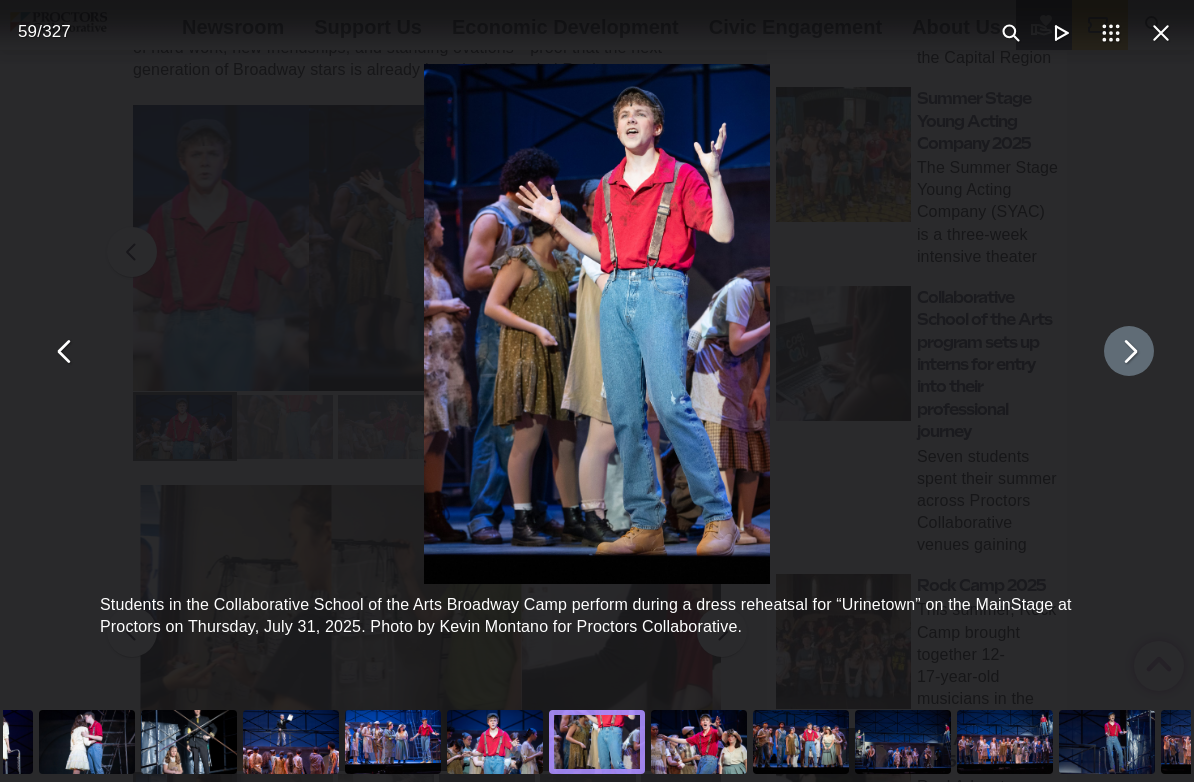 click at bounding box center [1129, 351] 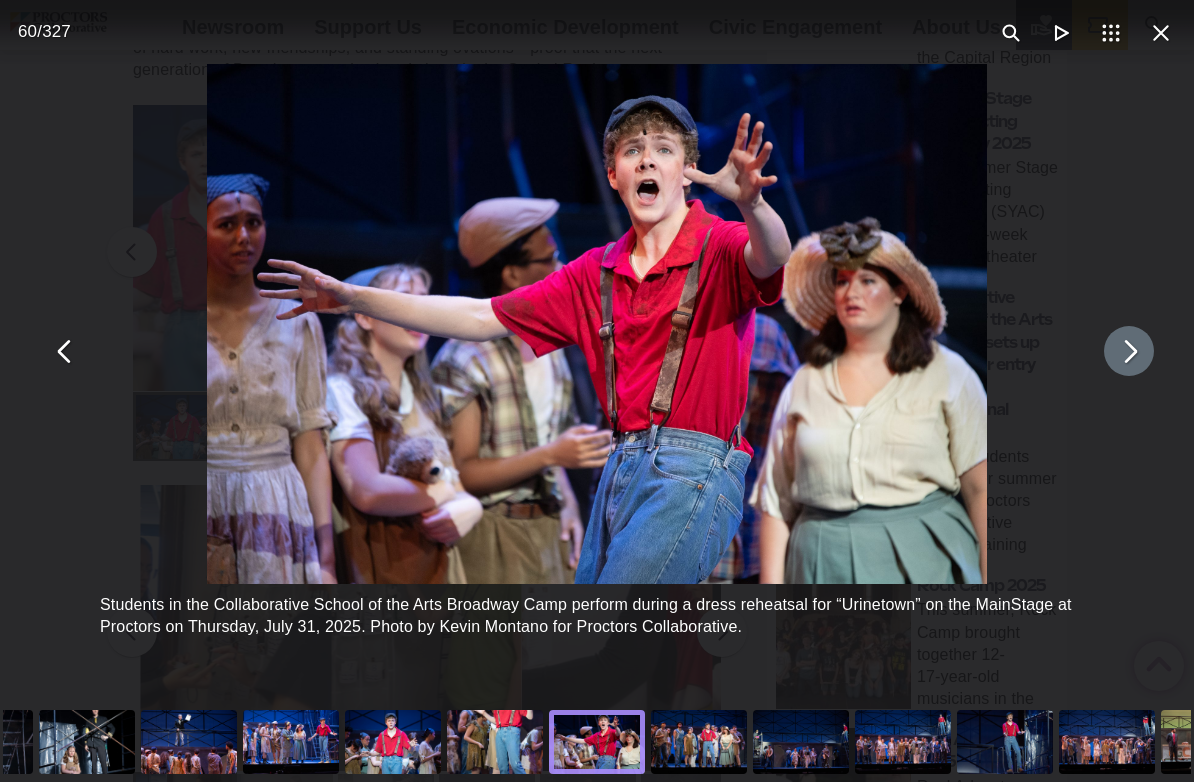 click at bounding box center [1129, 351] 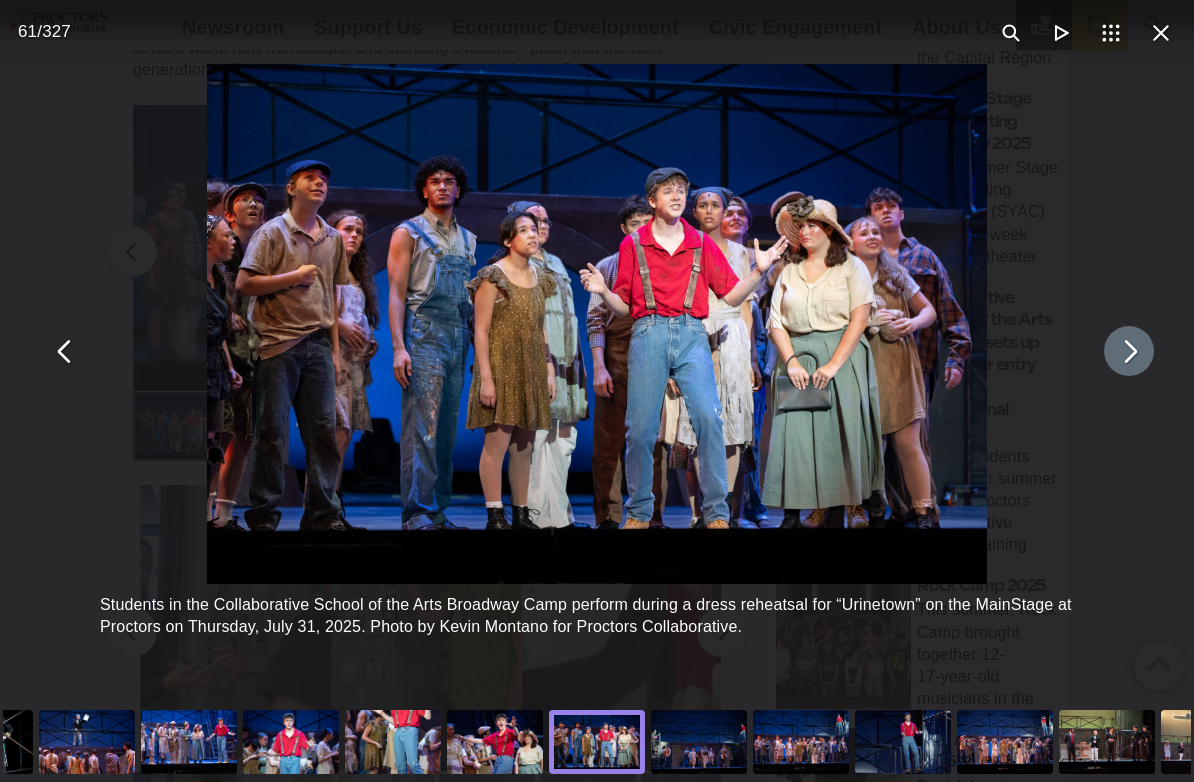 click at bounding box center [1129, 351] 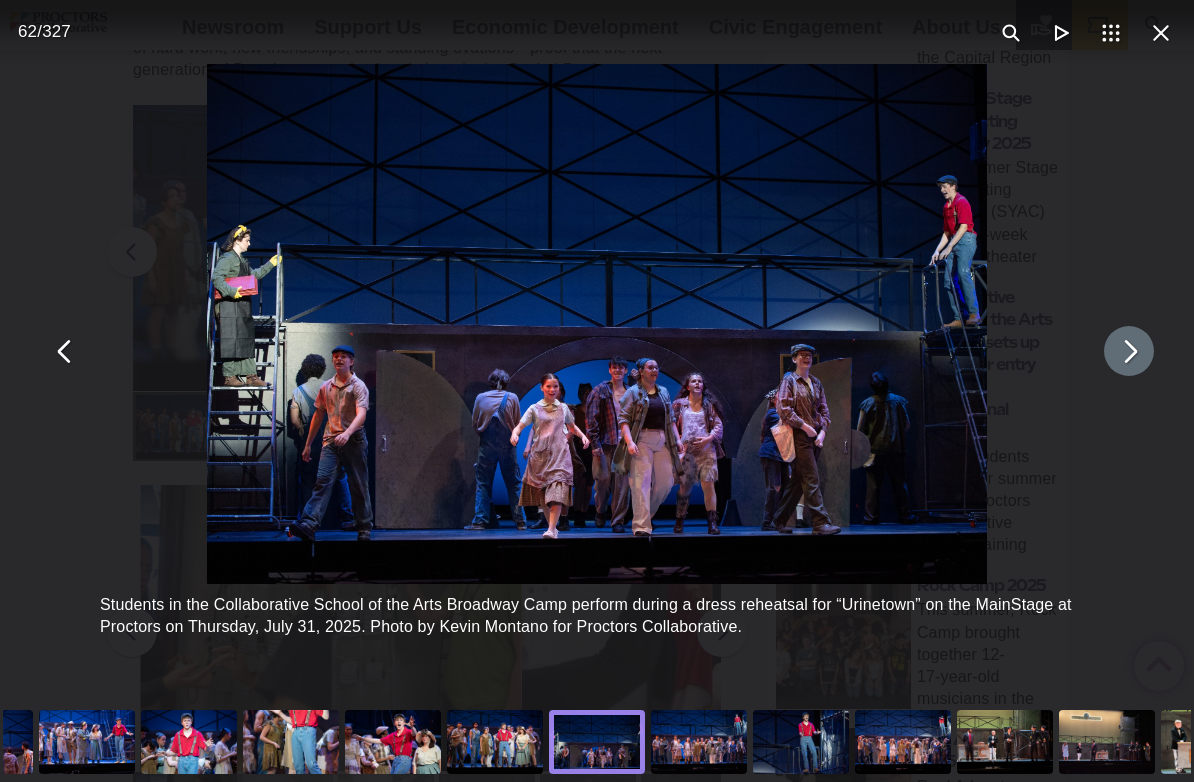 click at bounding box center [1129, 351] 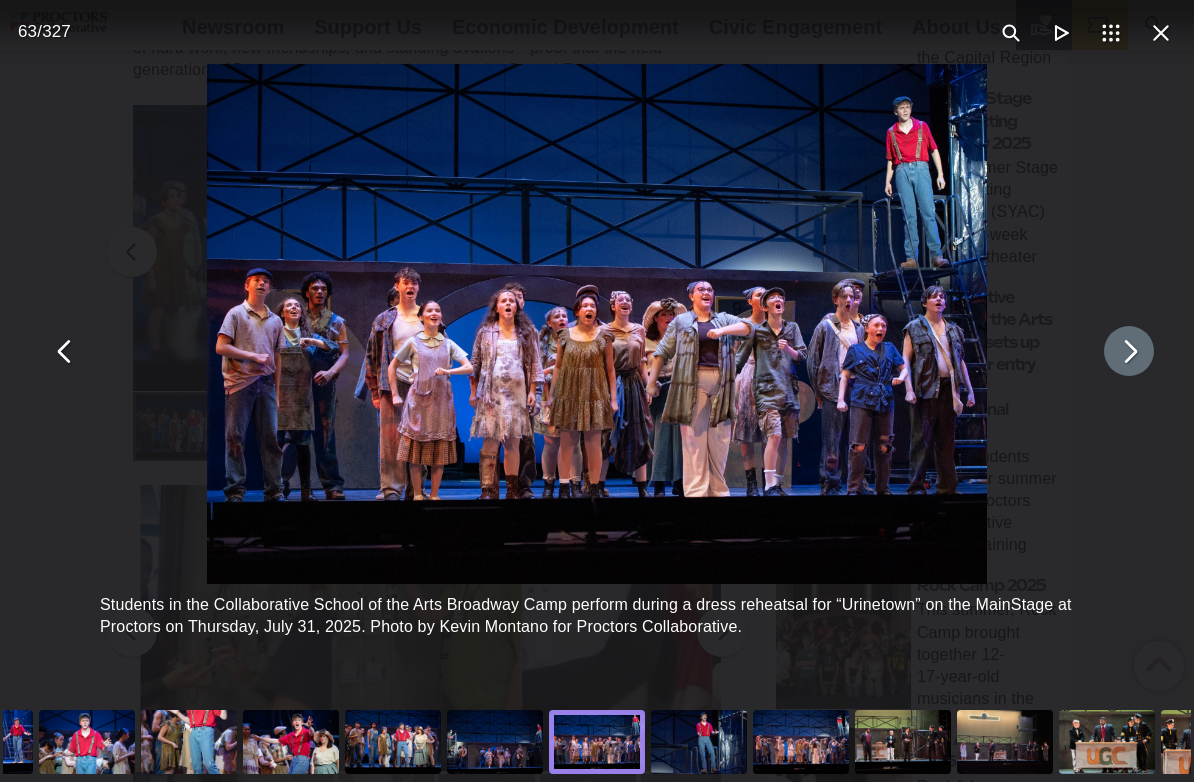click at bounding box center [1129, 351] 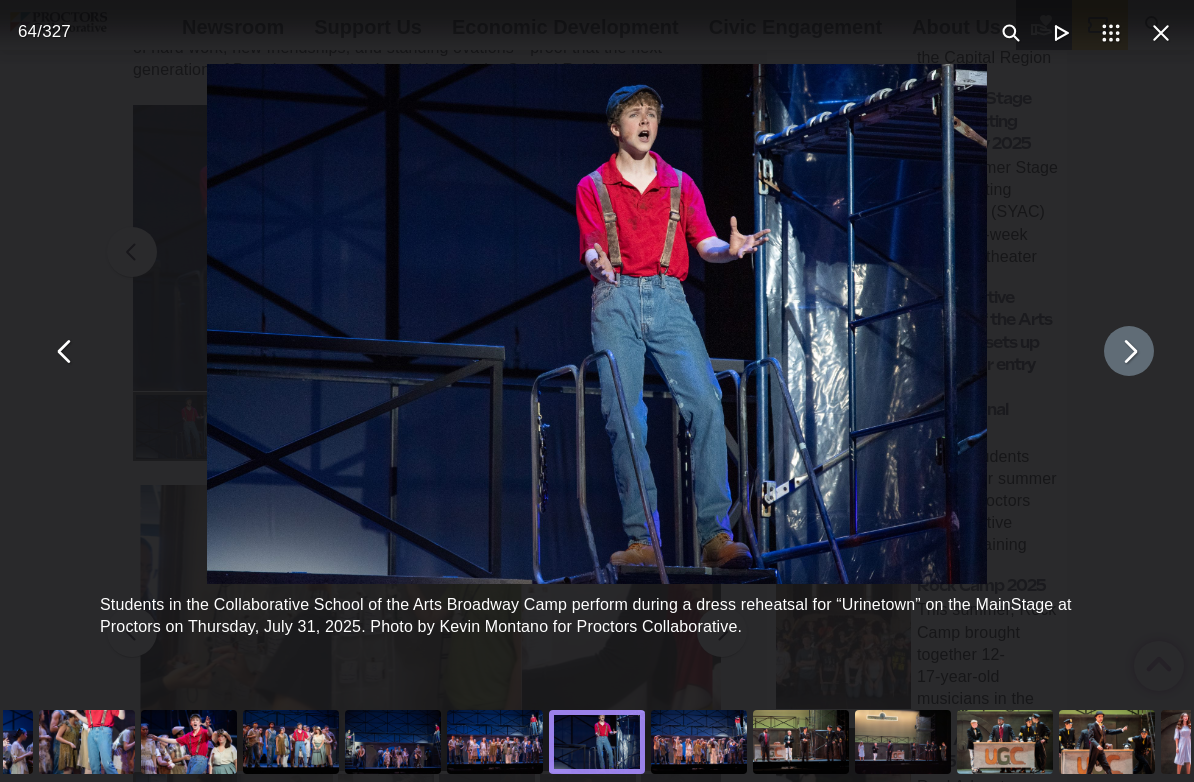 click at bounding box center (1129, 351) 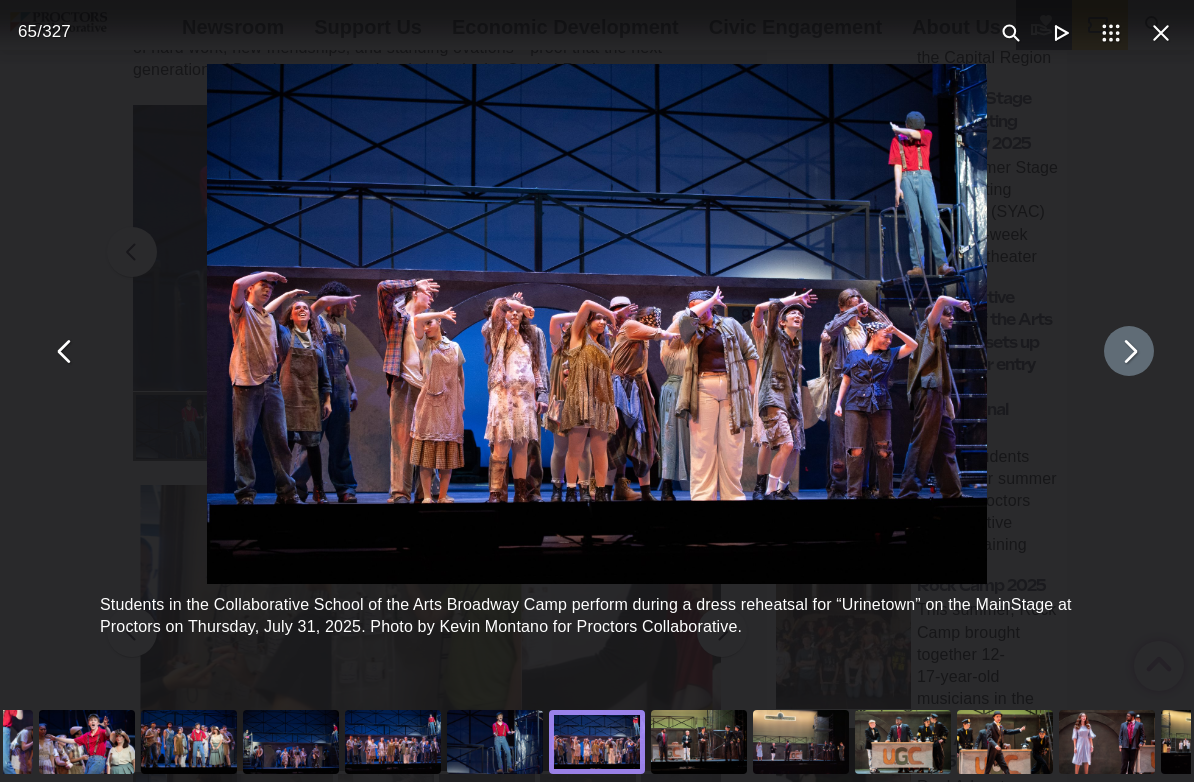 click at bounding box center (1129, 351) 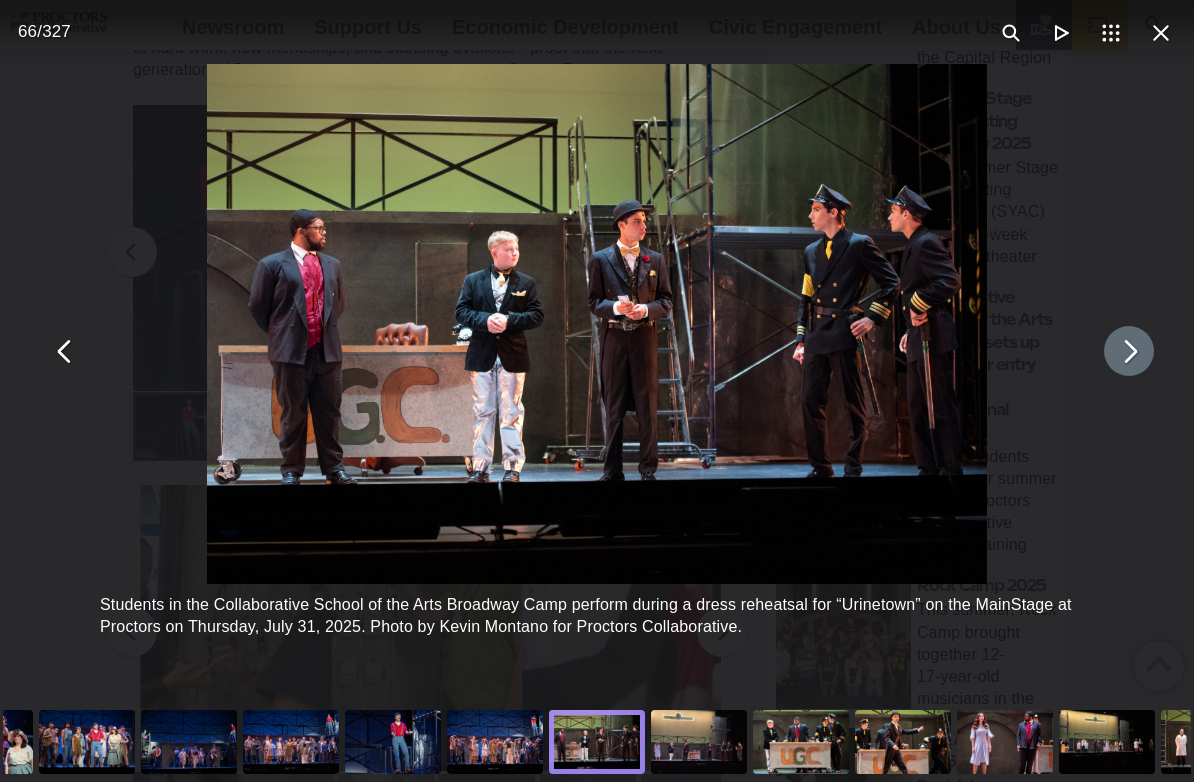 click at bounding box center [1129, 351] 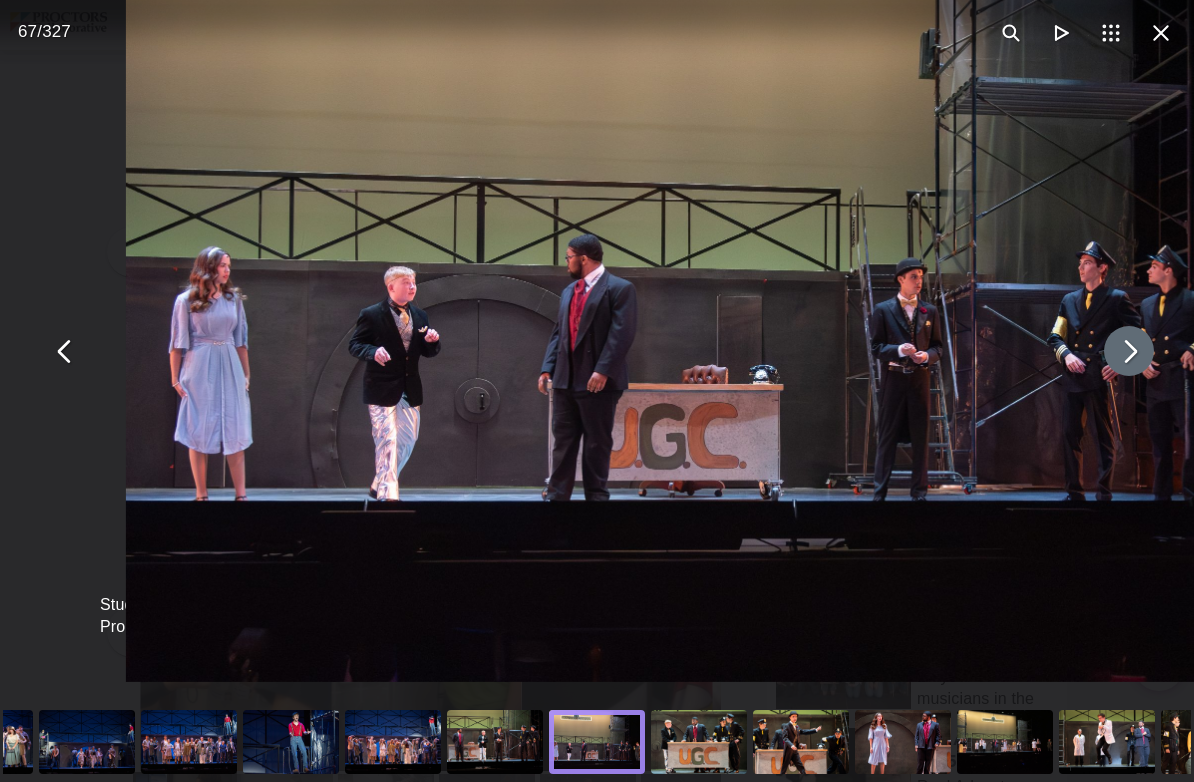 click at bounding box center [1129, 351] 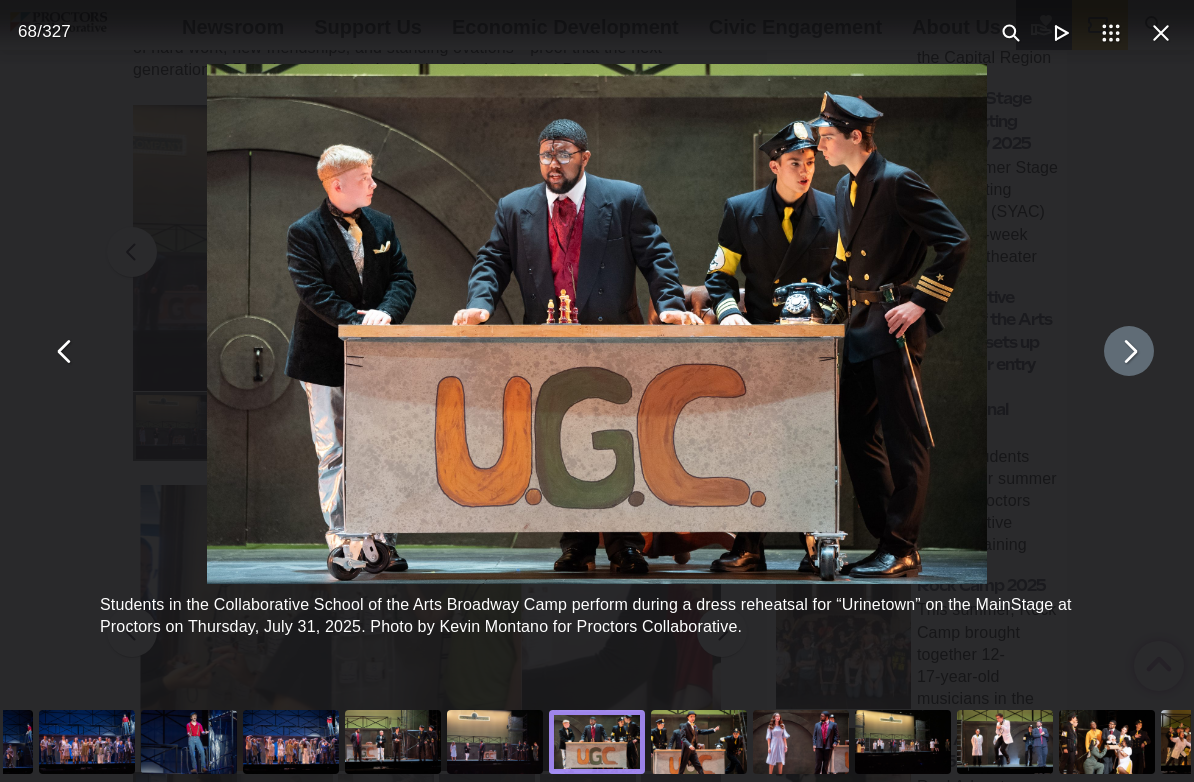 click at bounding box center [1129, 351] 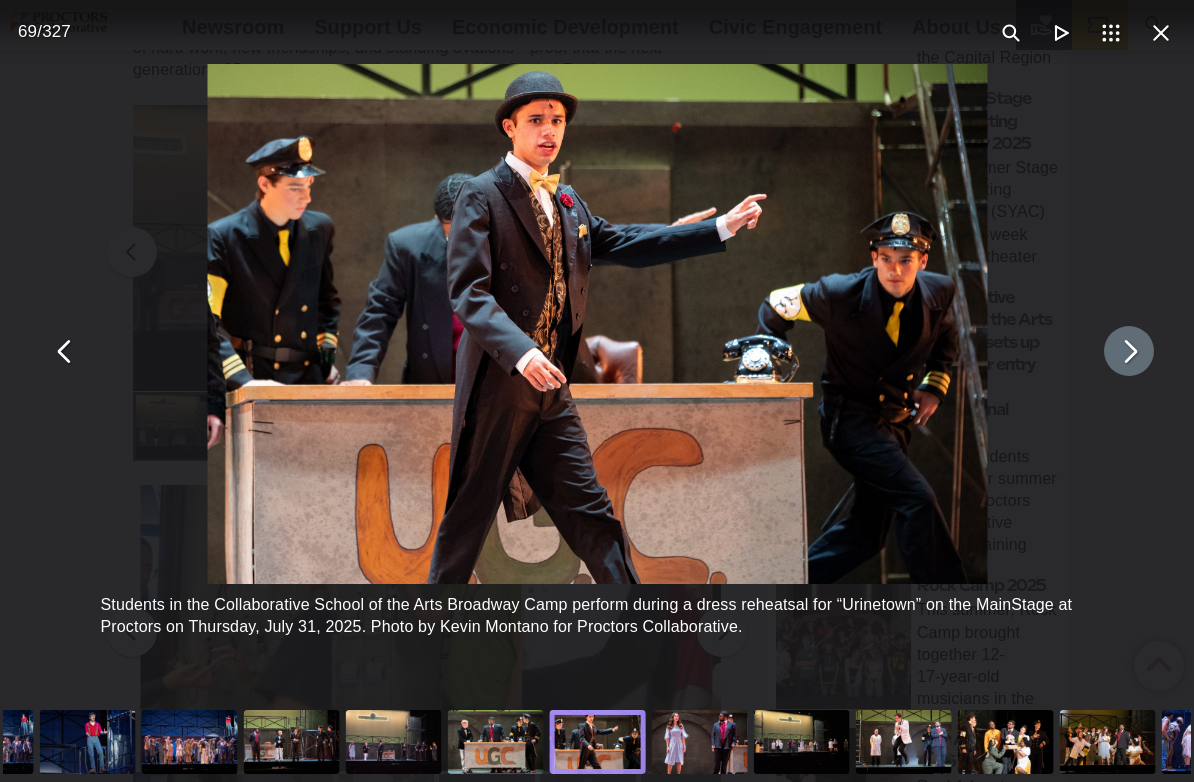 click at bounding box center [1129, 351] 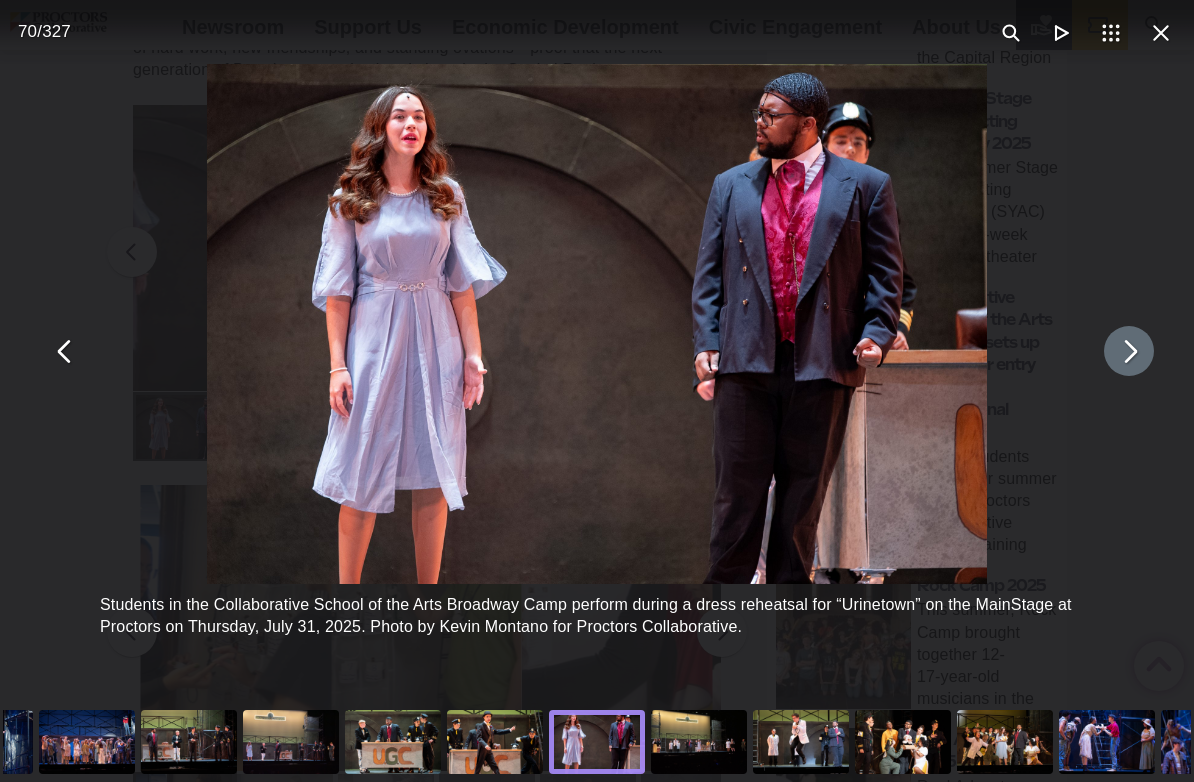 click at bounding box center [1129, 351] 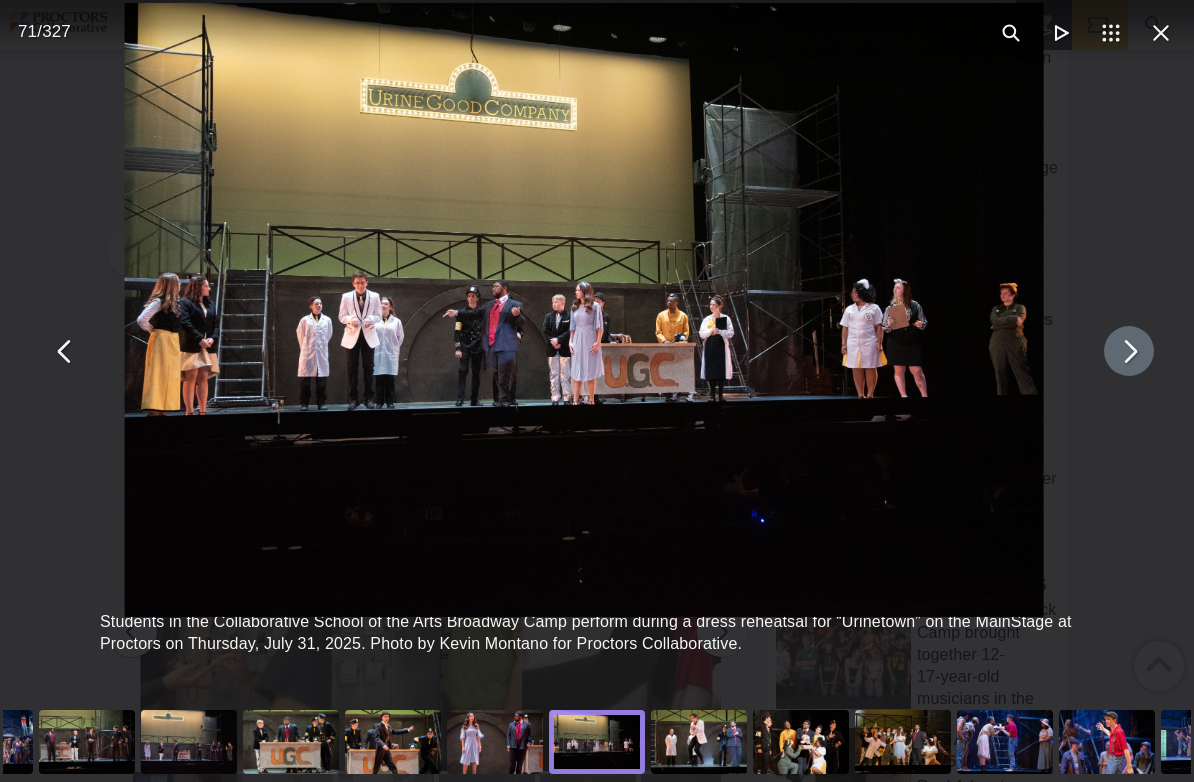click at bounding box center [1129, 351] 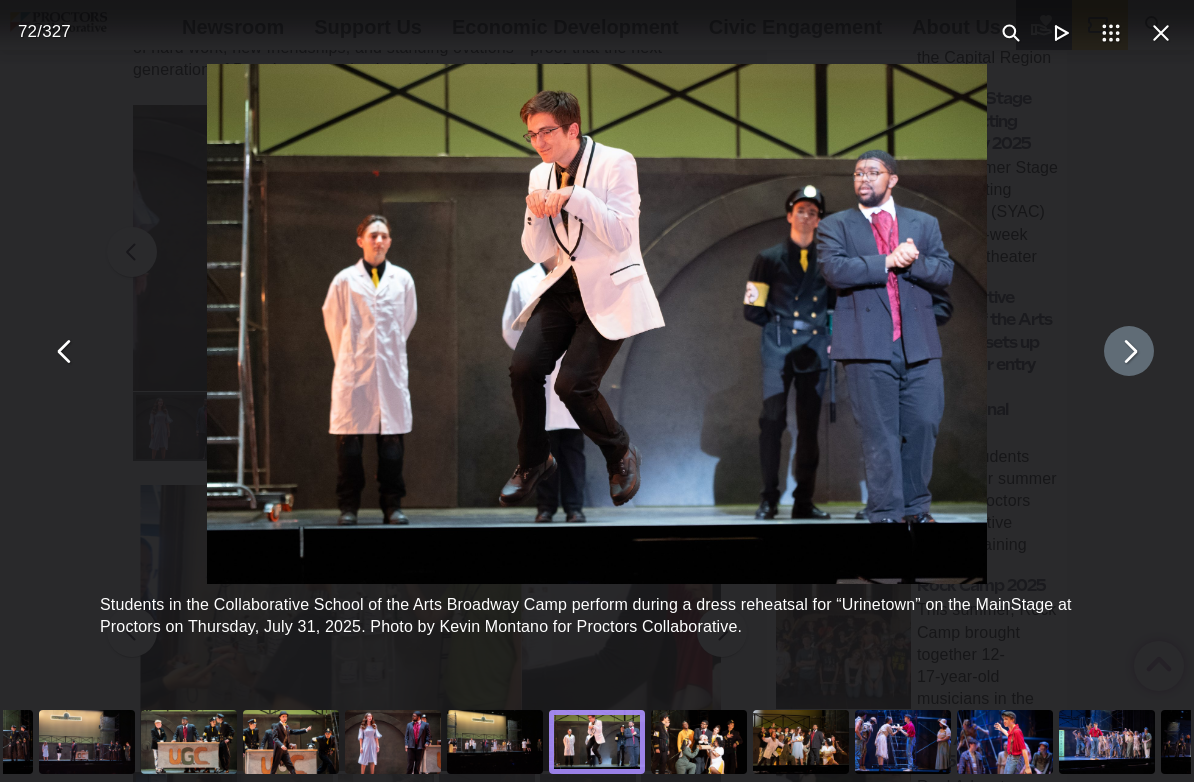 click at bounding box center [1129, 351] 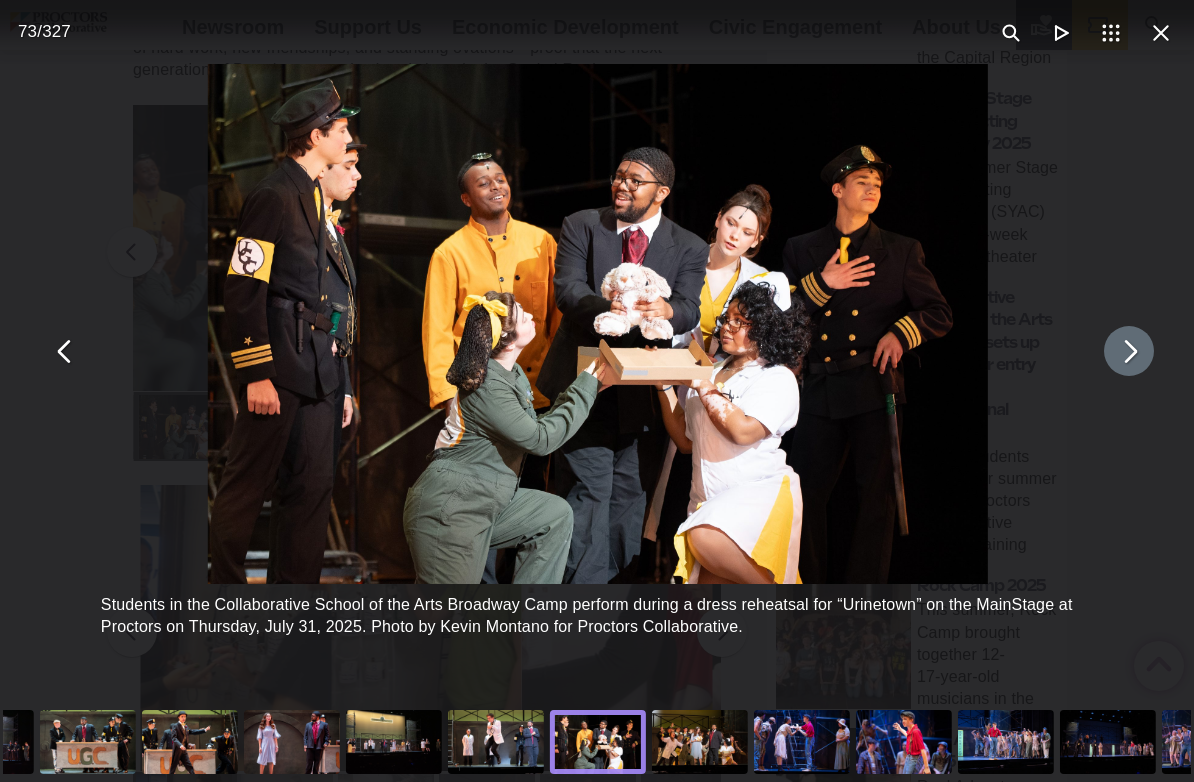 click at bounding box center [1129, 351] 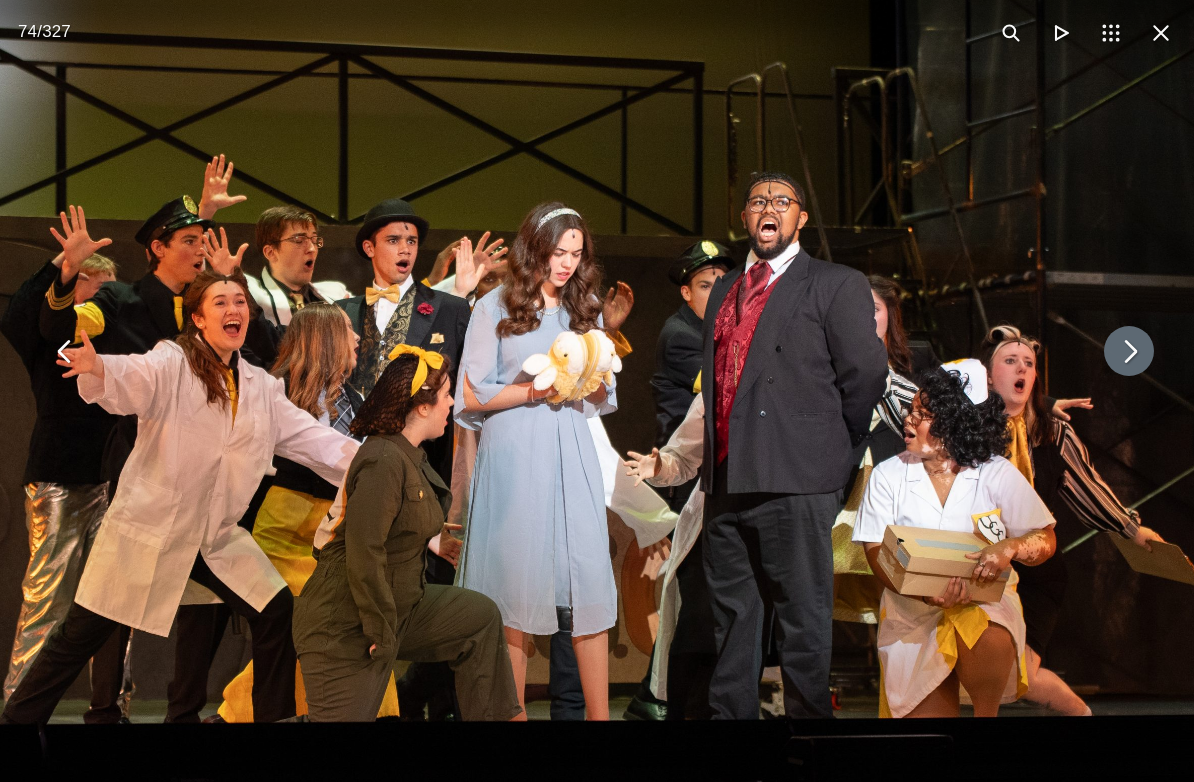 click at bounding box center (1129, 351) 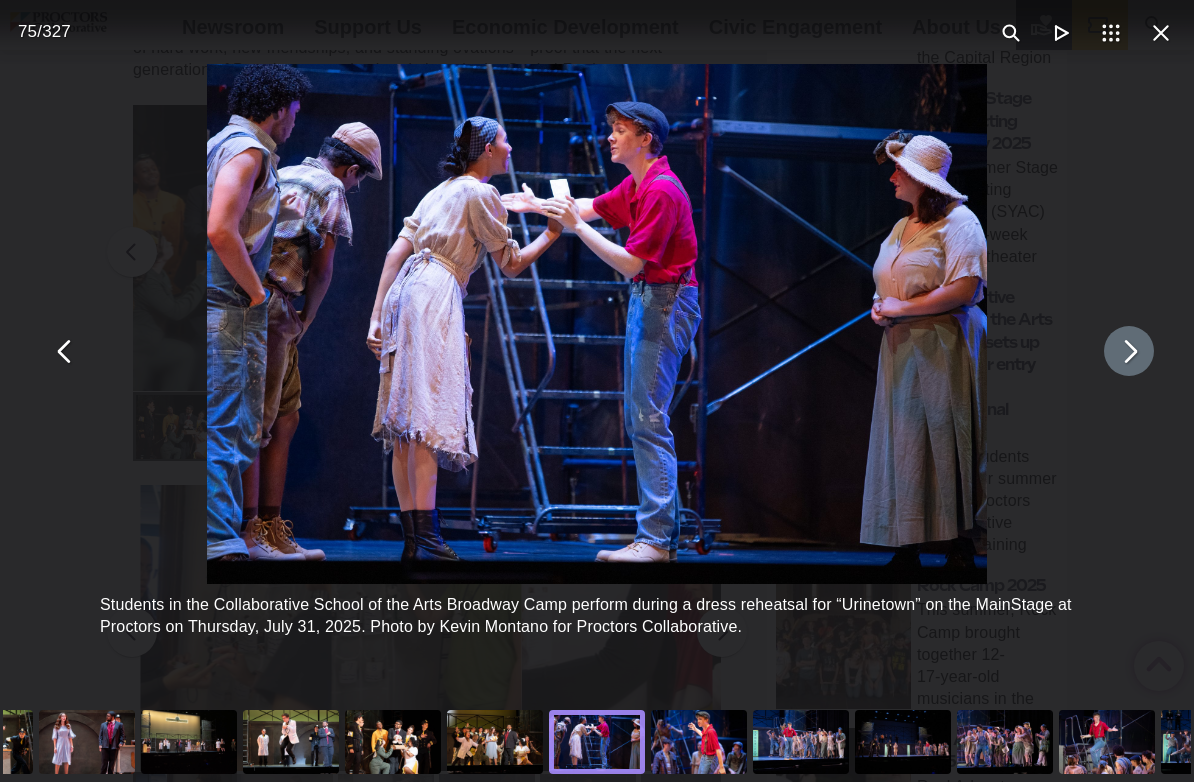 click at bounding box center [1129, 351] 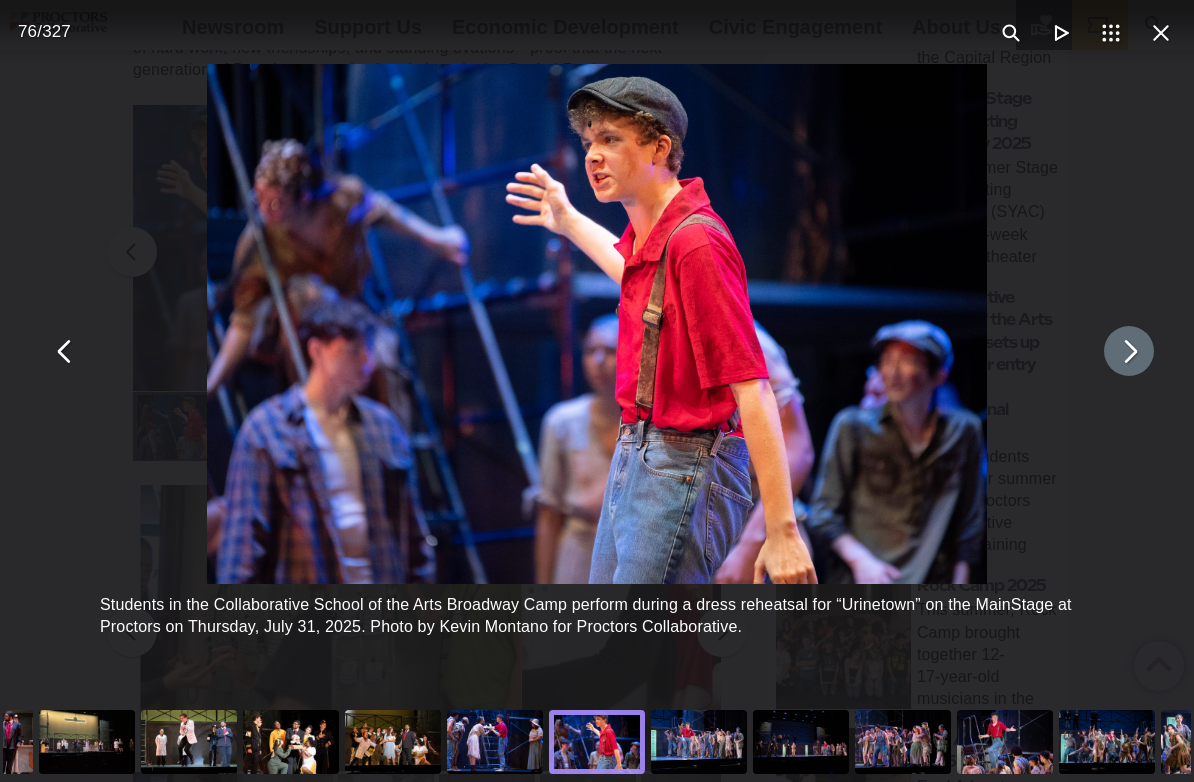 click at bounding box center (1129, 351) 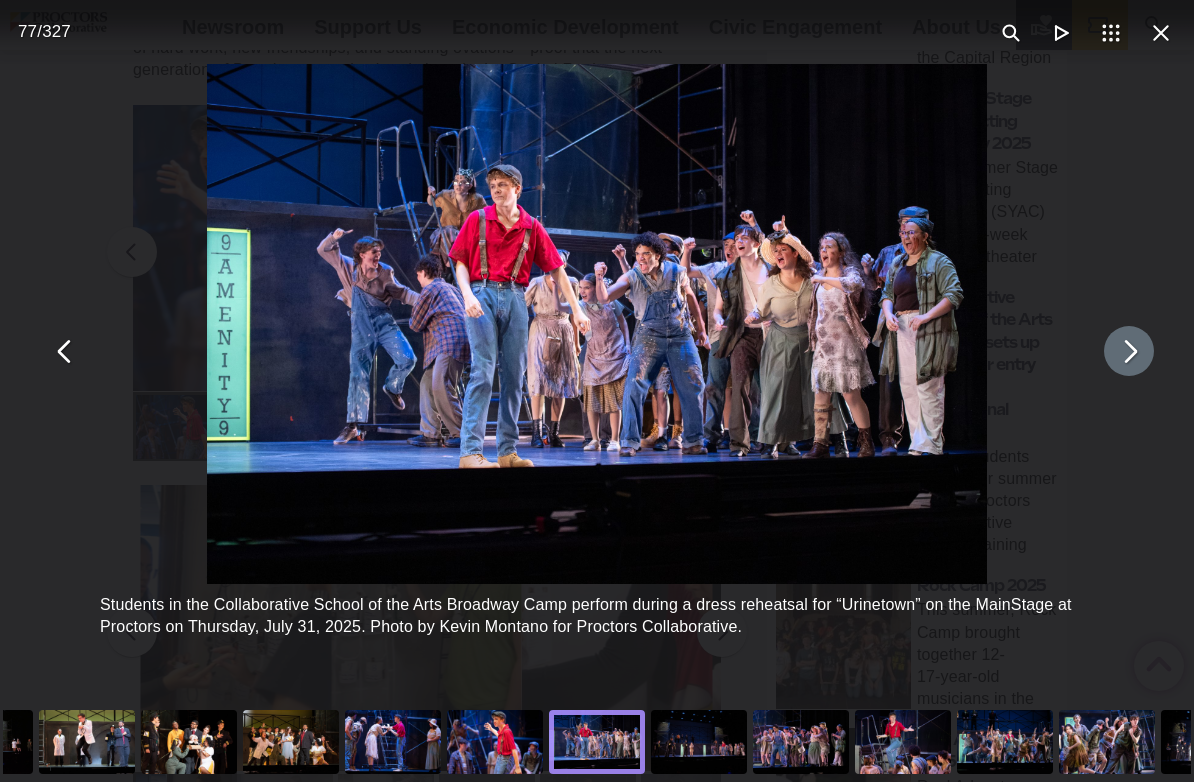 click at bounding box center (1129, 351) 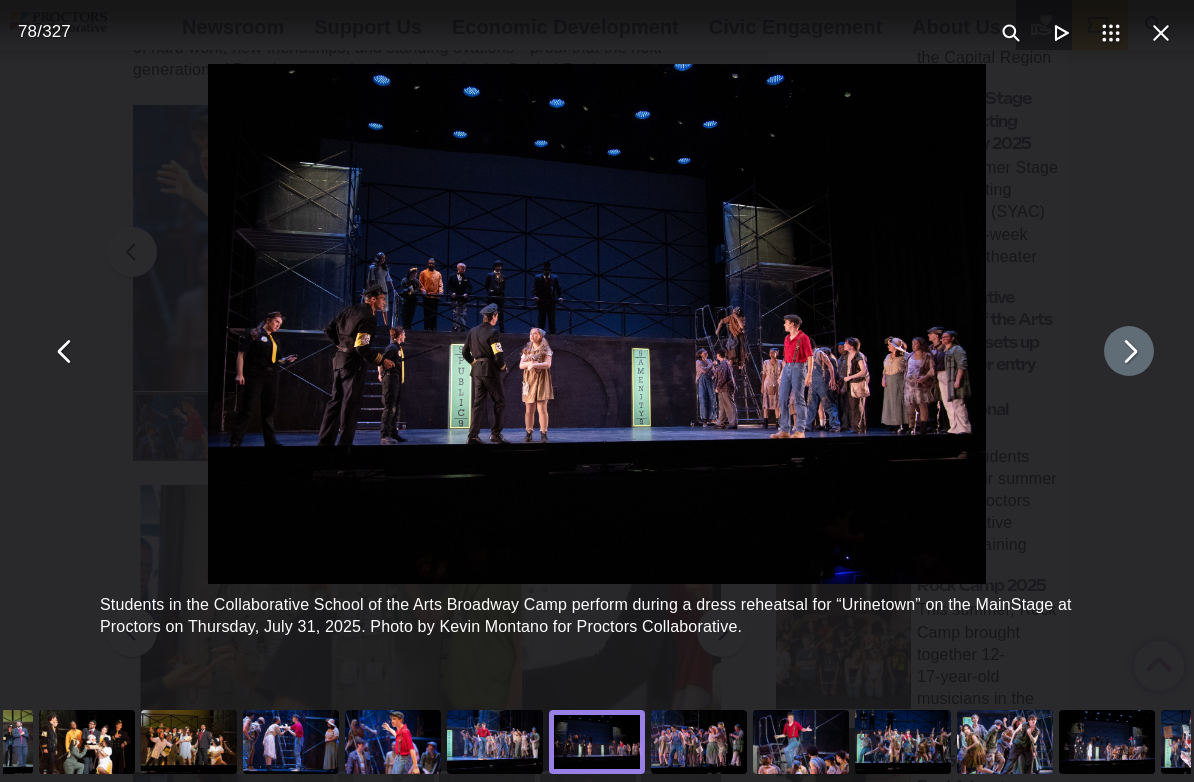 click at bounding box center (1129, 351) 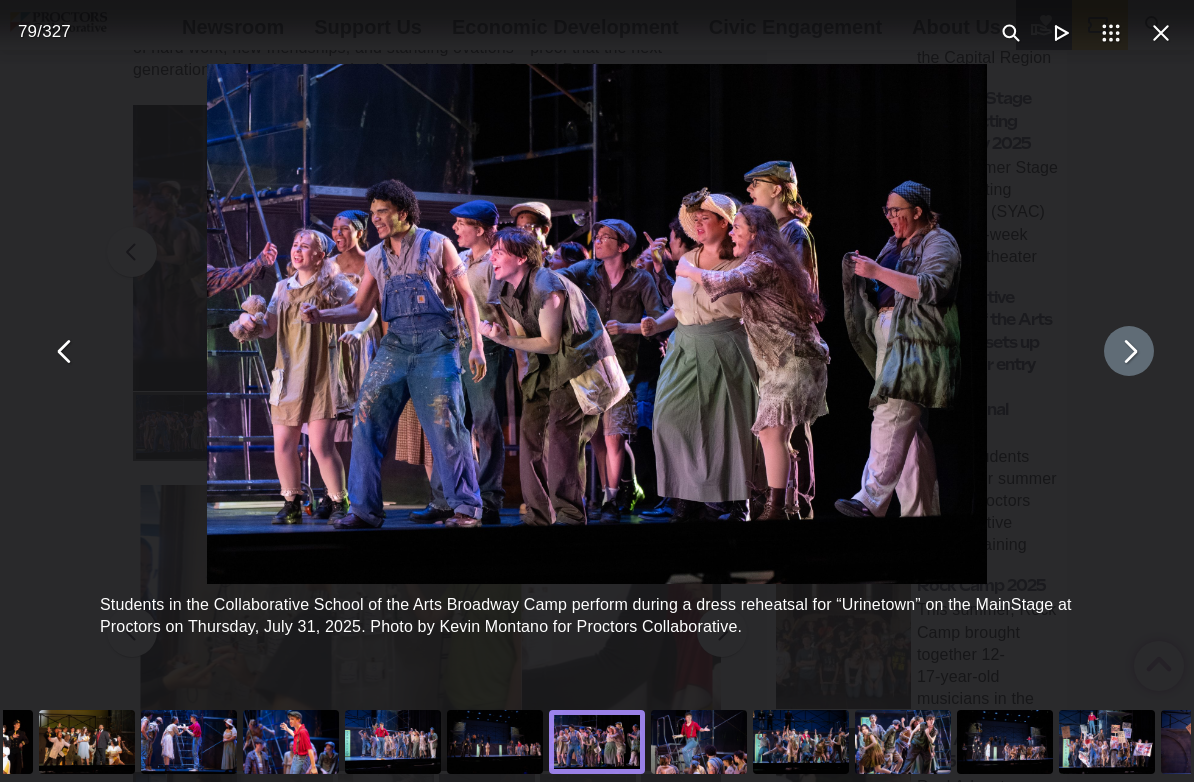 click at bounding box center [1129, 351] 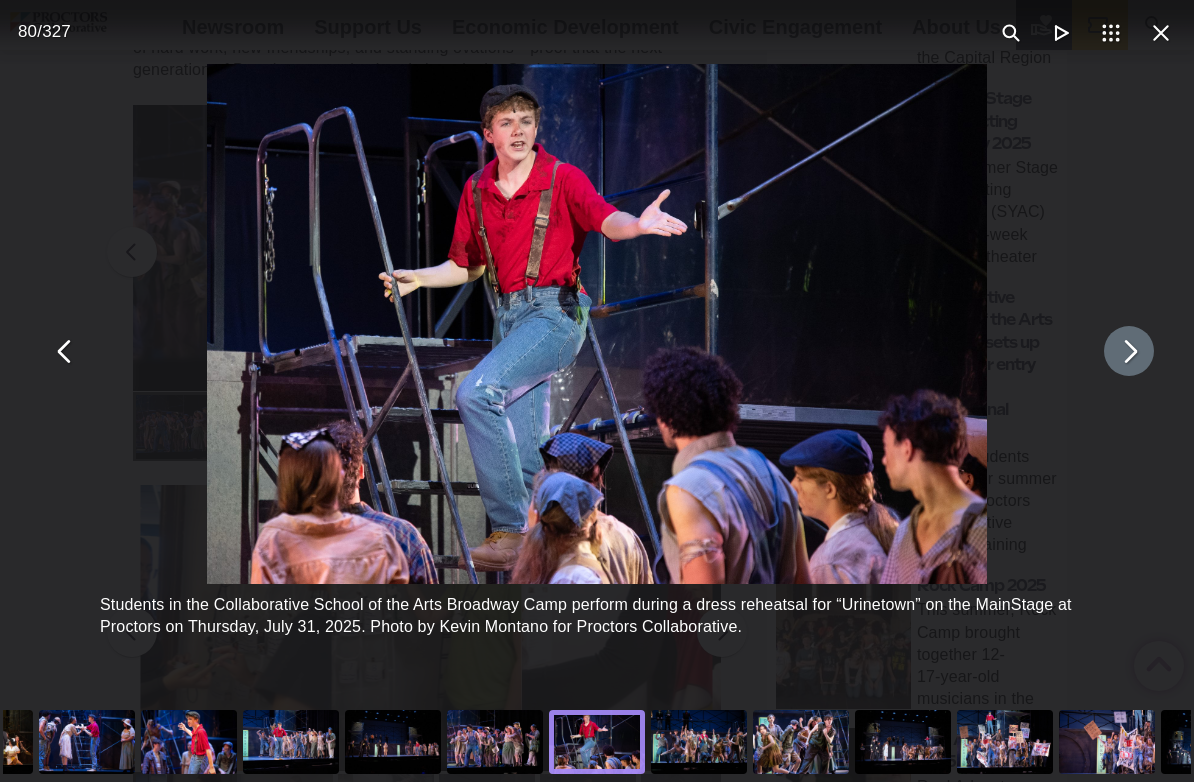 click at bounding box center [1129, 351] 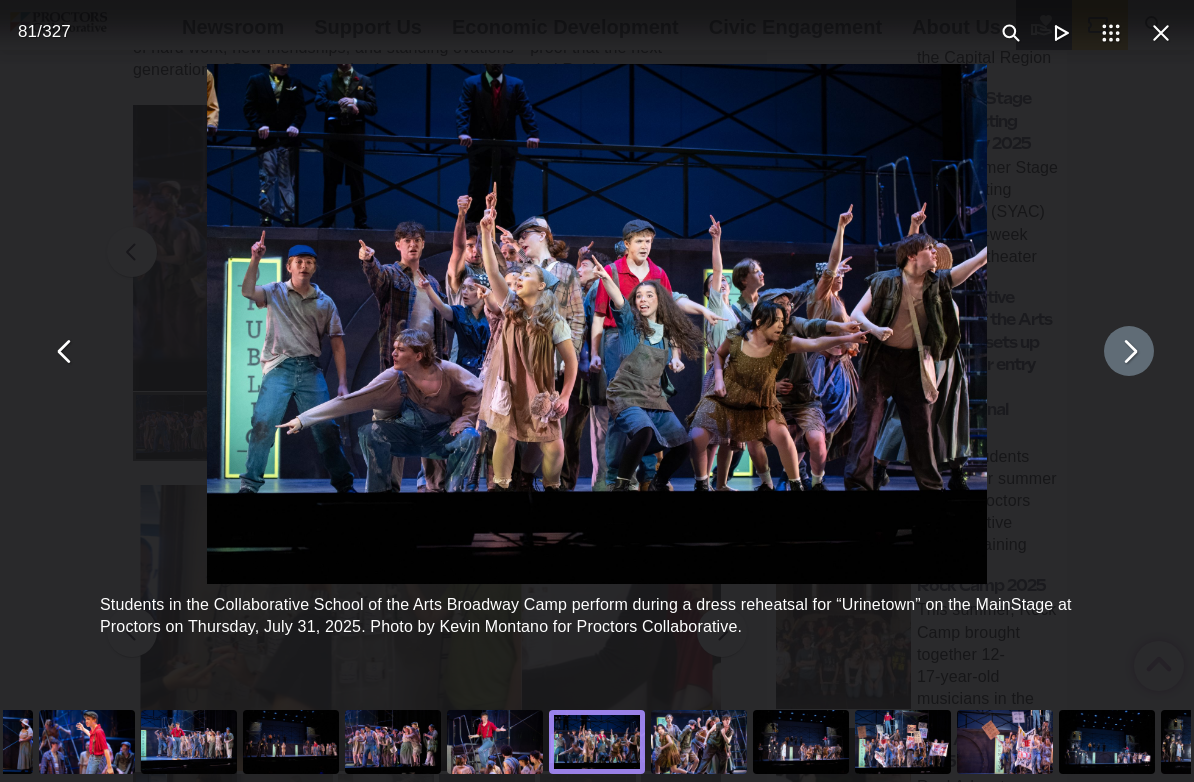 click at bounding box center [1129, 351] 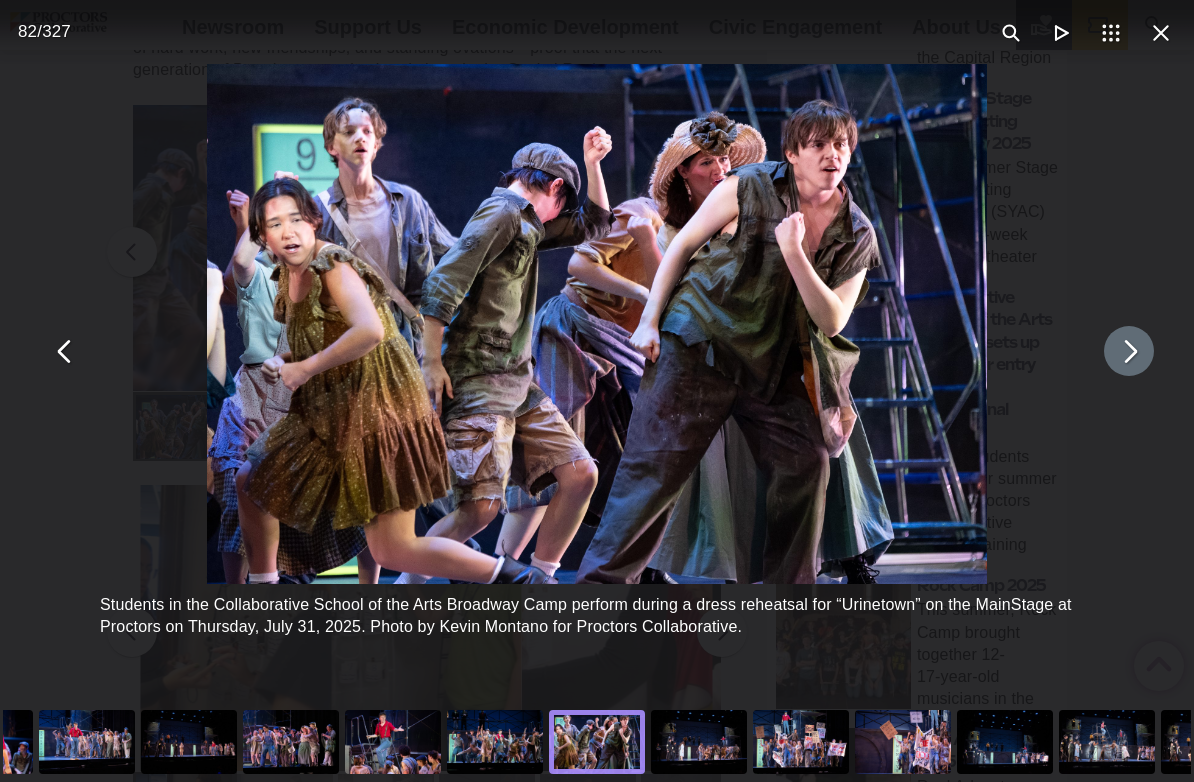 click at bounding box center [1129, 351] 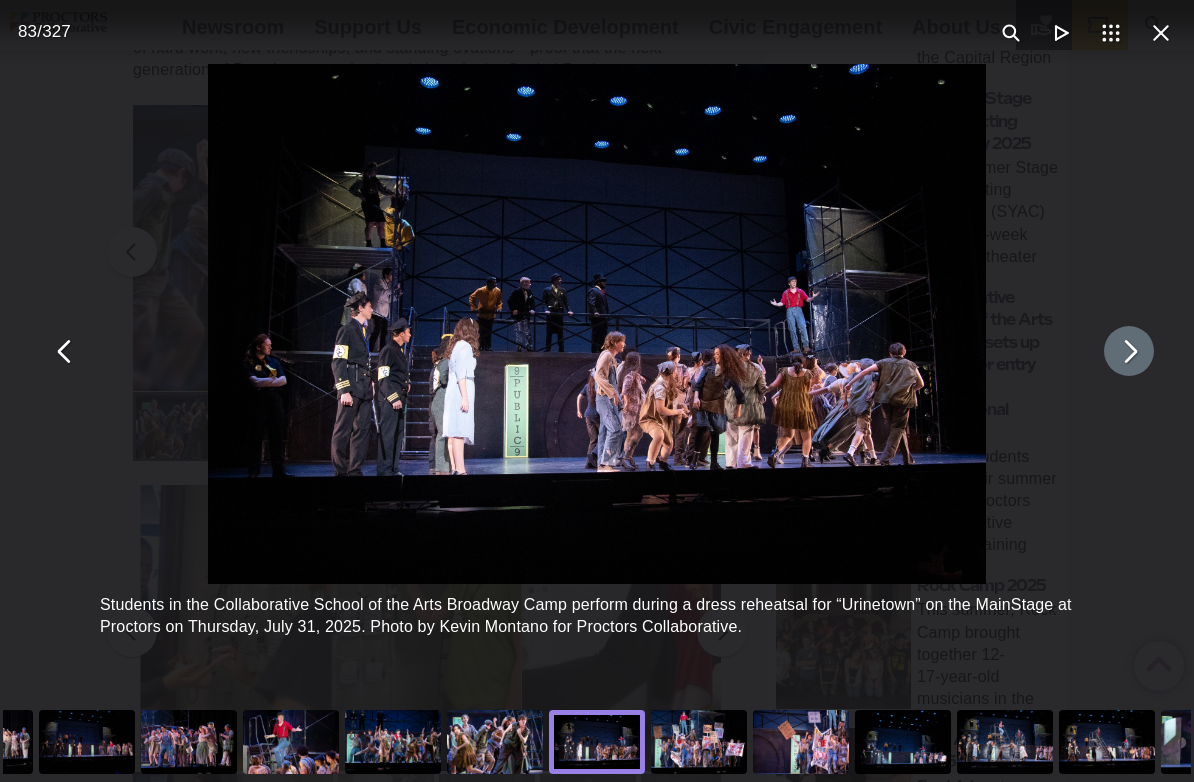 click at bounding box center [1129, 351] 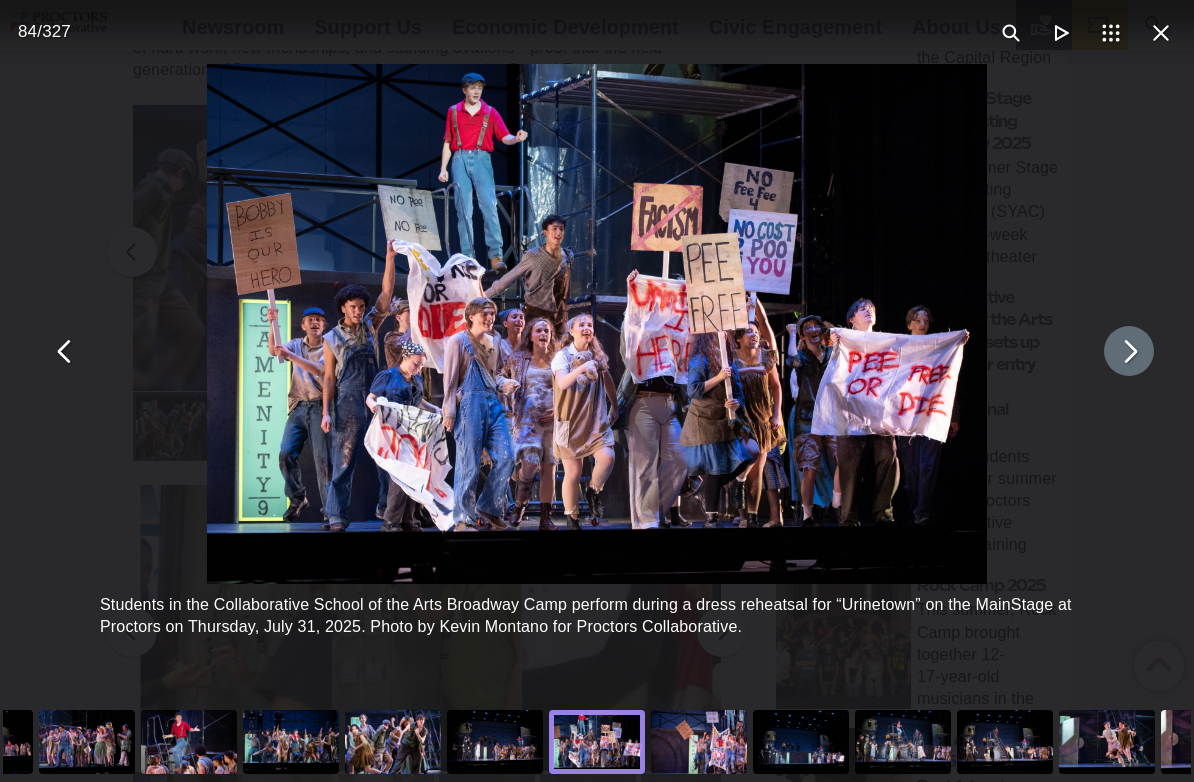 click at bounding box center (1129, 351) 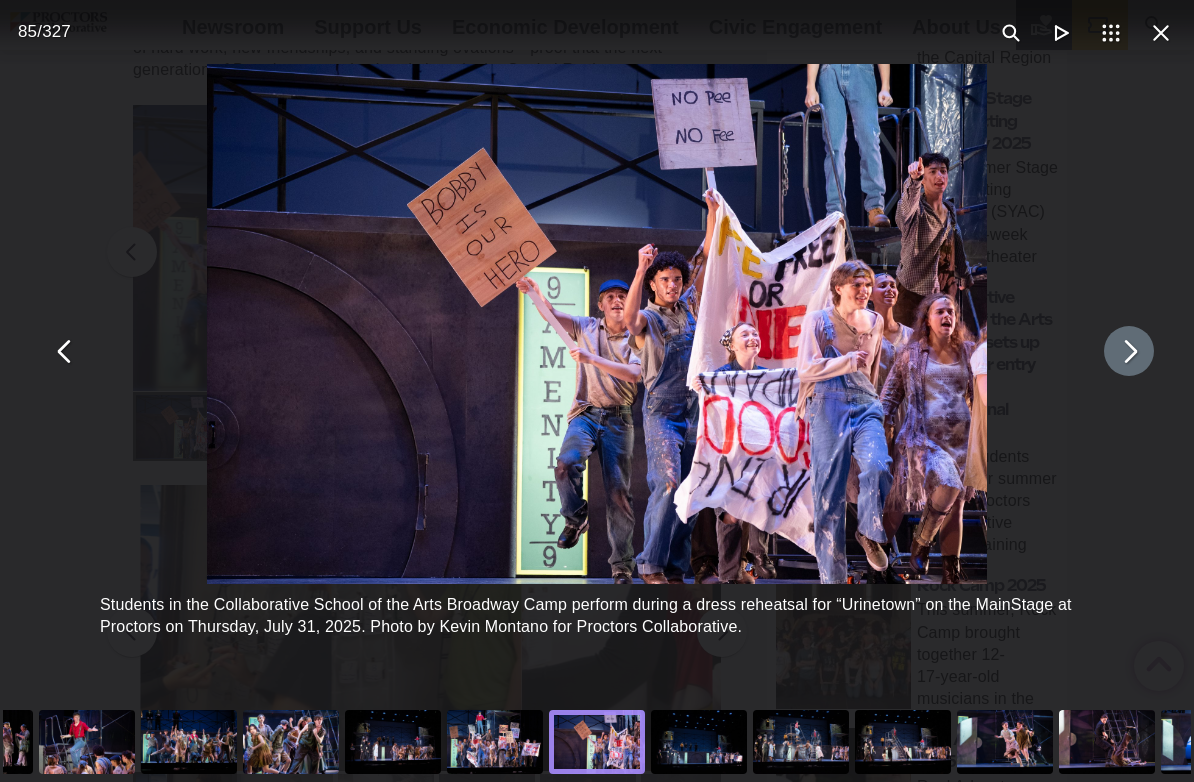click at bounding box center [1129, 351] 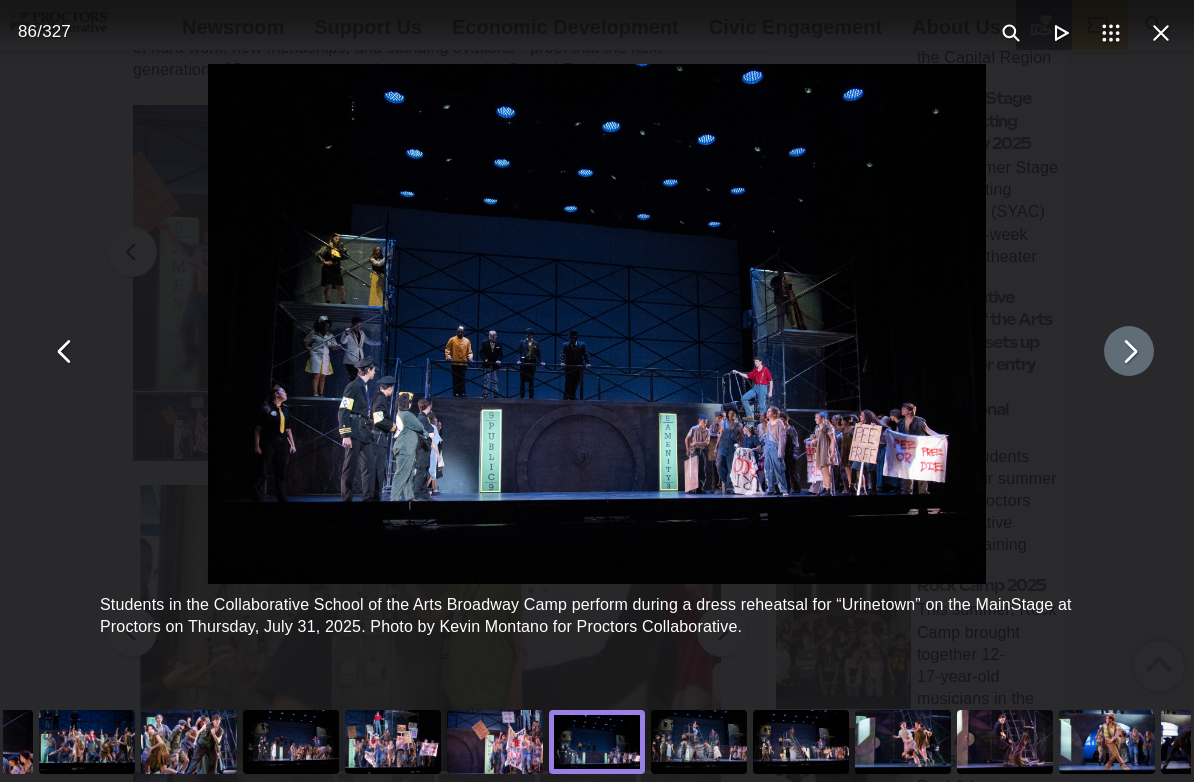 click at bounding box center [1129, 351] 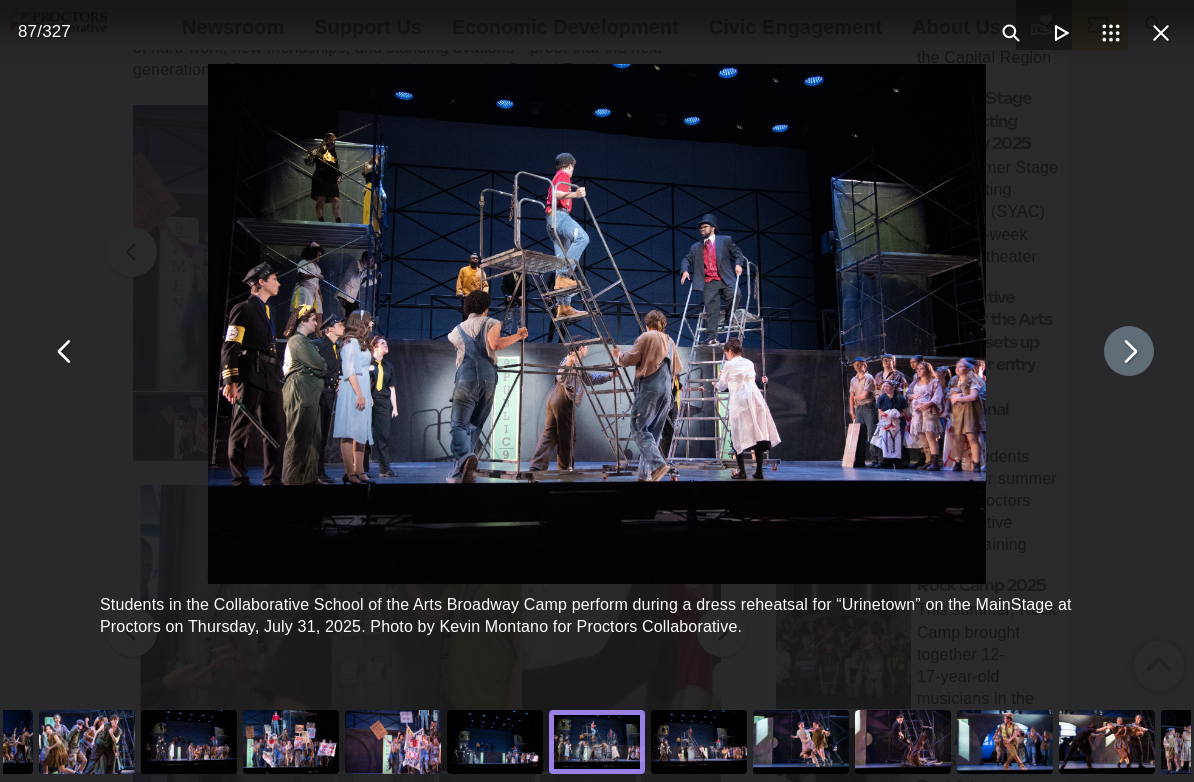 click at bounding box center [1129, 351] 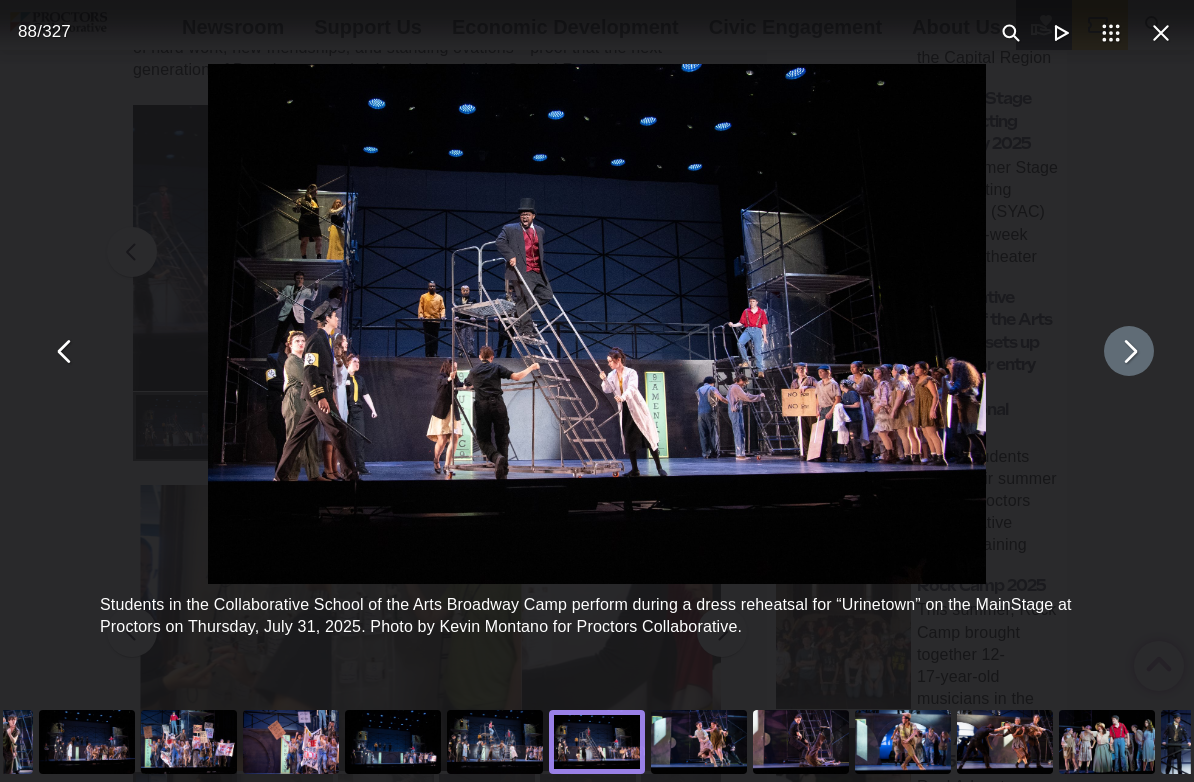 click at bounding box center [1129, 351] 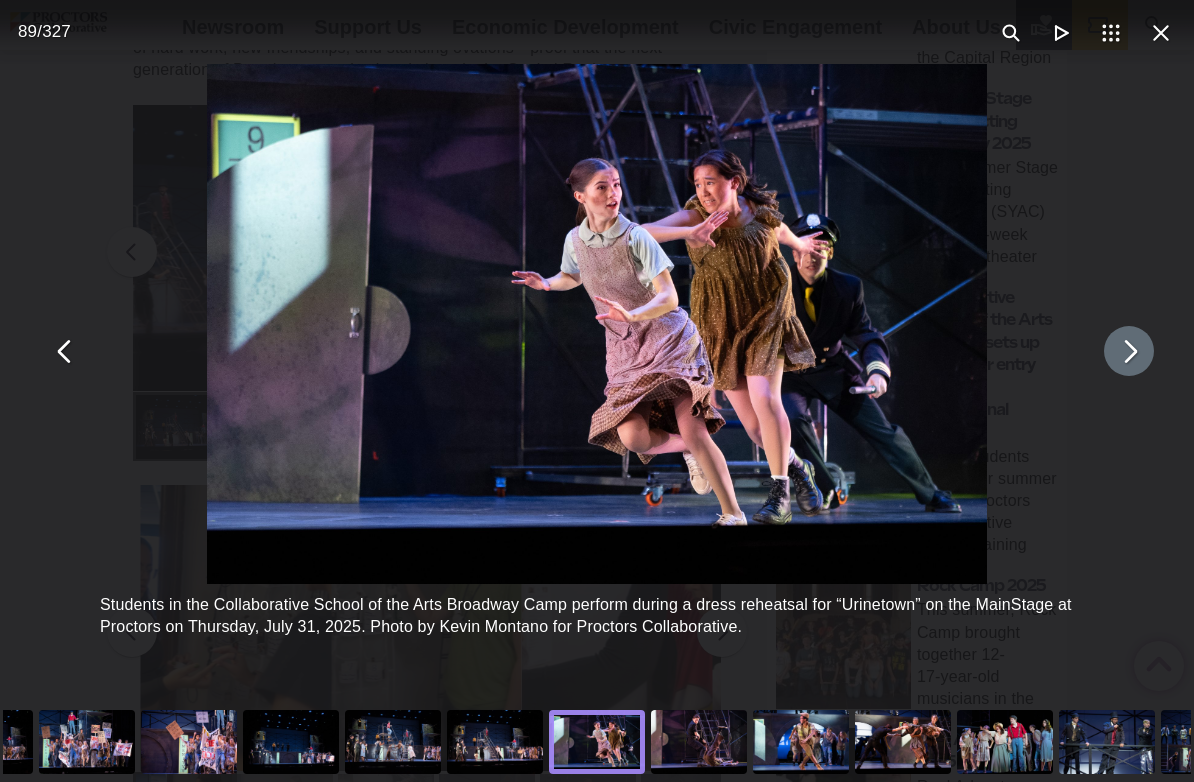 click at bounding box center (1129, 351) 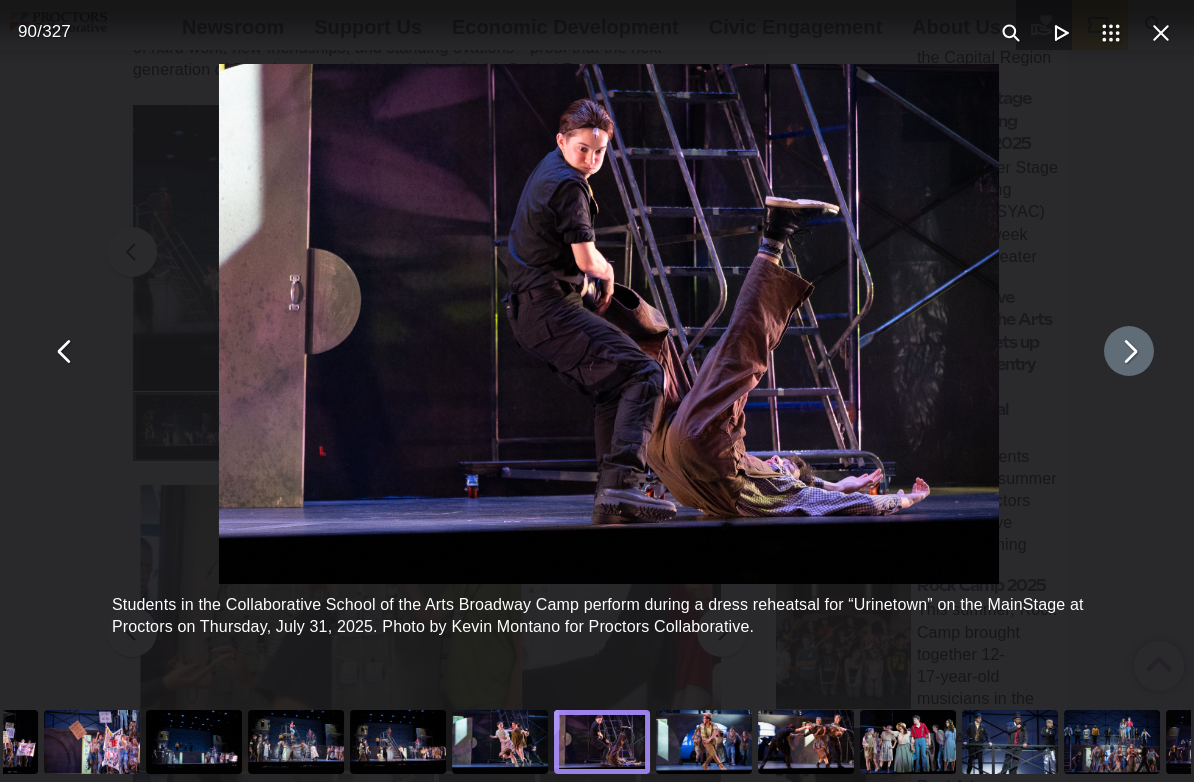 click at bounding box center (1129, 351) 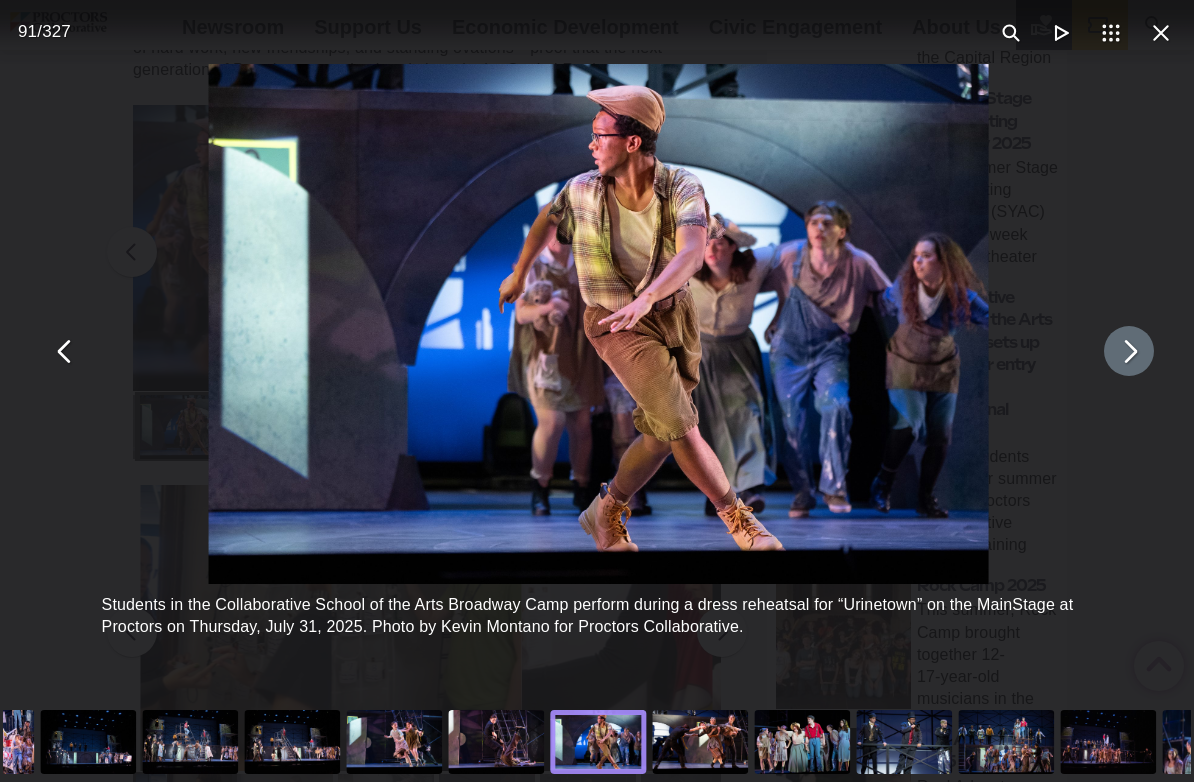 click at bounding box center [1129, 351] 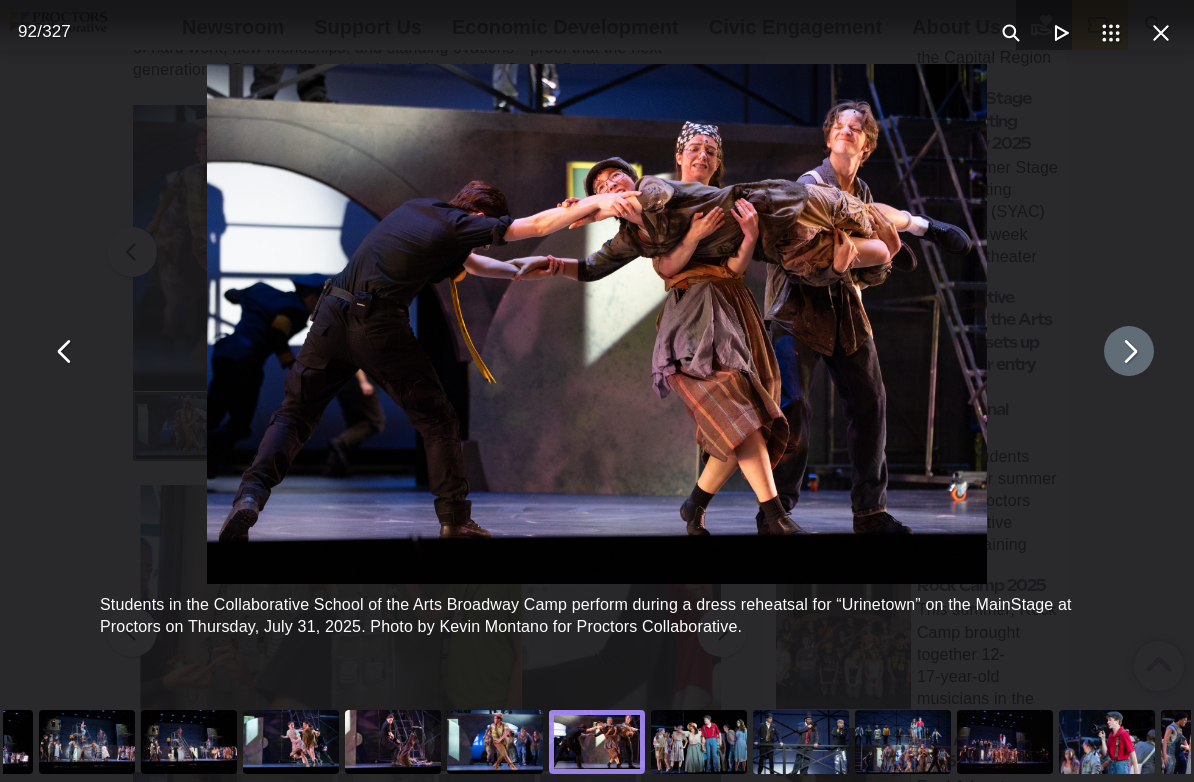 click at bounding box center [1129, 351] 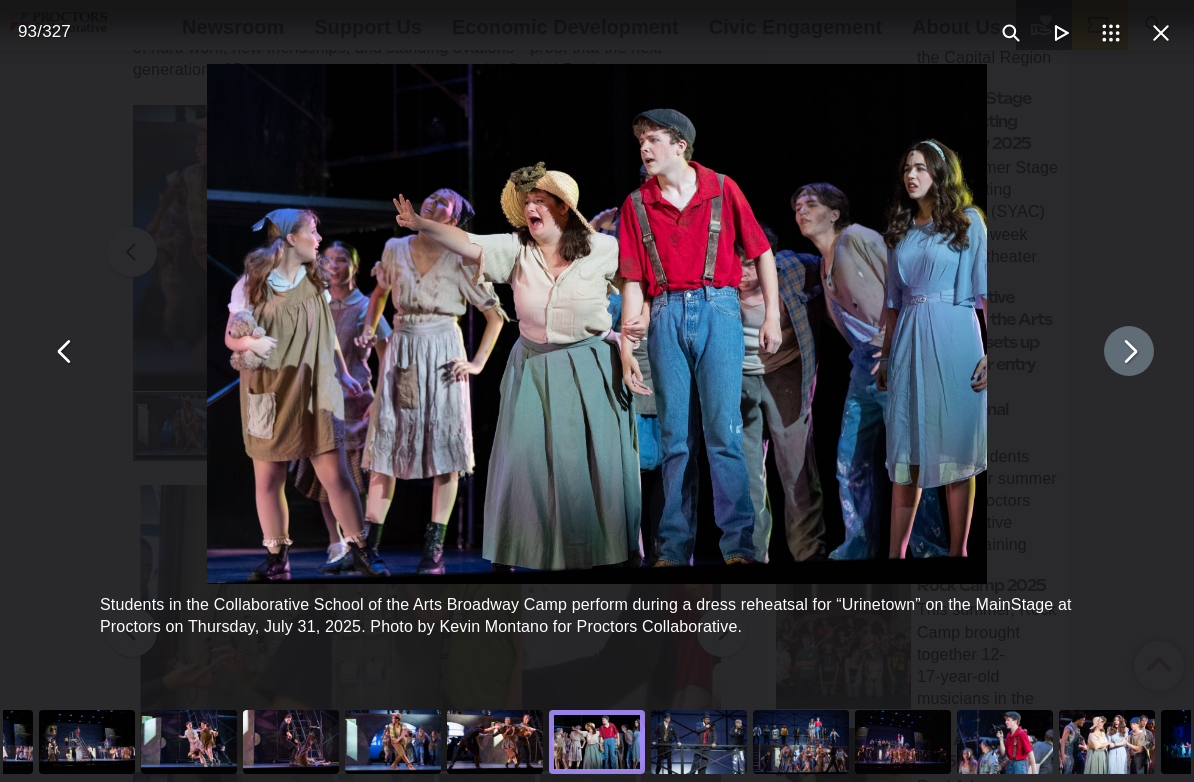 click at bounding box center (1129, 351) 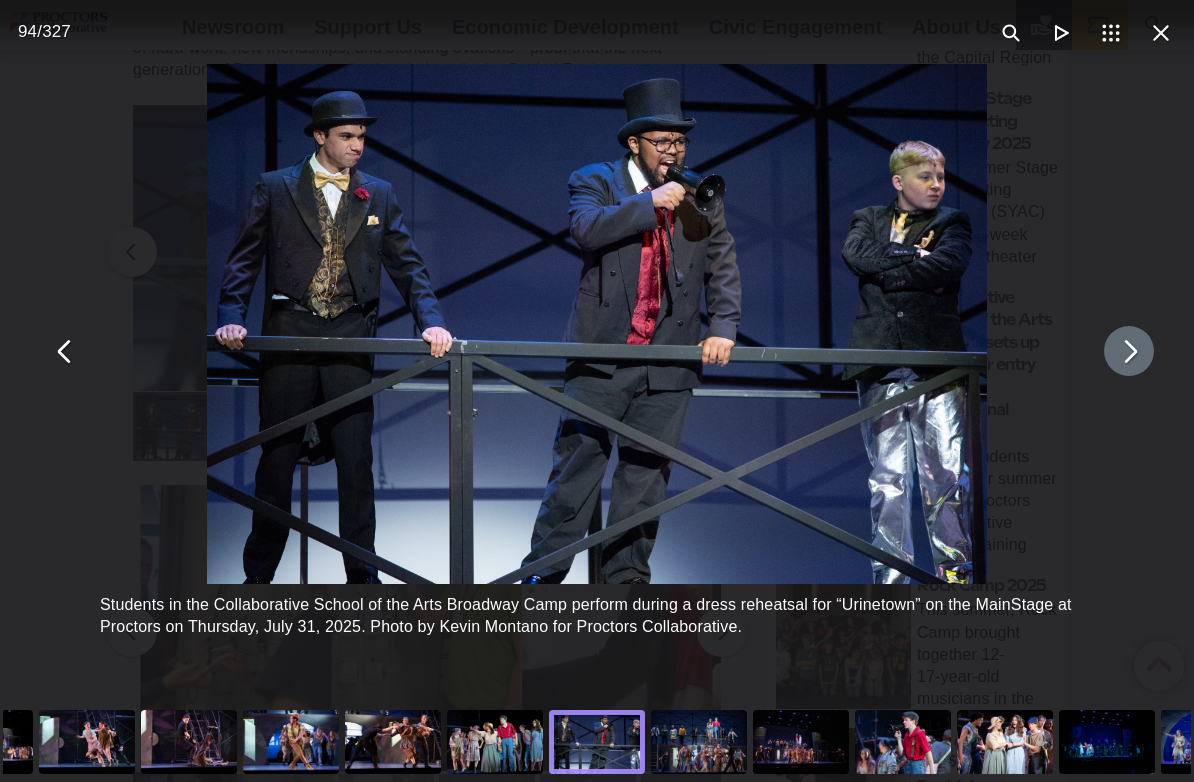 click at bounding box center [1129, 351] 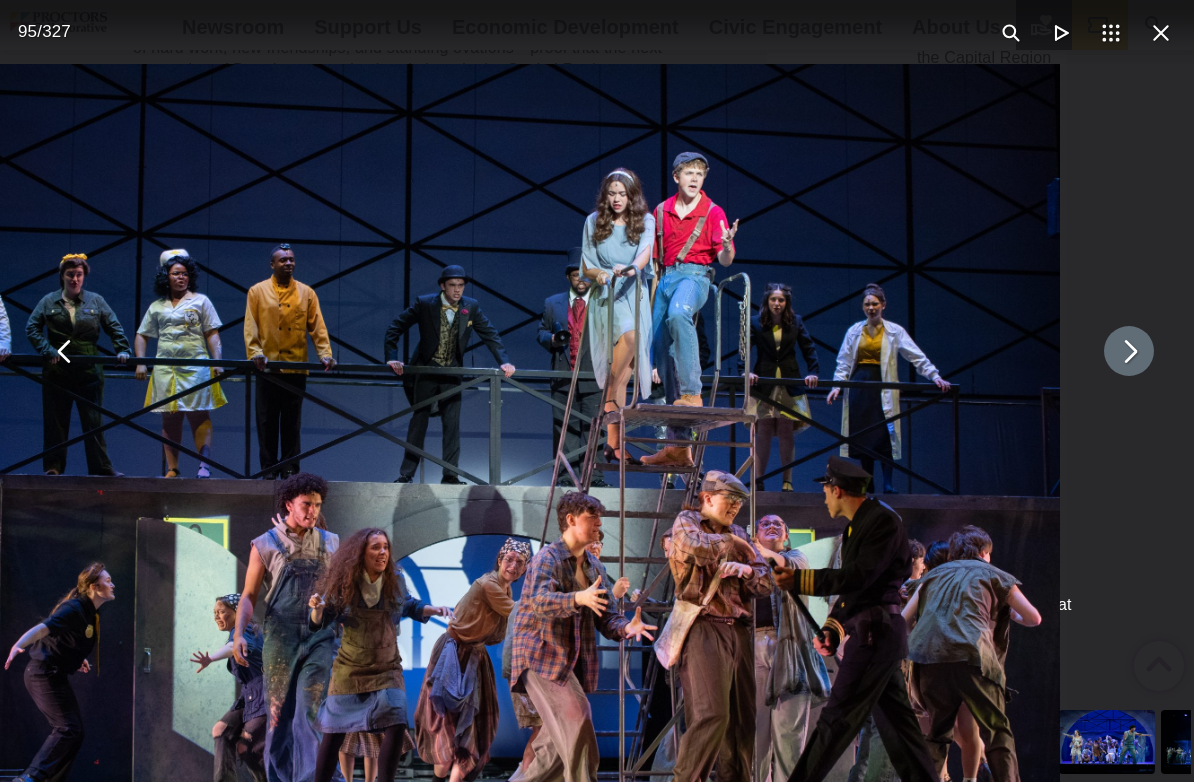 click at bounding box center [1129, 351] 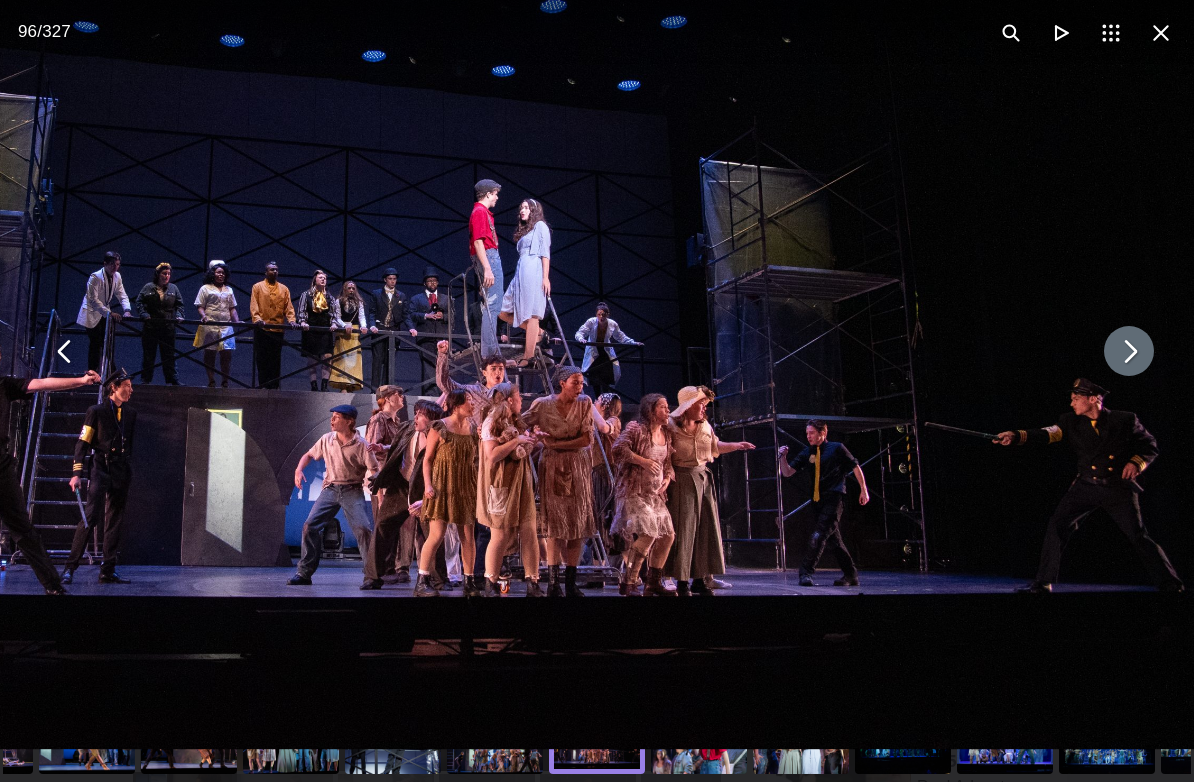 click at bounding box center [1129, 351] 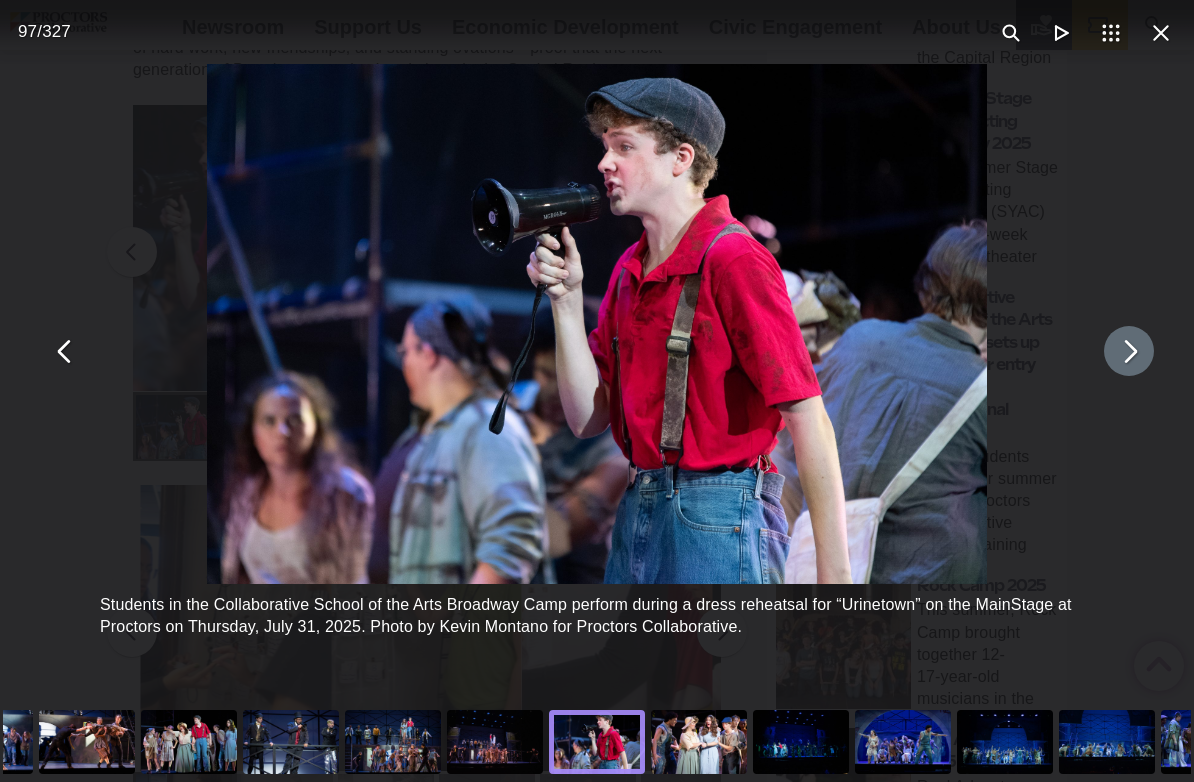click at bounding box center (1129, 351) 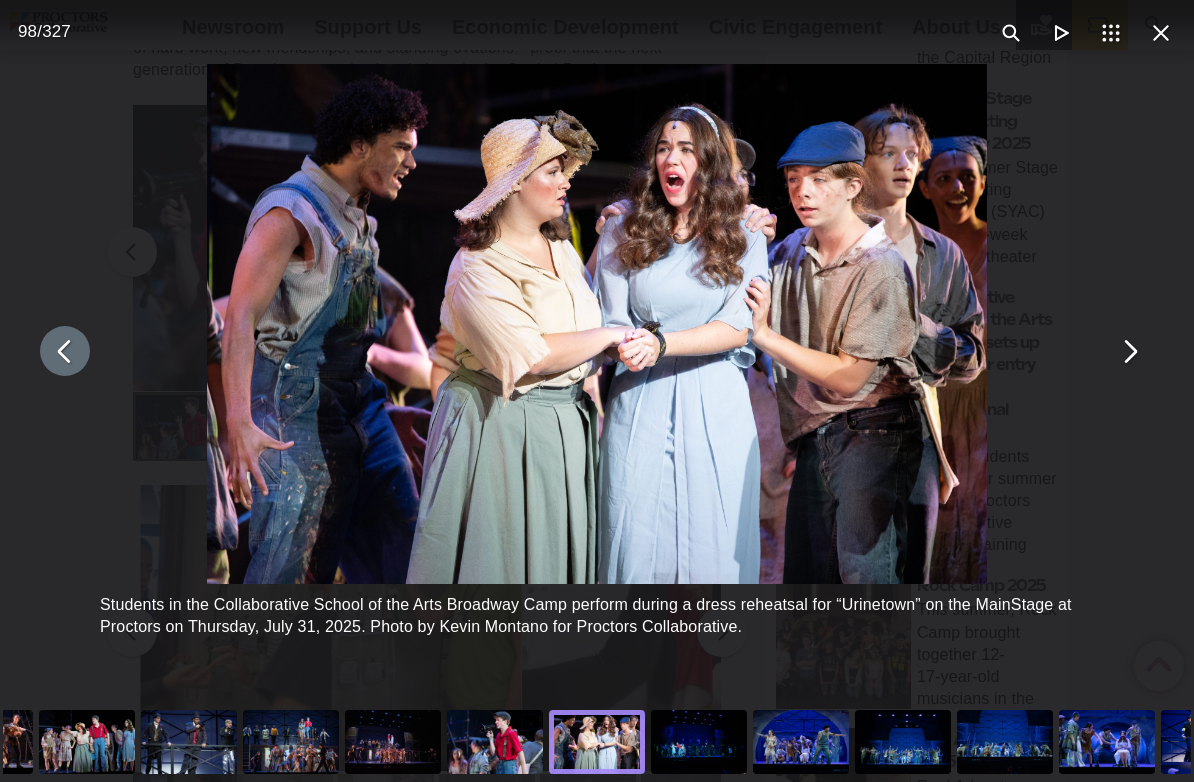 click at bounding box center (65, 351) 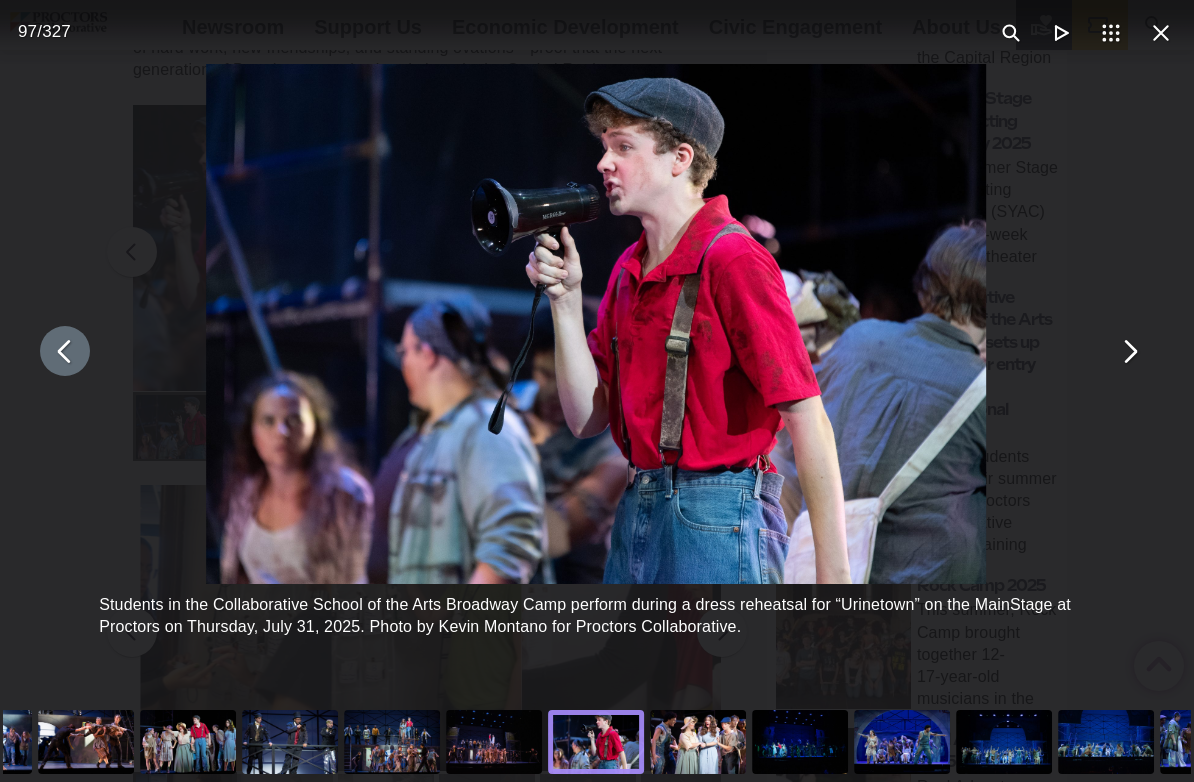 click at bounding box center (65, 351) 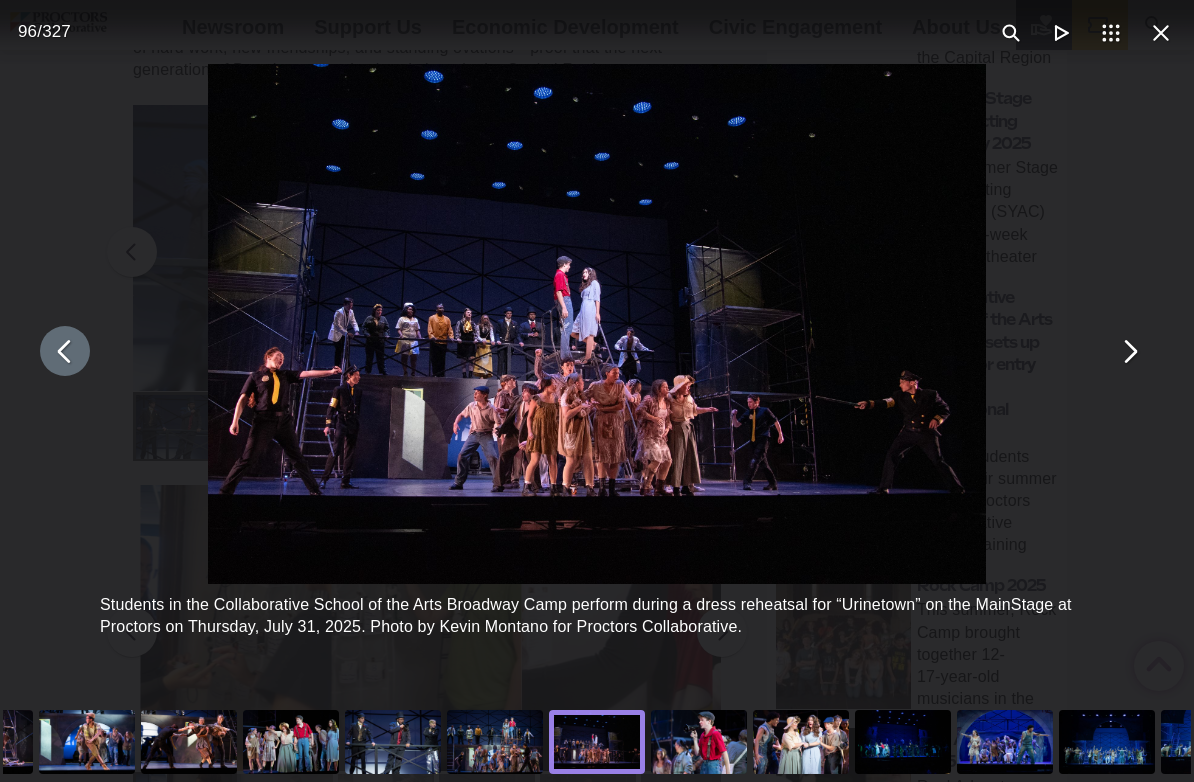 click at bounding box center [65, 351] 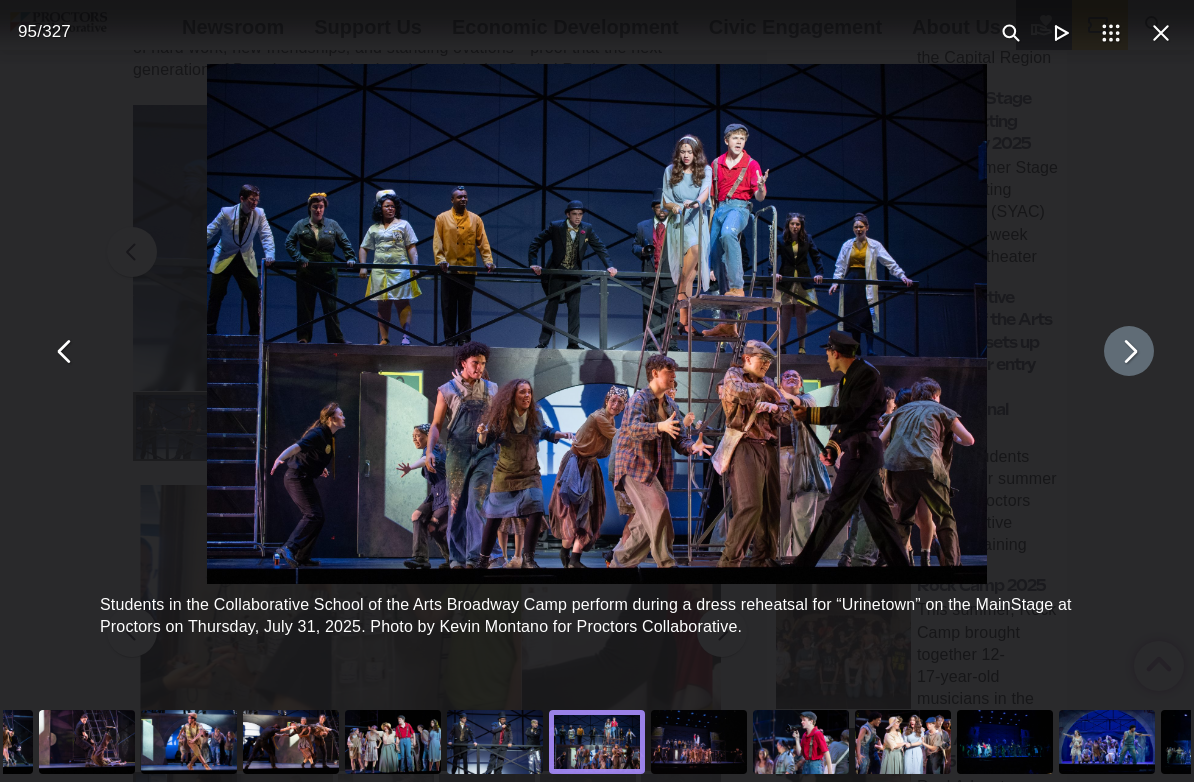 click at bounding box center (1129, 351) 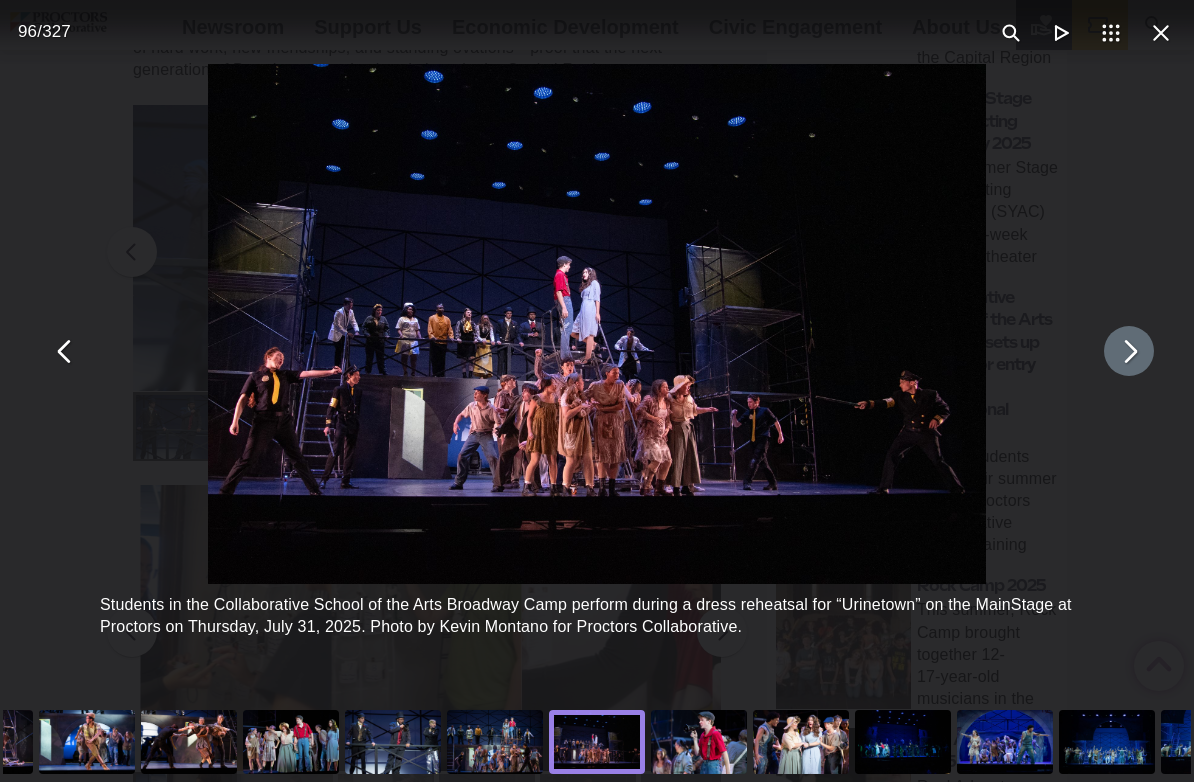 click at bounding box center [1129, 351] 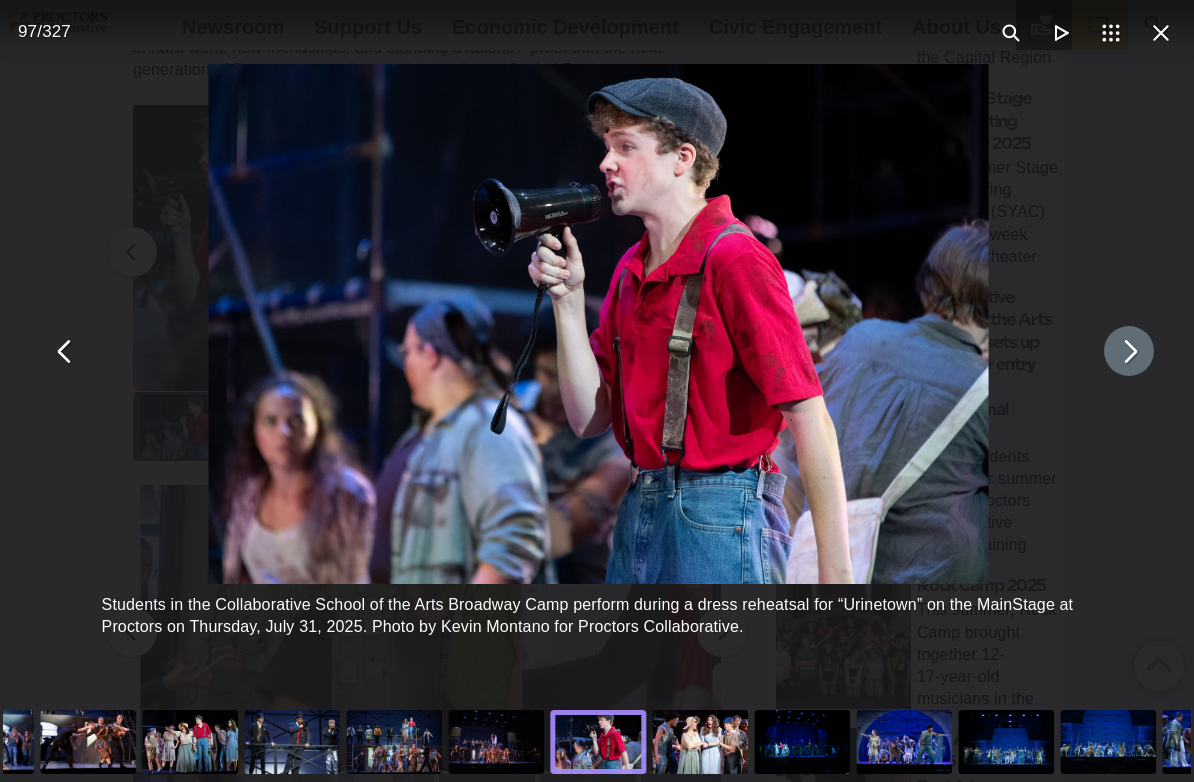 click at bounding box center [1129, 351] 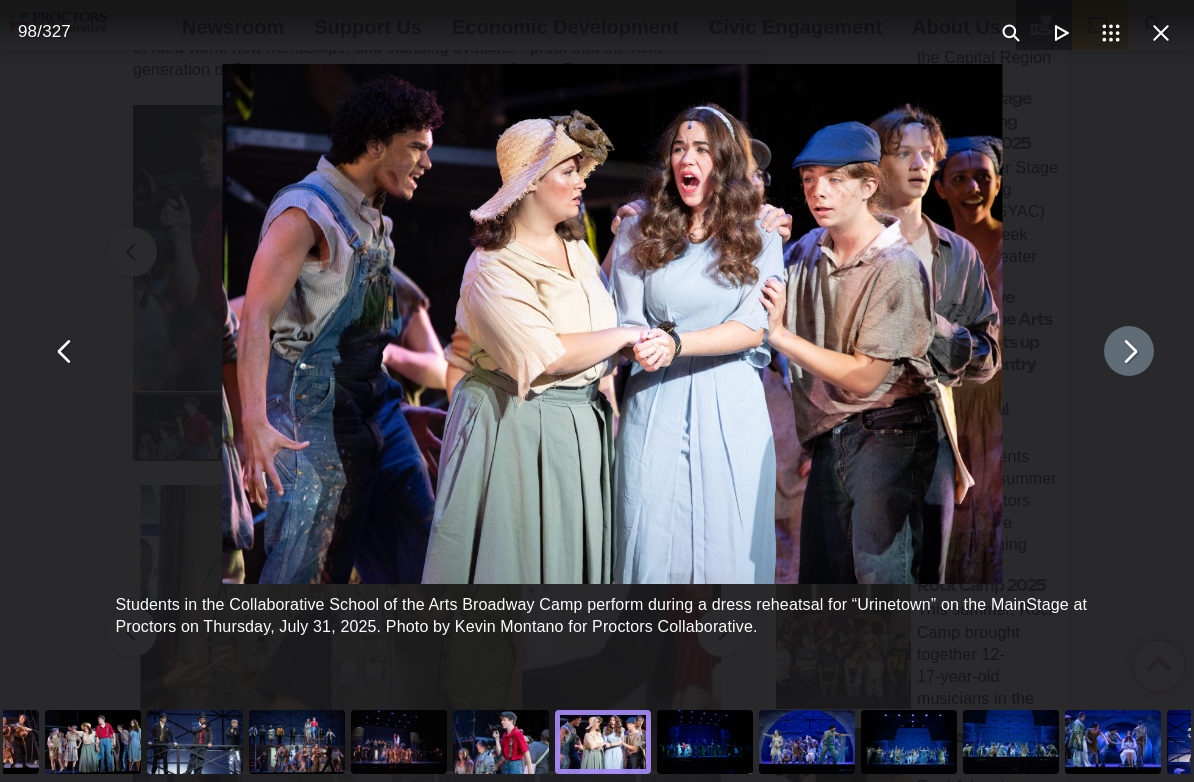 click at bounding box center (1129, 351) 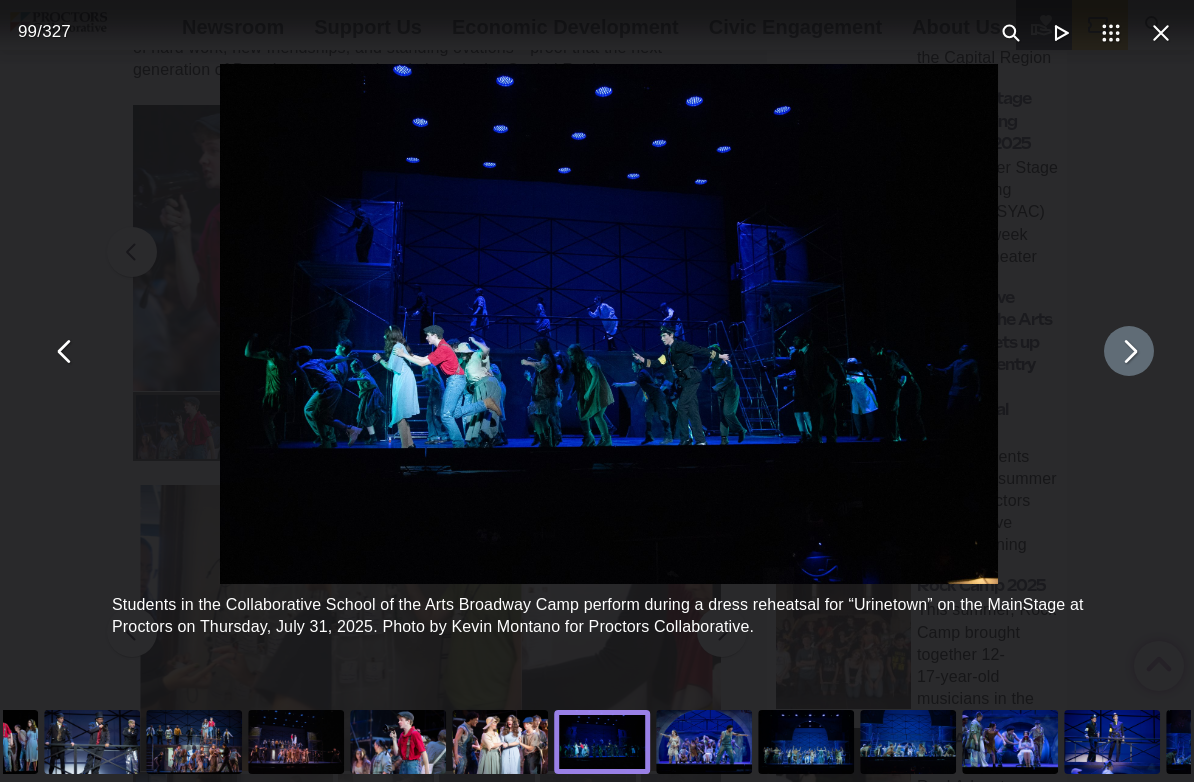 click at bounding box center [1129, 351] 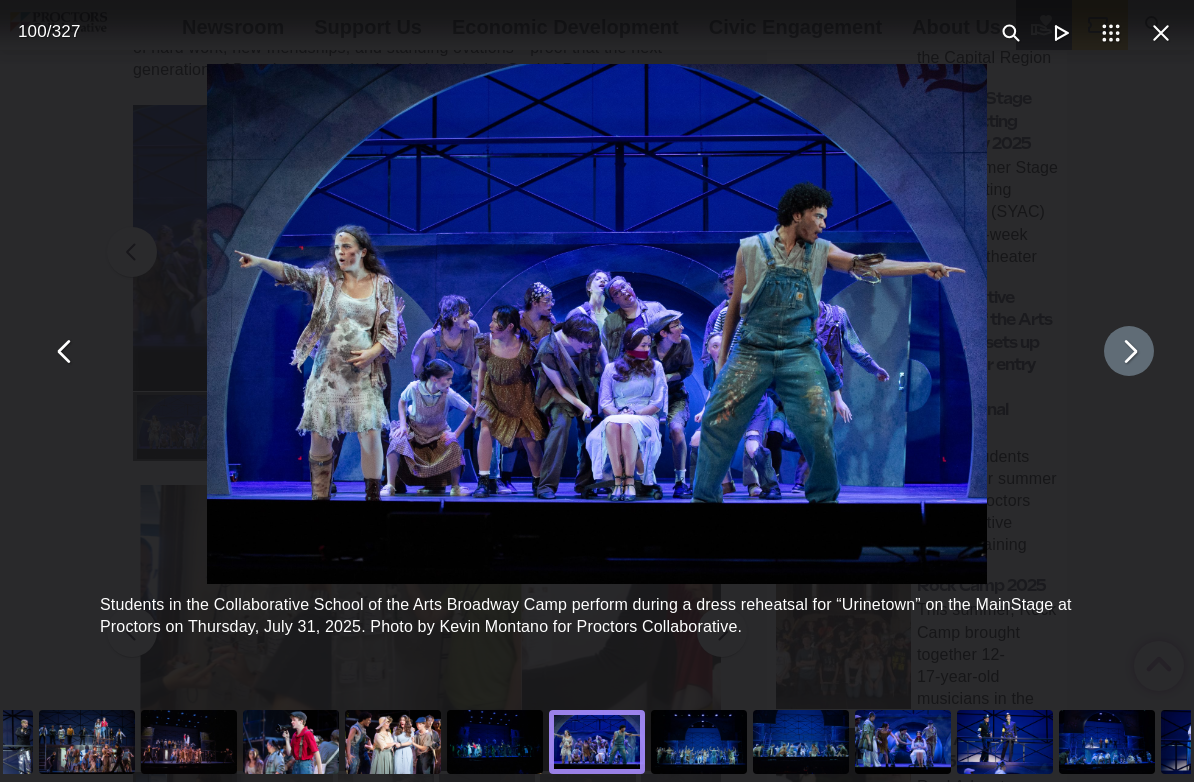 click at bounding box center [1129, 351] 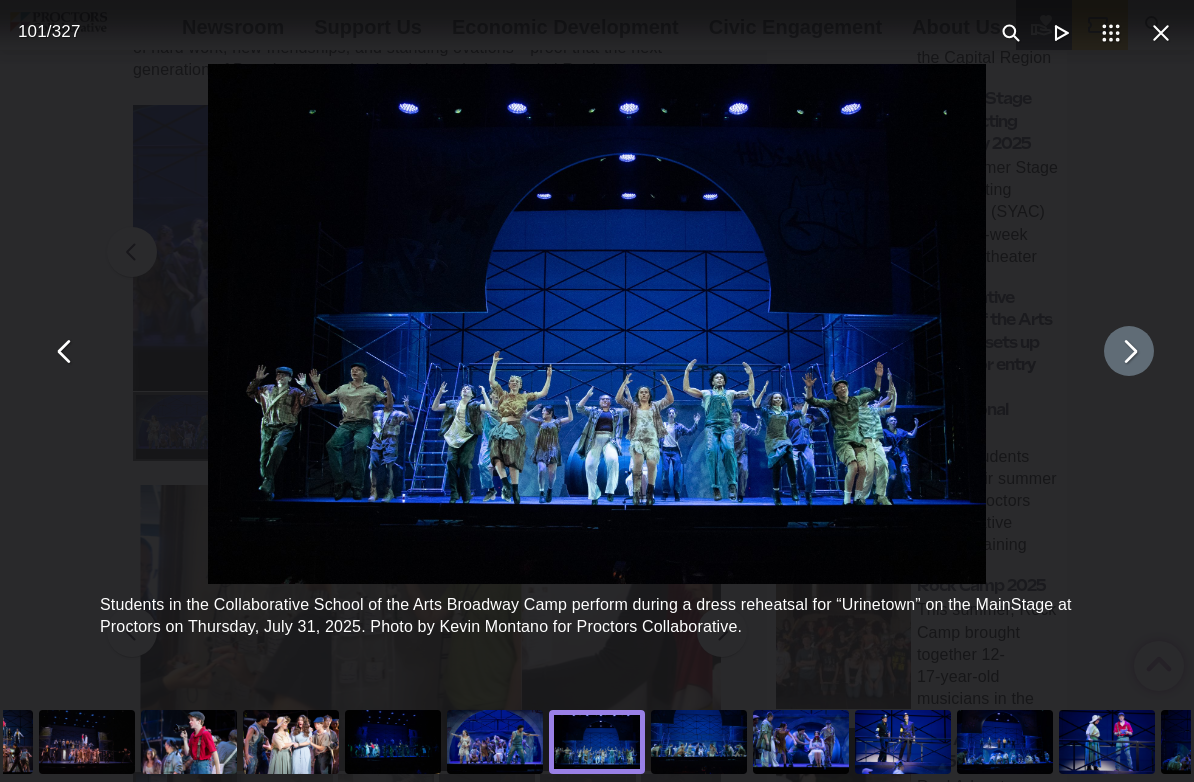 click at bounding box center [1129, 351] 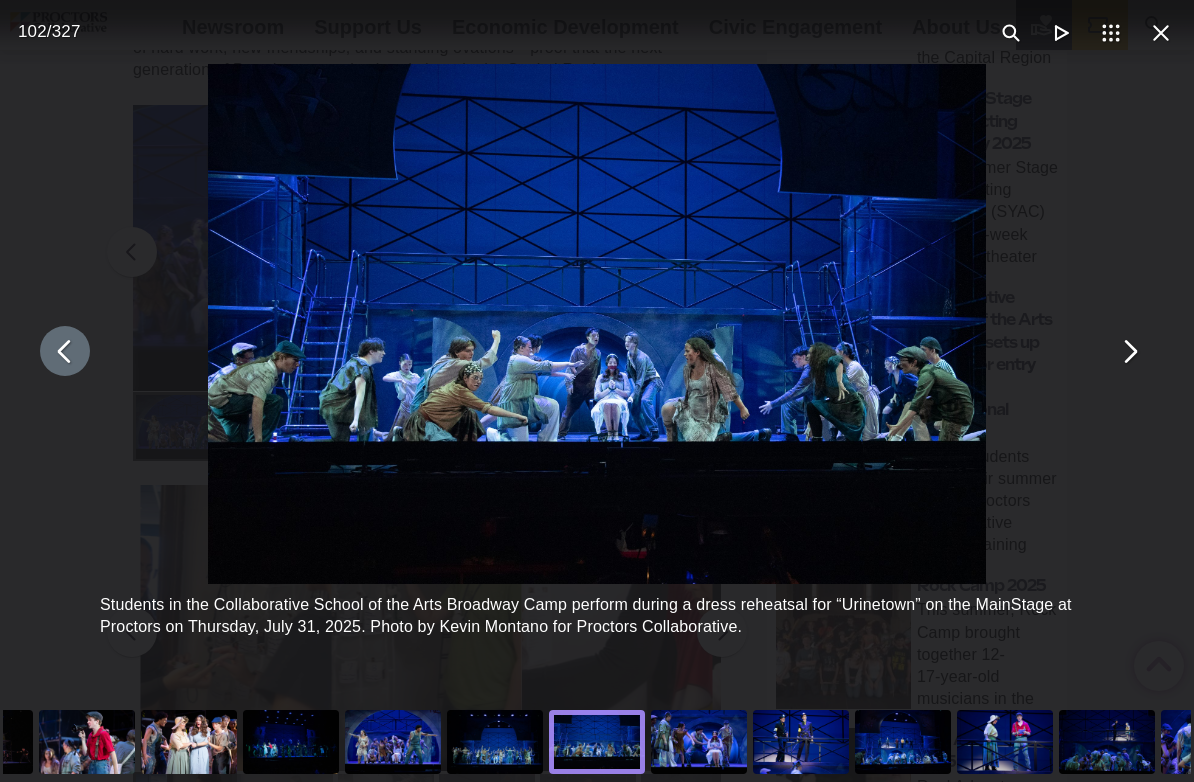 click at bounding box center (65, 351) 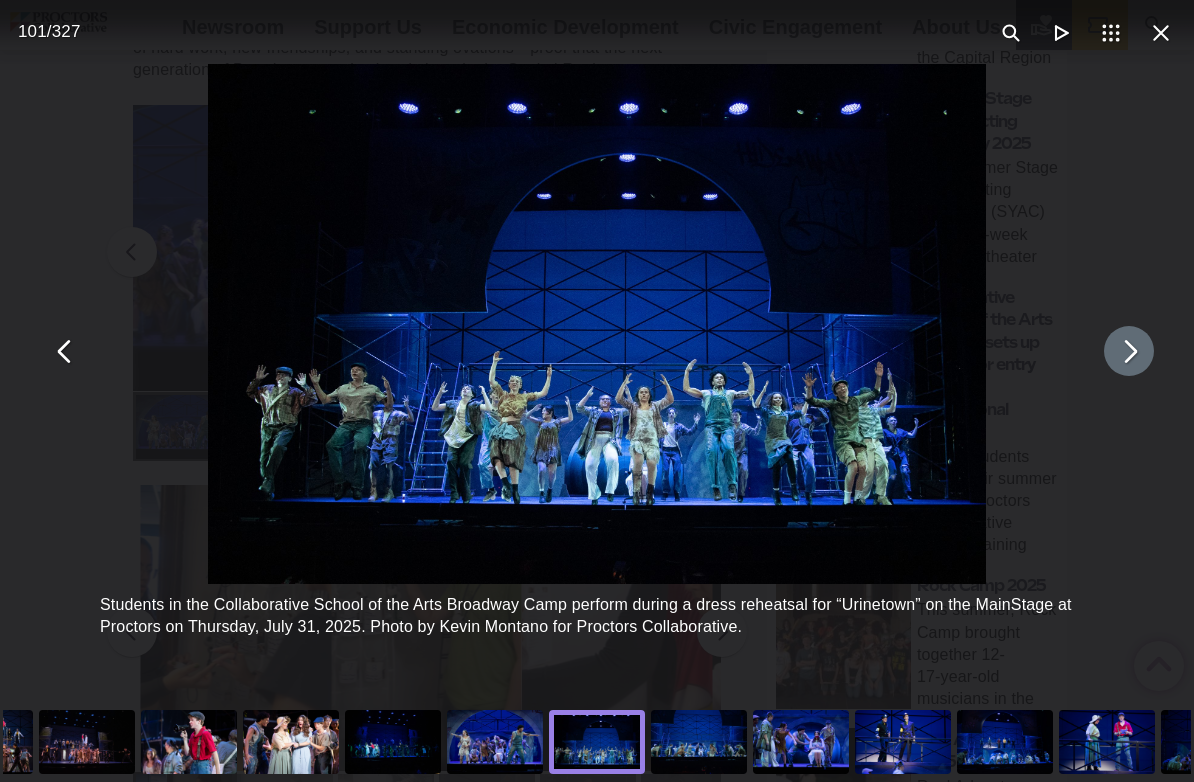 click at bounding box center (1129, 351) 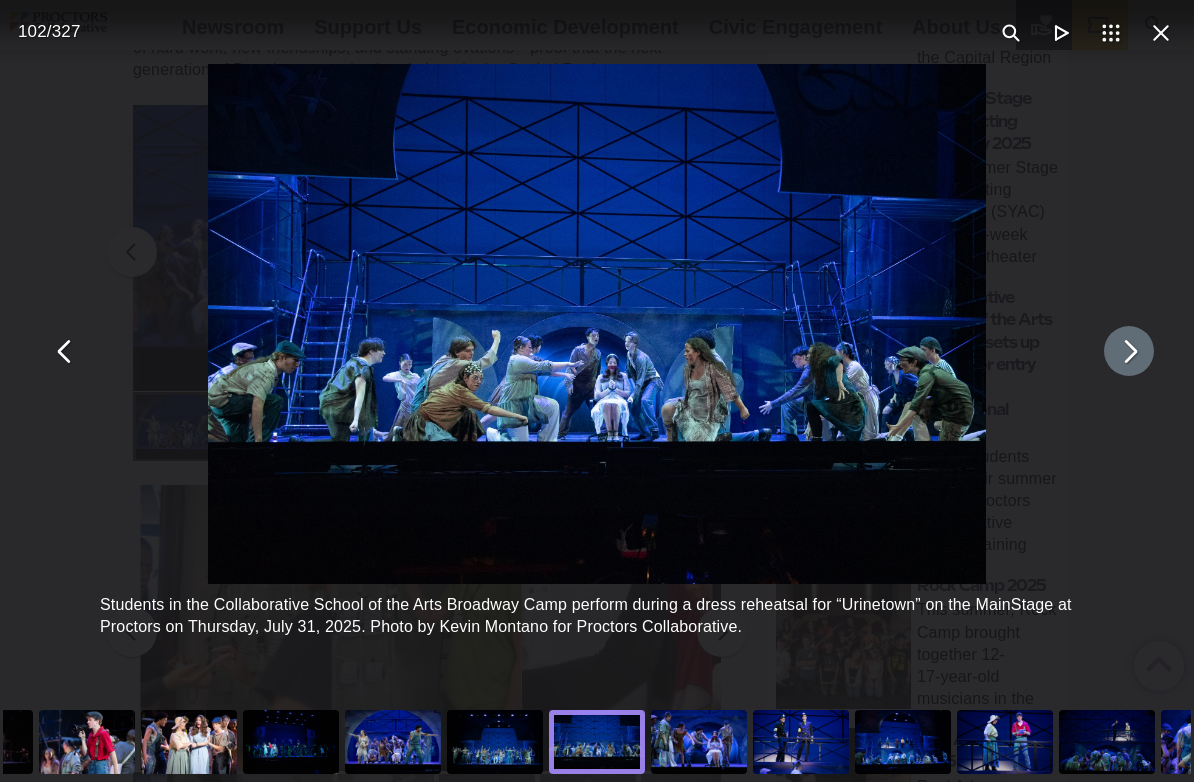 click at bounding box center (1129, 351) 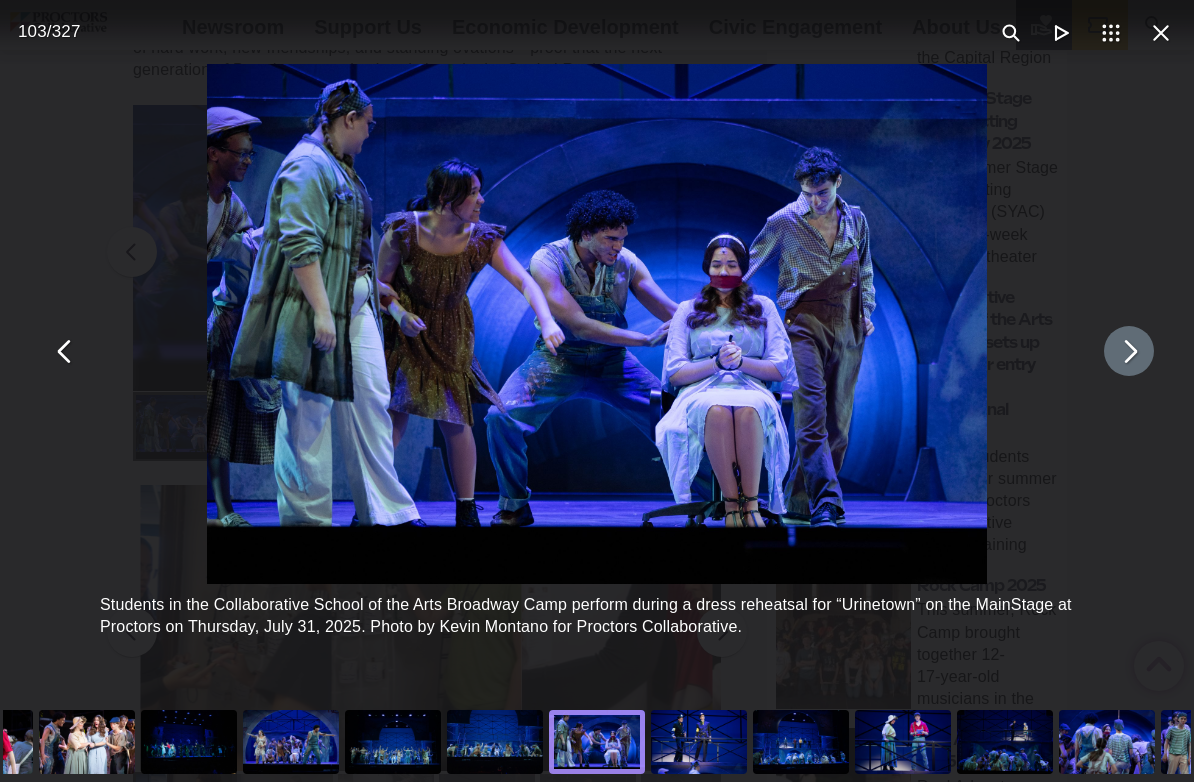 click at bounding box center (1129, 351) 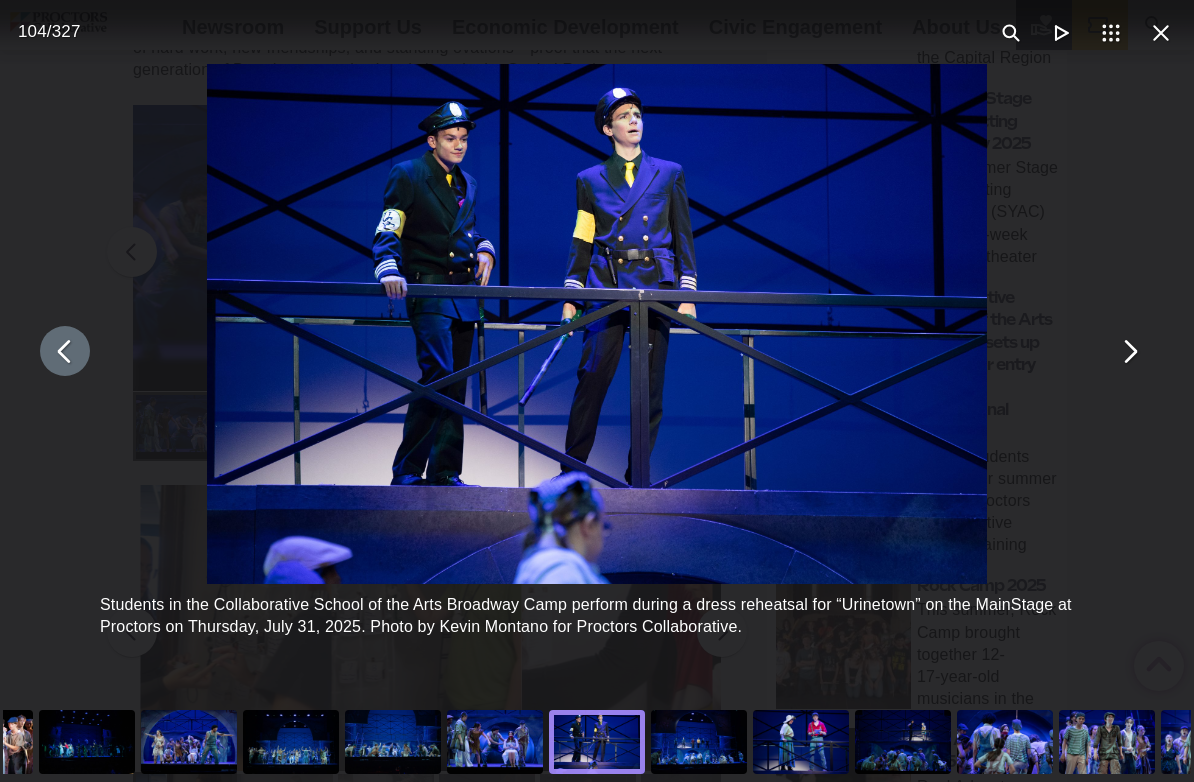 click at bounding box center [65, 351] 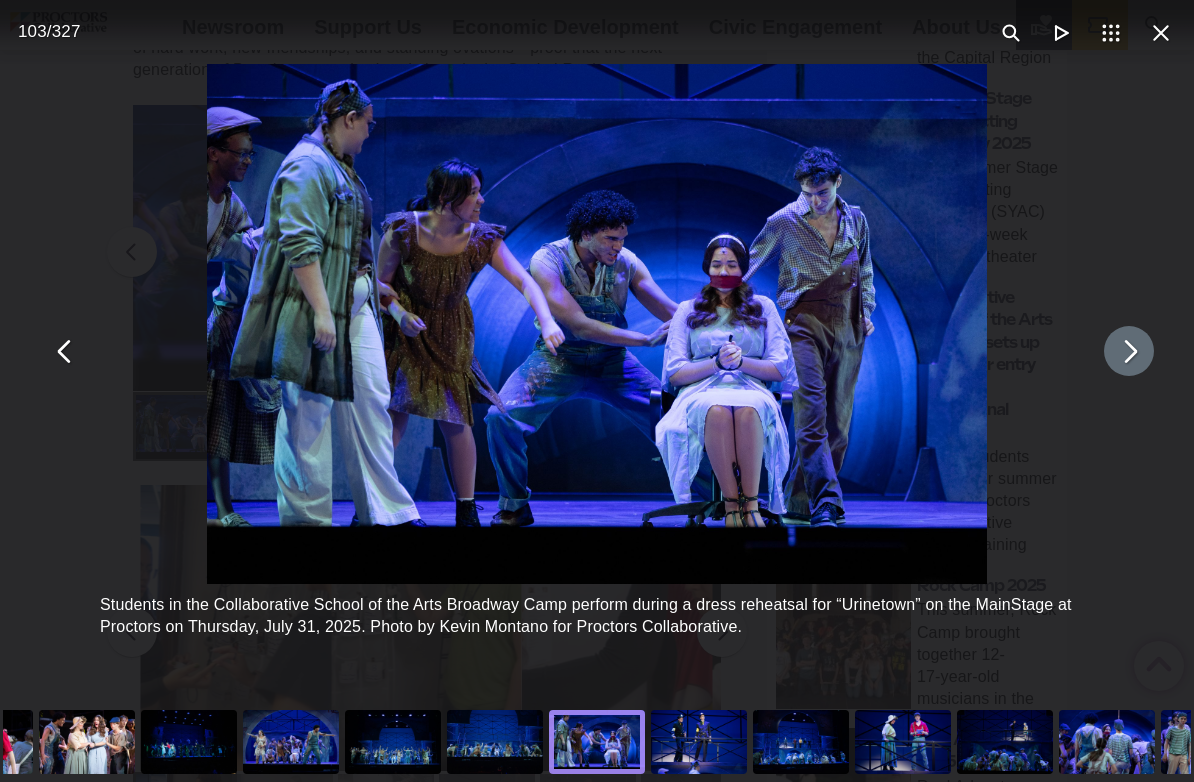 click at bounding box center [1129, 351] 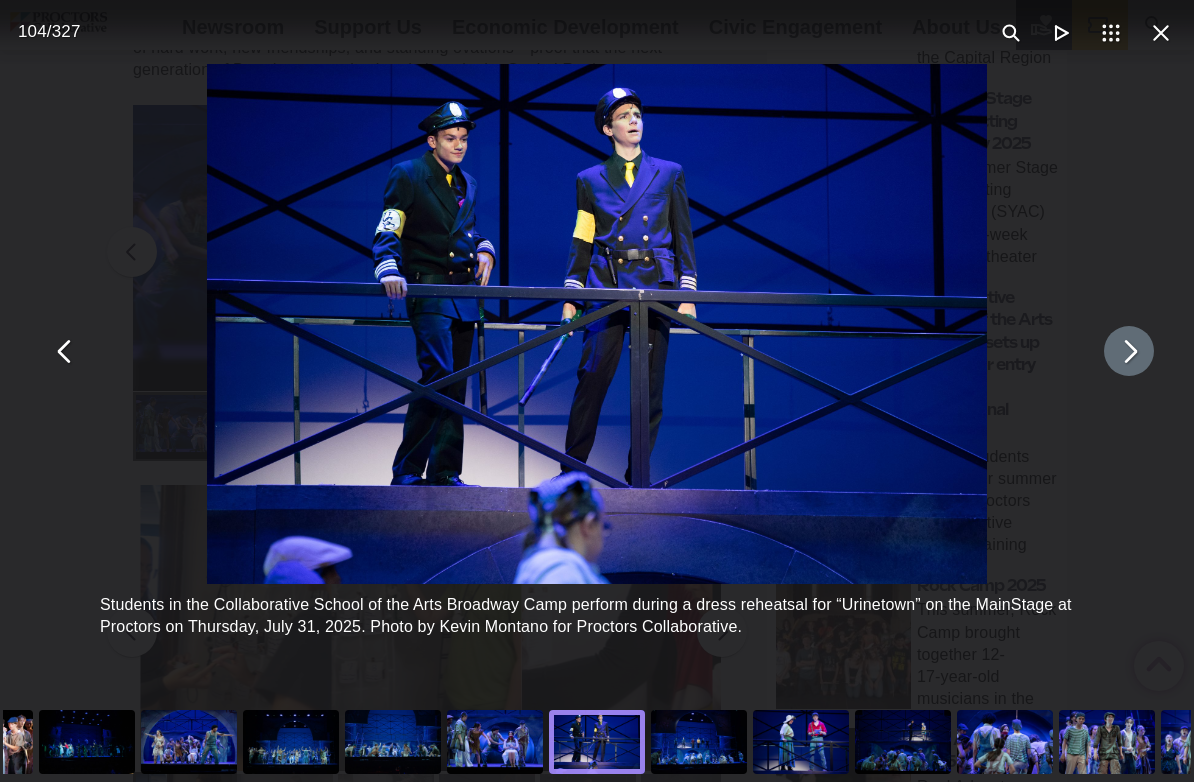 click at bounding box center [1129, 351] 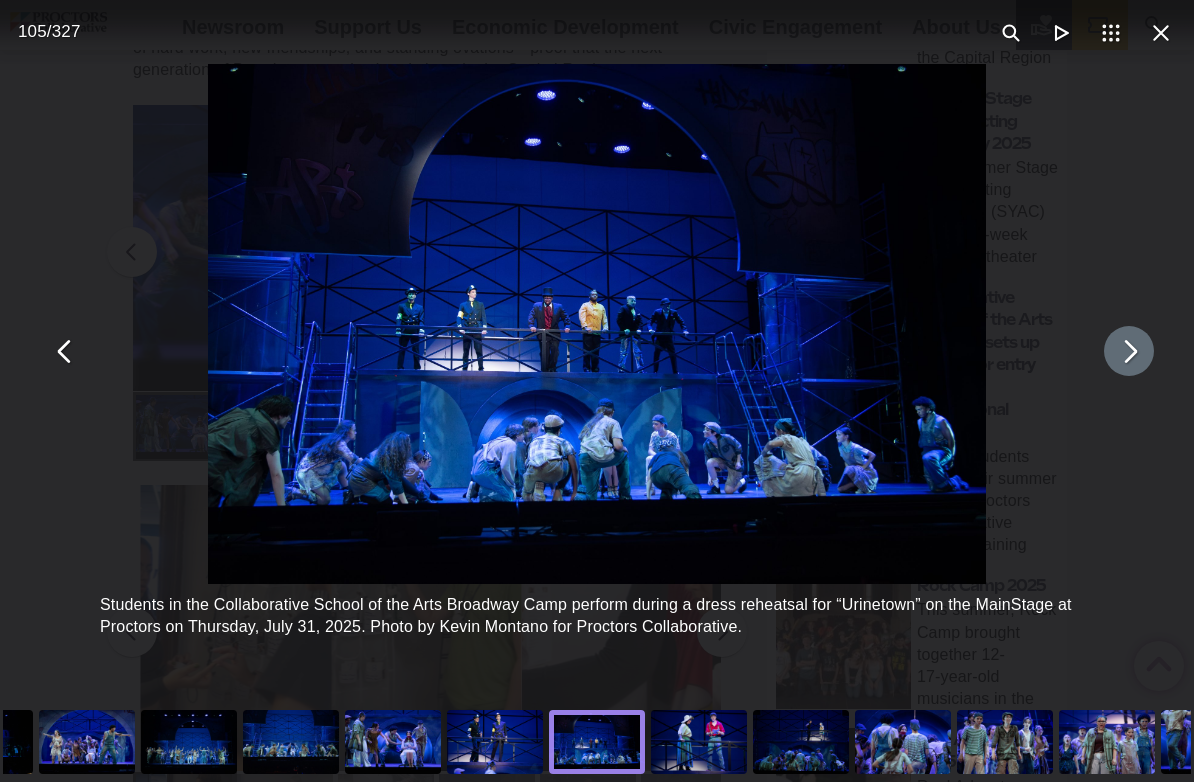 click at bounding box center [1129, 351] 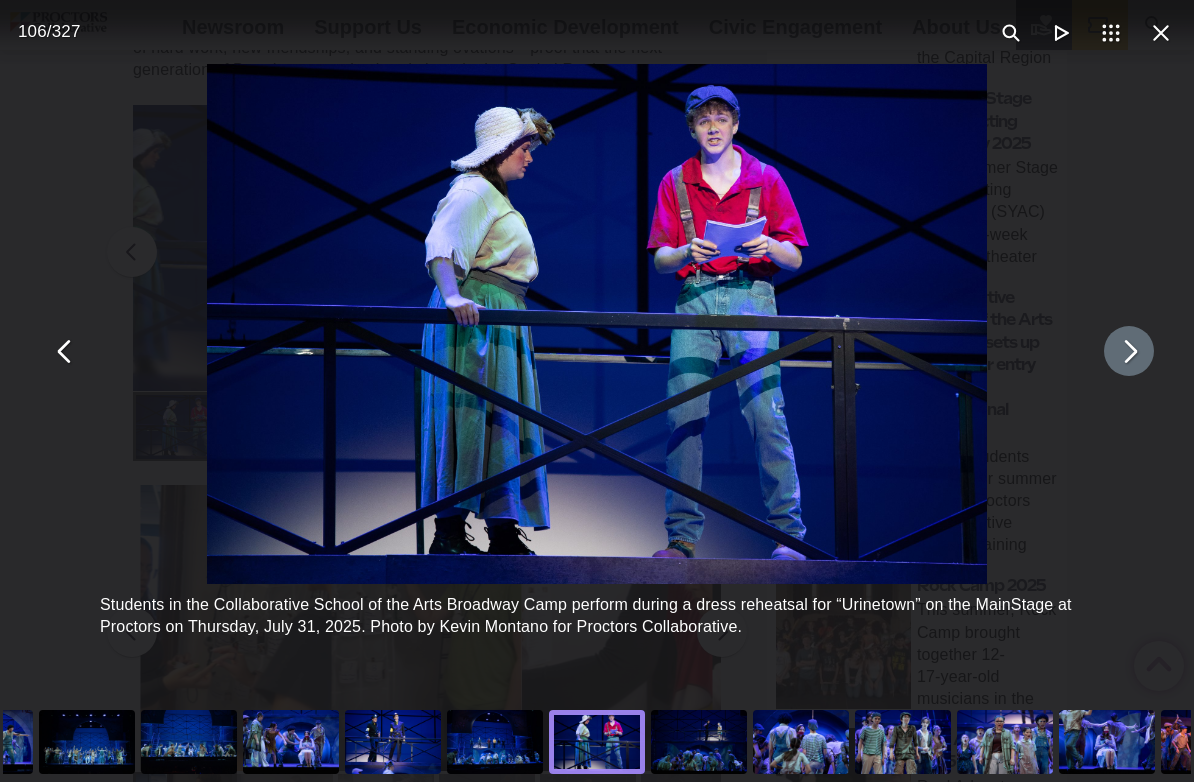 click at bounding box center [1129, 351] 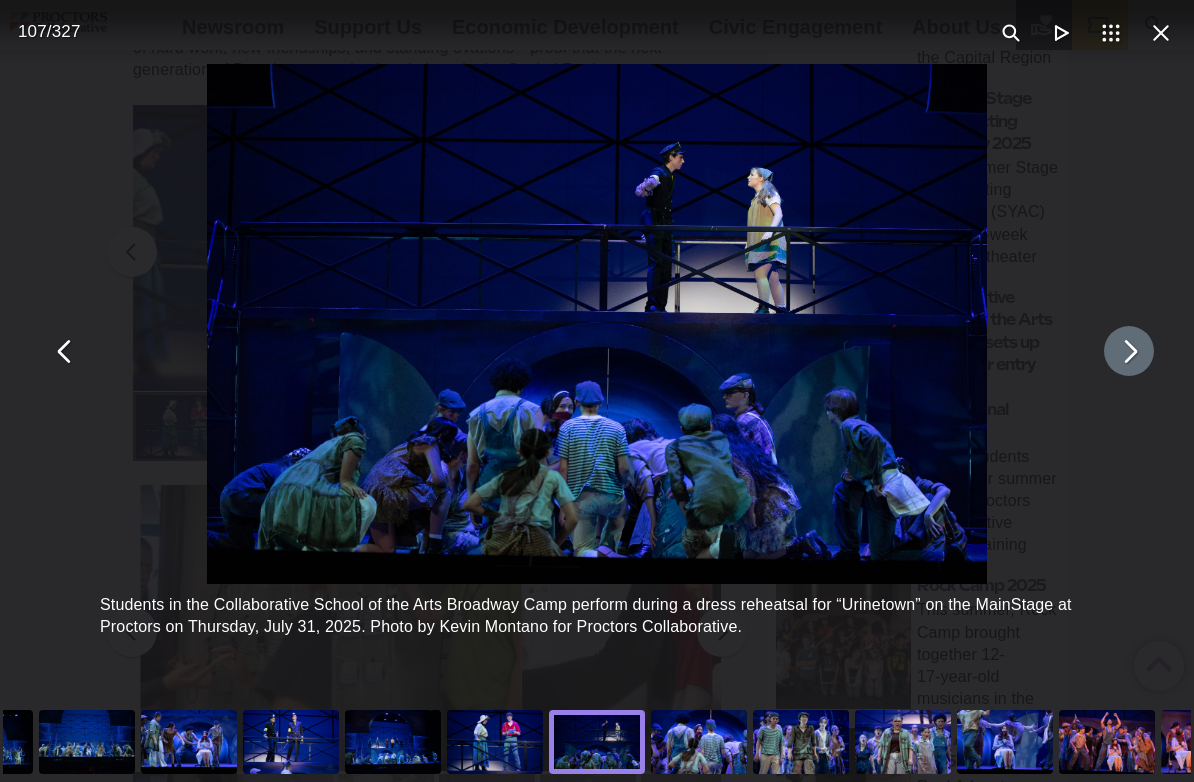 click at bounding box center (1129, 351) 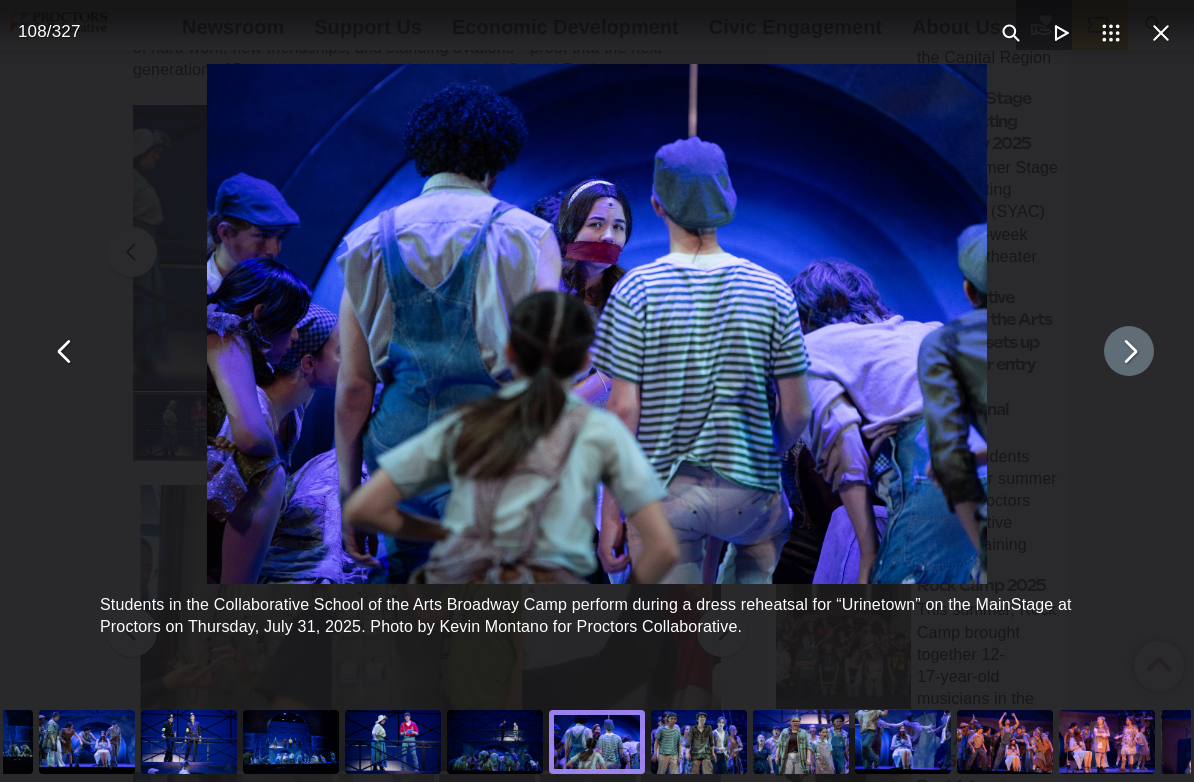 click at bounding box center (1129, 351) 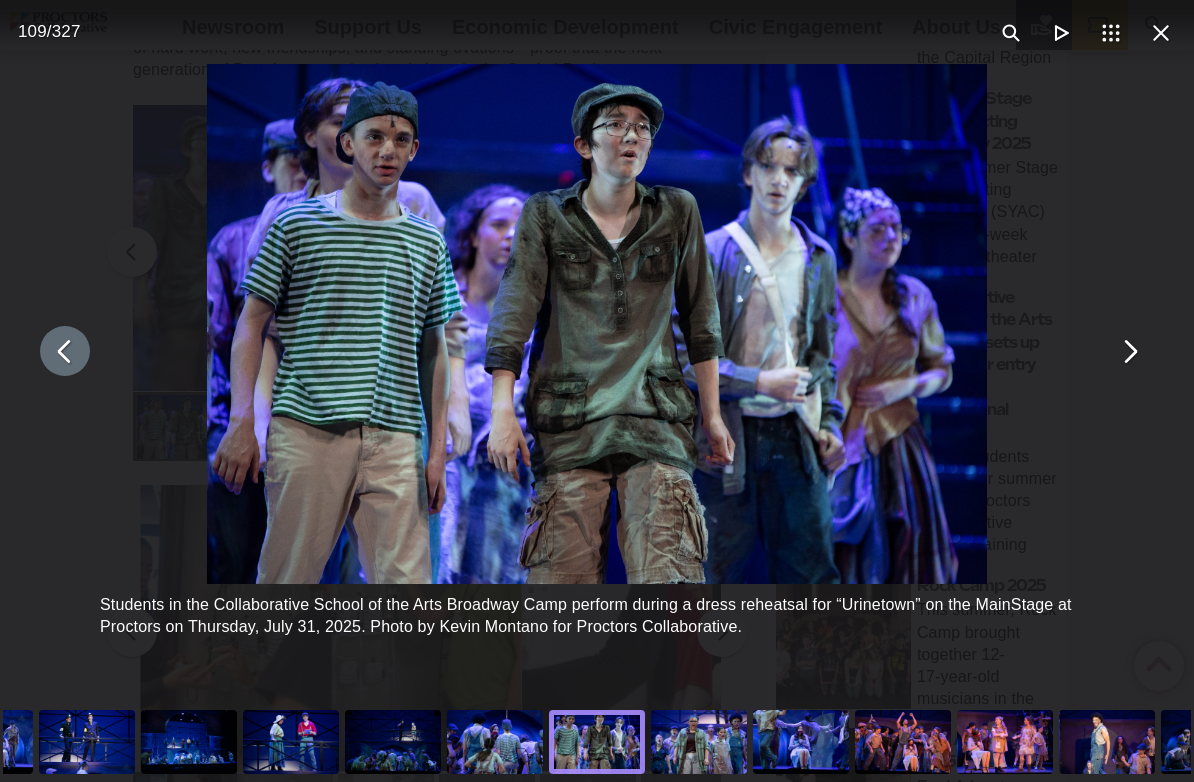 click at bounding box center [65, 351] 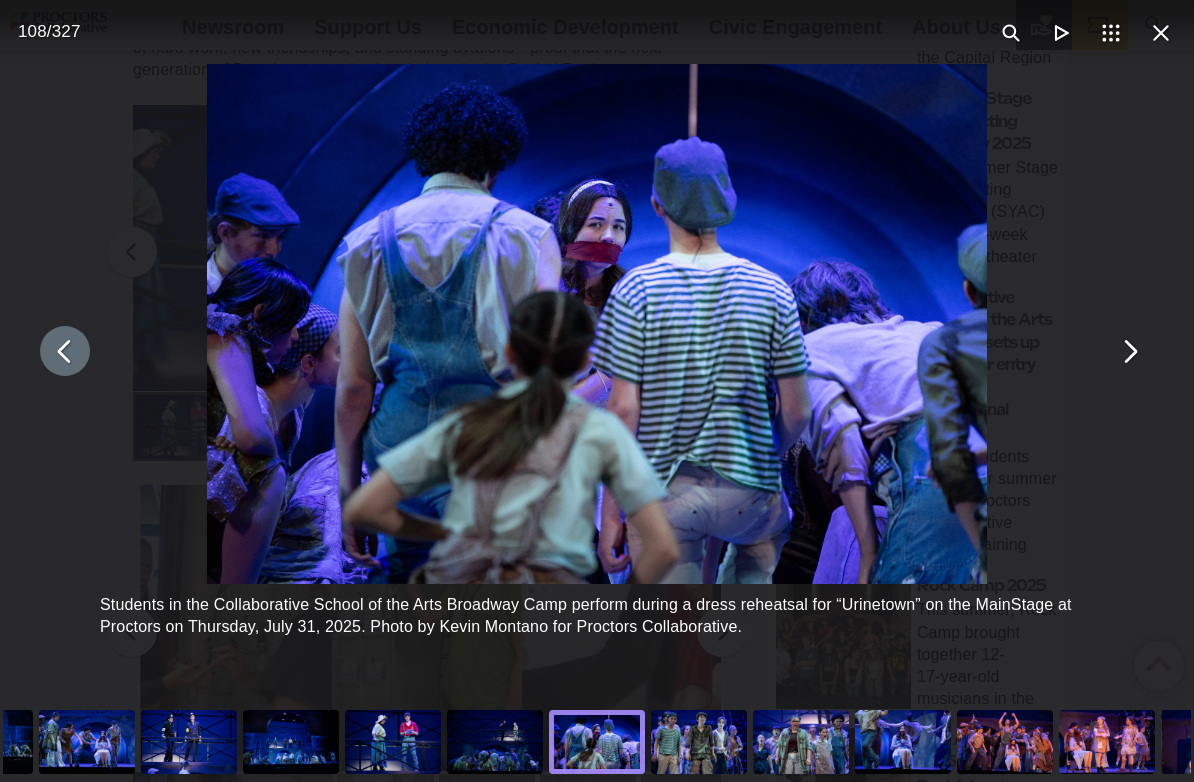 click at bounding box center [597, 324] 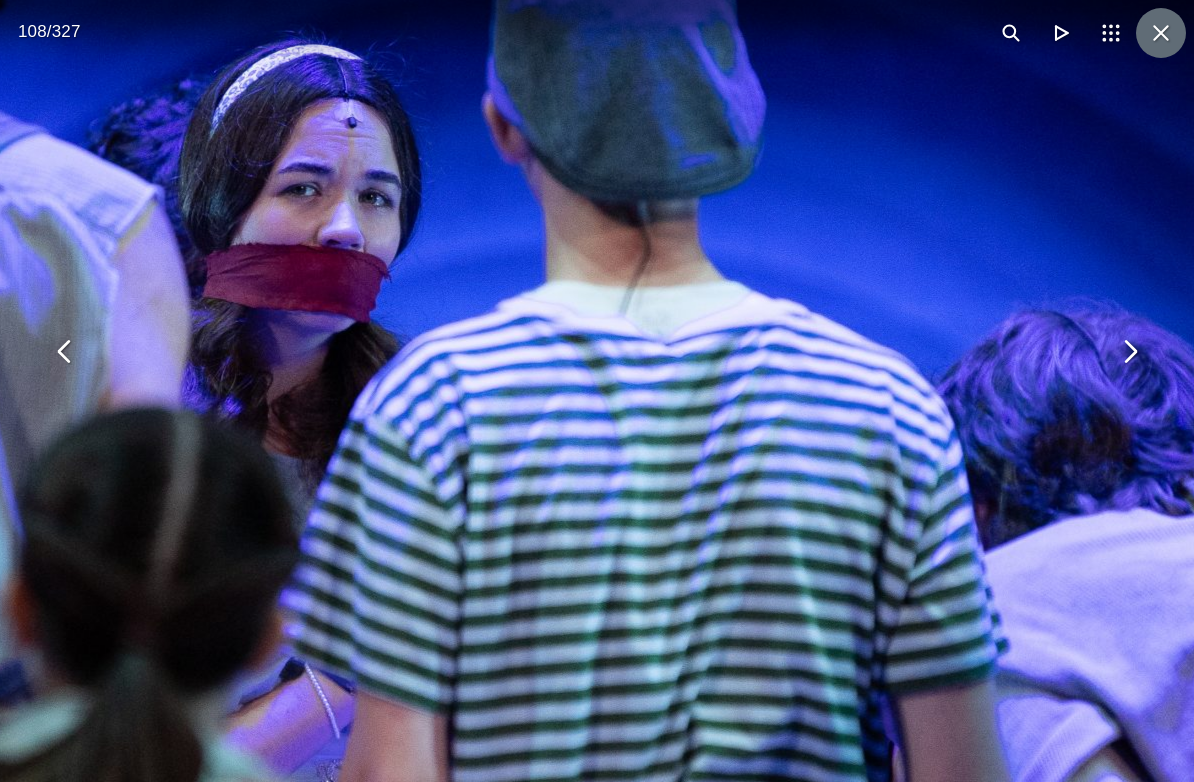 click at bounding box center [1161, 33] 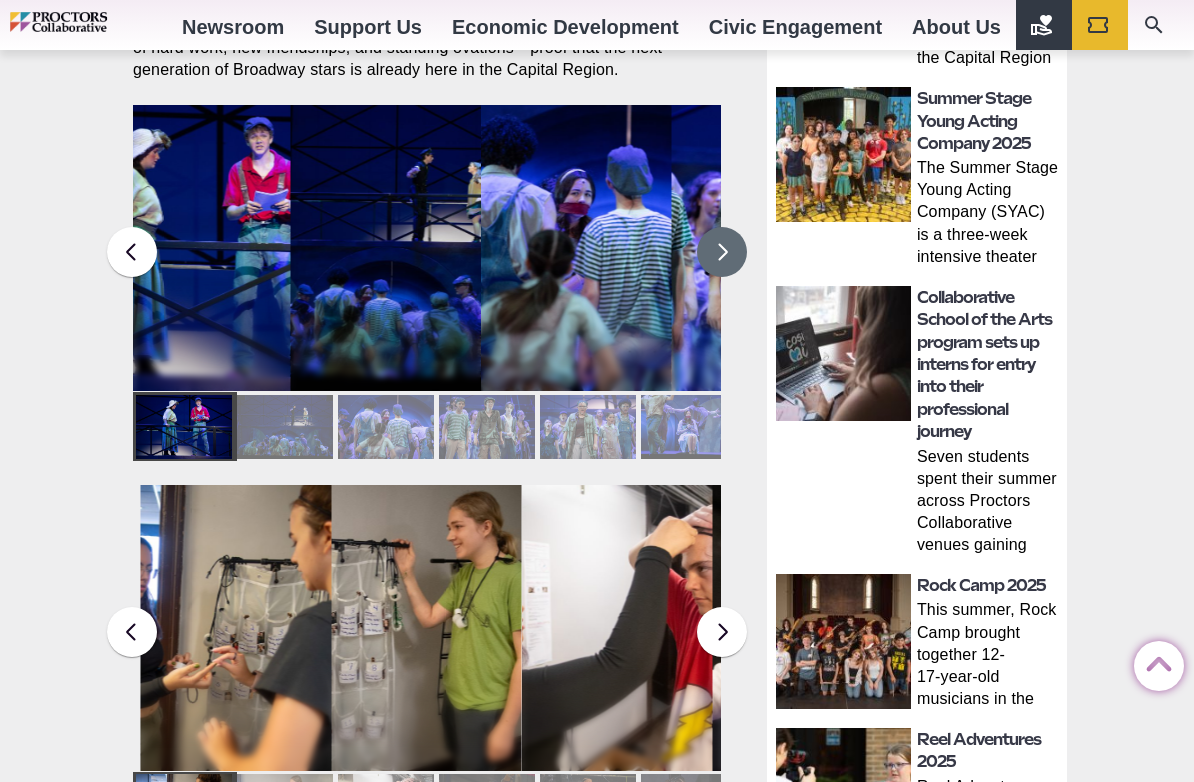 click at bounding box center (722, 252) 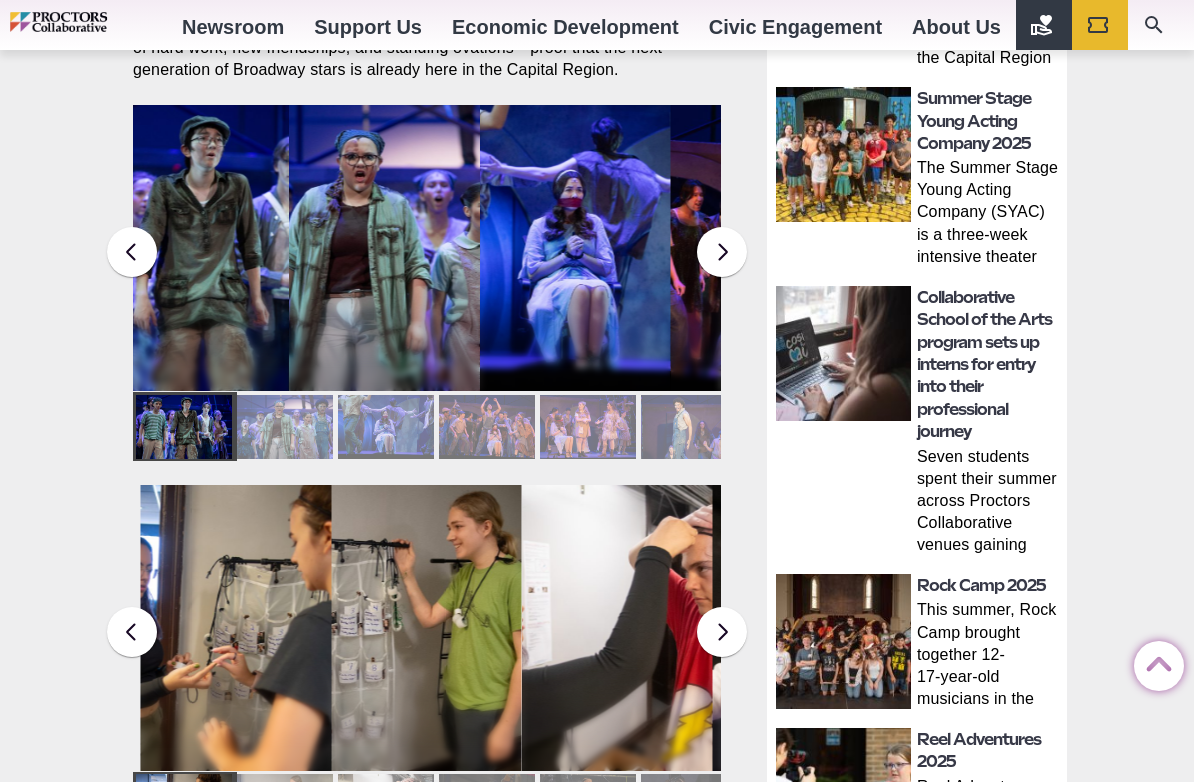 click on "Stay in the Know
Subscribe to Our Newsletter.
Sign Up Here
You Might Also Like...
Collaborative of the School Arts students shine on stages during summer
Five programs take over Collaborative venues with emerging stars in the Capital Region During July (and the first weekend in August), the stars shining brightest across Proctors Collaborative are the talented students at the Collaborative School of the Arts — they light up the stages, halls, and venues with their...   Read more »  ...  Read More
Summer Stage Young Acting Company 2025
Read more »  ...  Read More
Collaborative School of the Arts program sets up interns for entry into their professional journey
Read more »  ...  Read More" at bounding box center (917, 533) 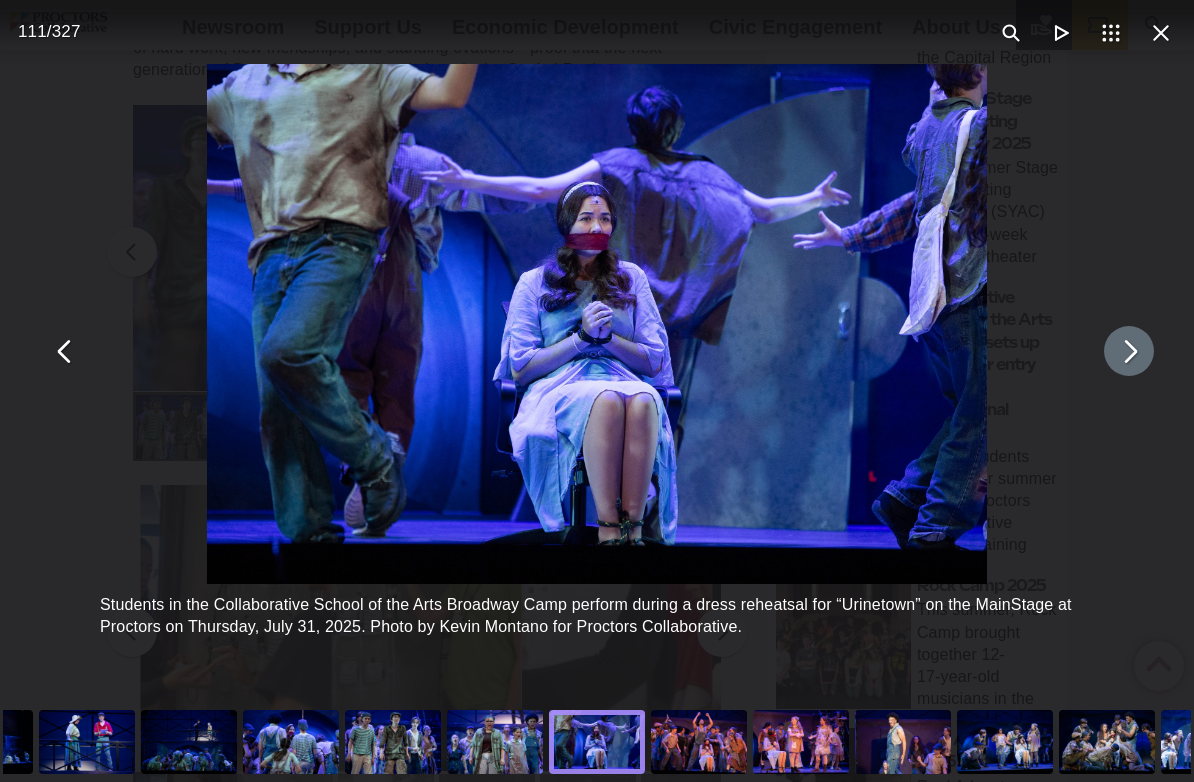 click at bounding box center [1129, 351] 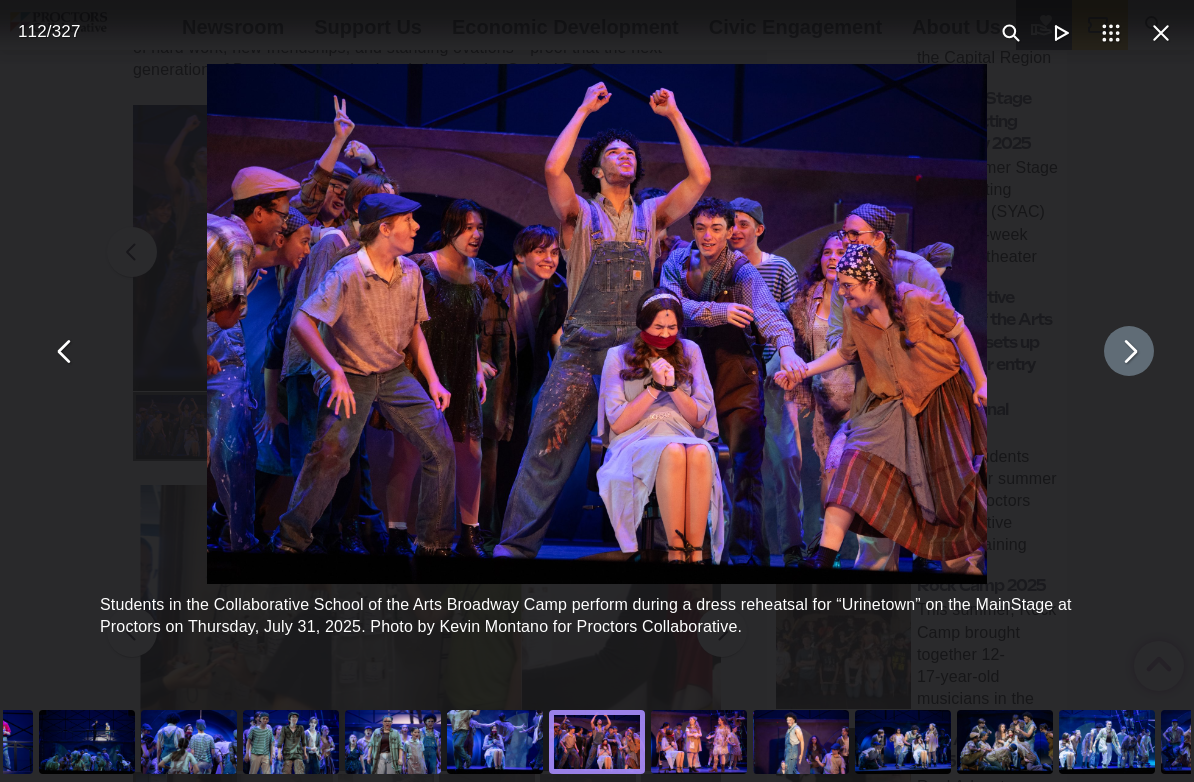 click at bounding box center [1129, 351] 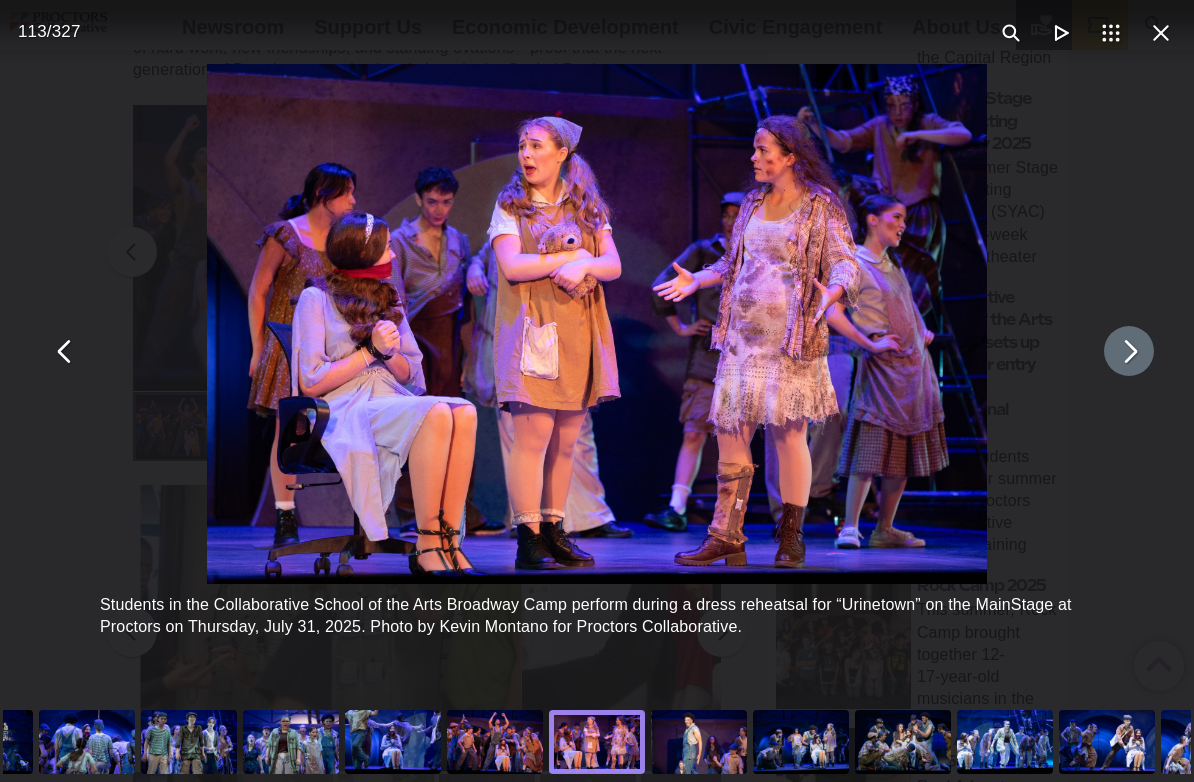 click at bounding box center (1129, 351) 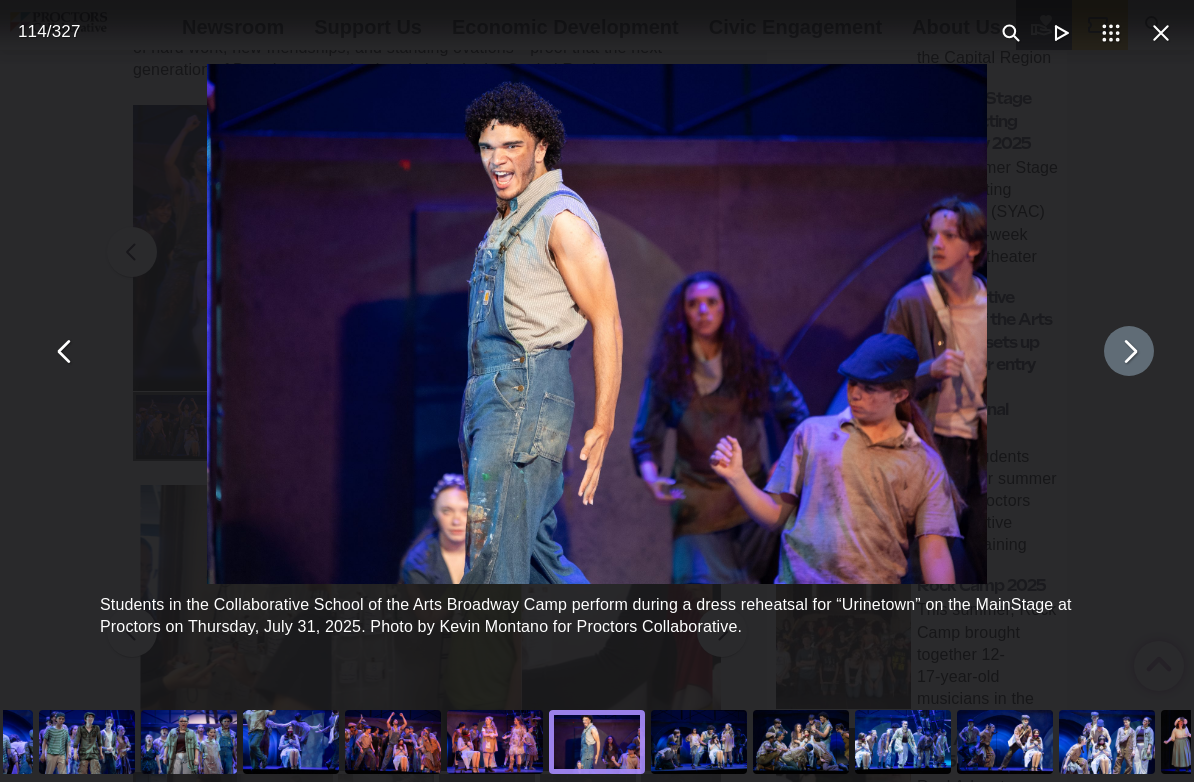 click at bounding box center [1129, 351] 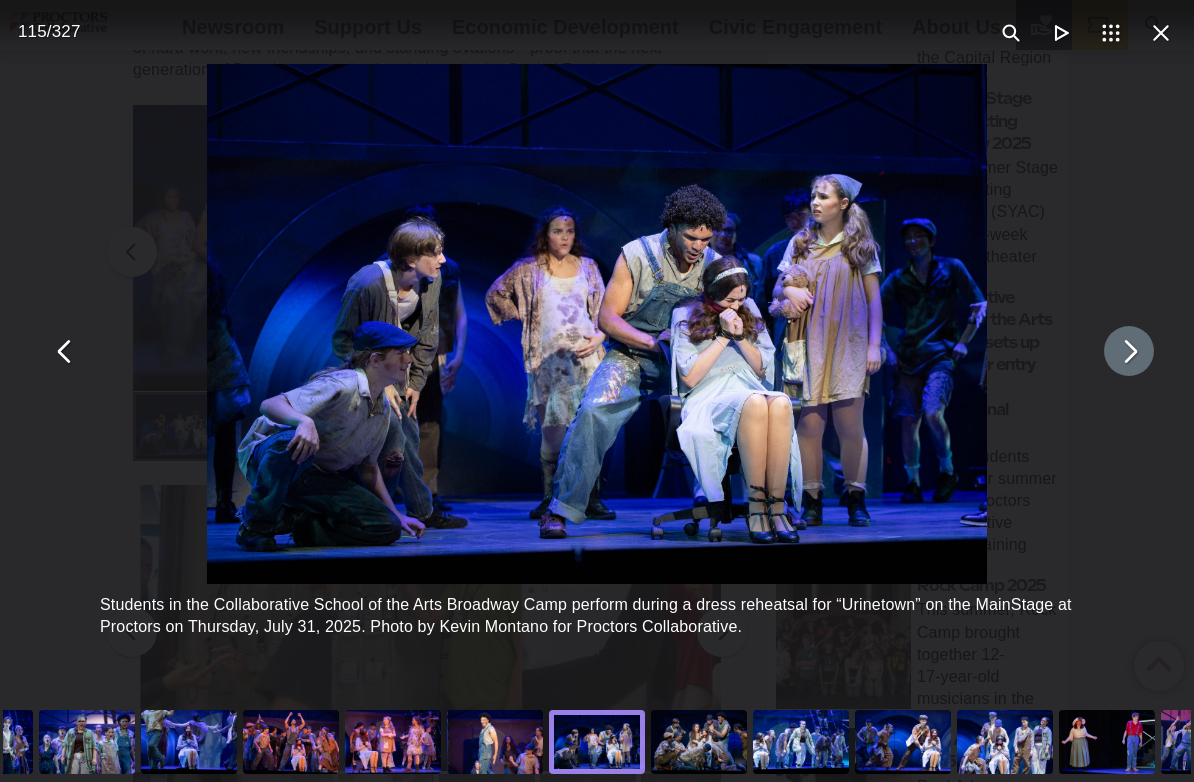 click at bounding box center [1129, 351] 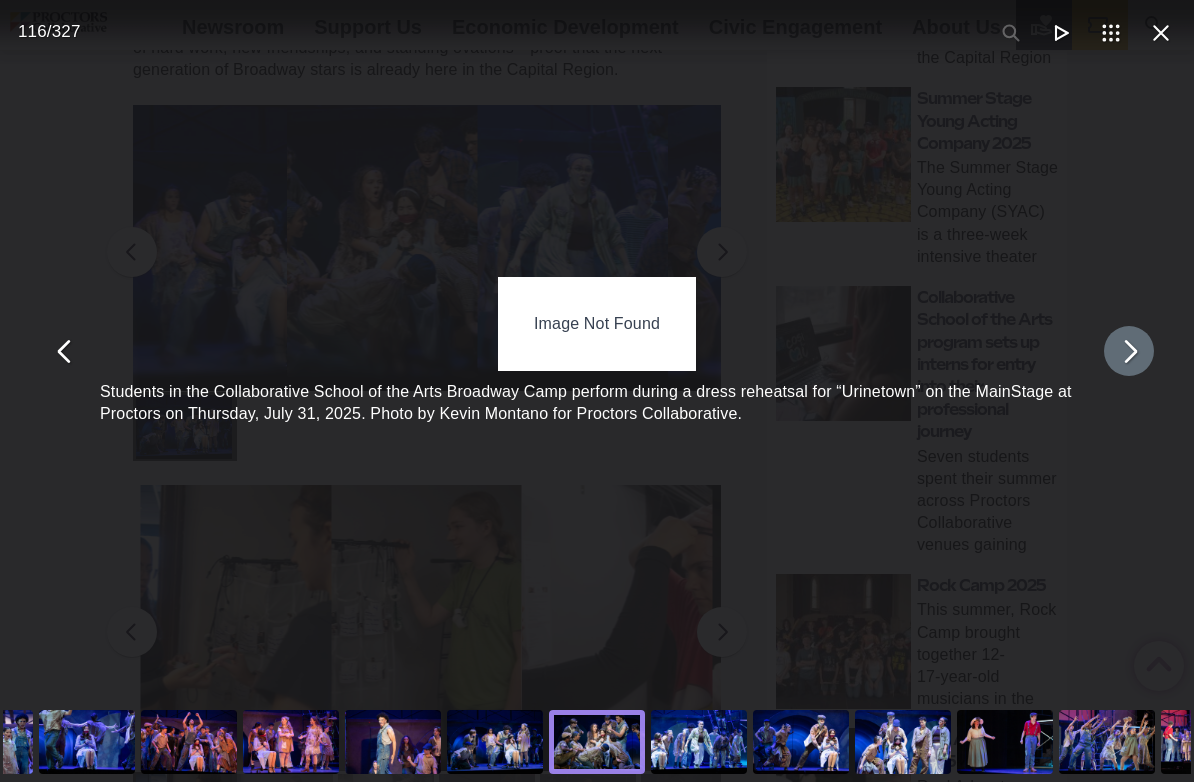 click at bounding box center (1129, 351) 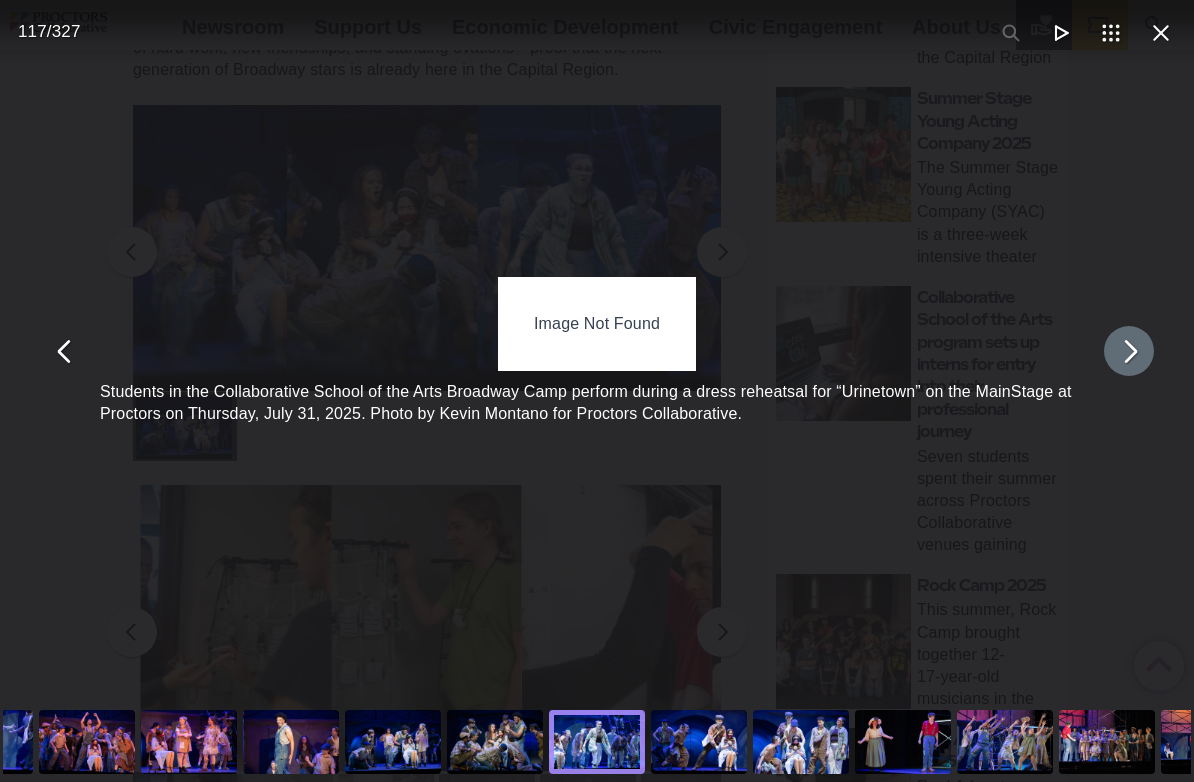 click at bounding box center [1129, 351] 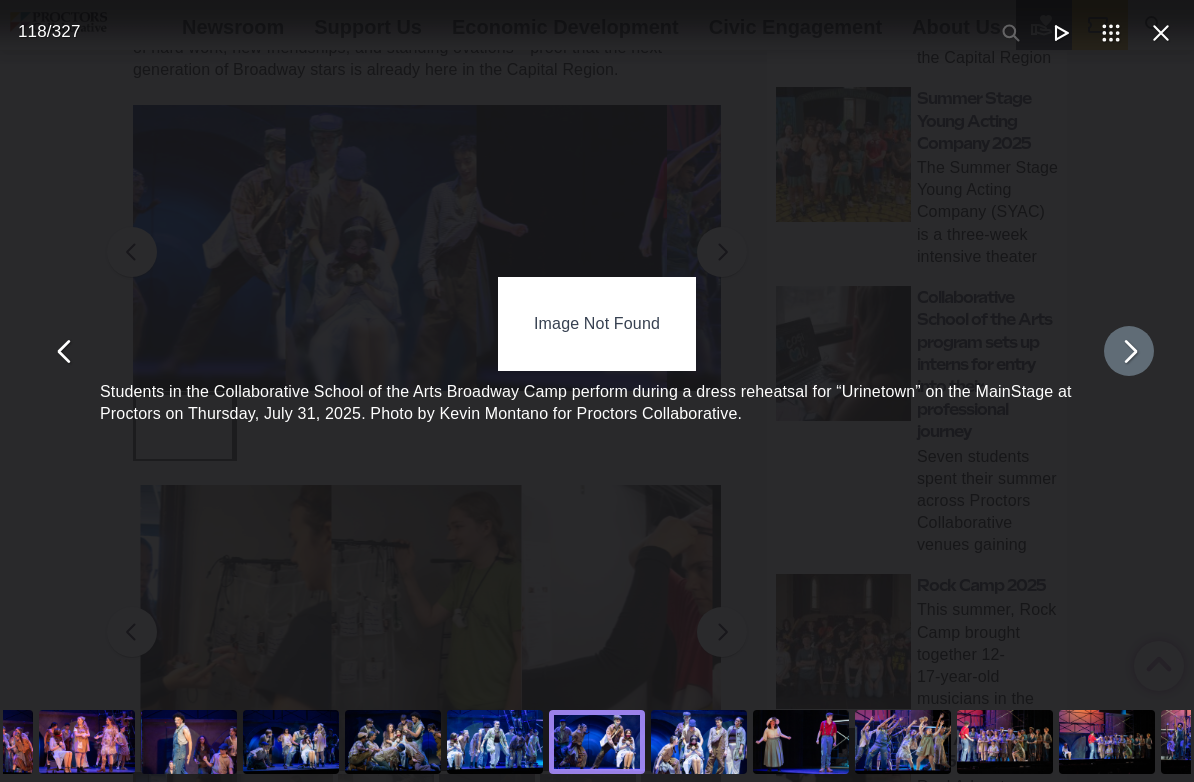 click at bounding box center (1129, 351) 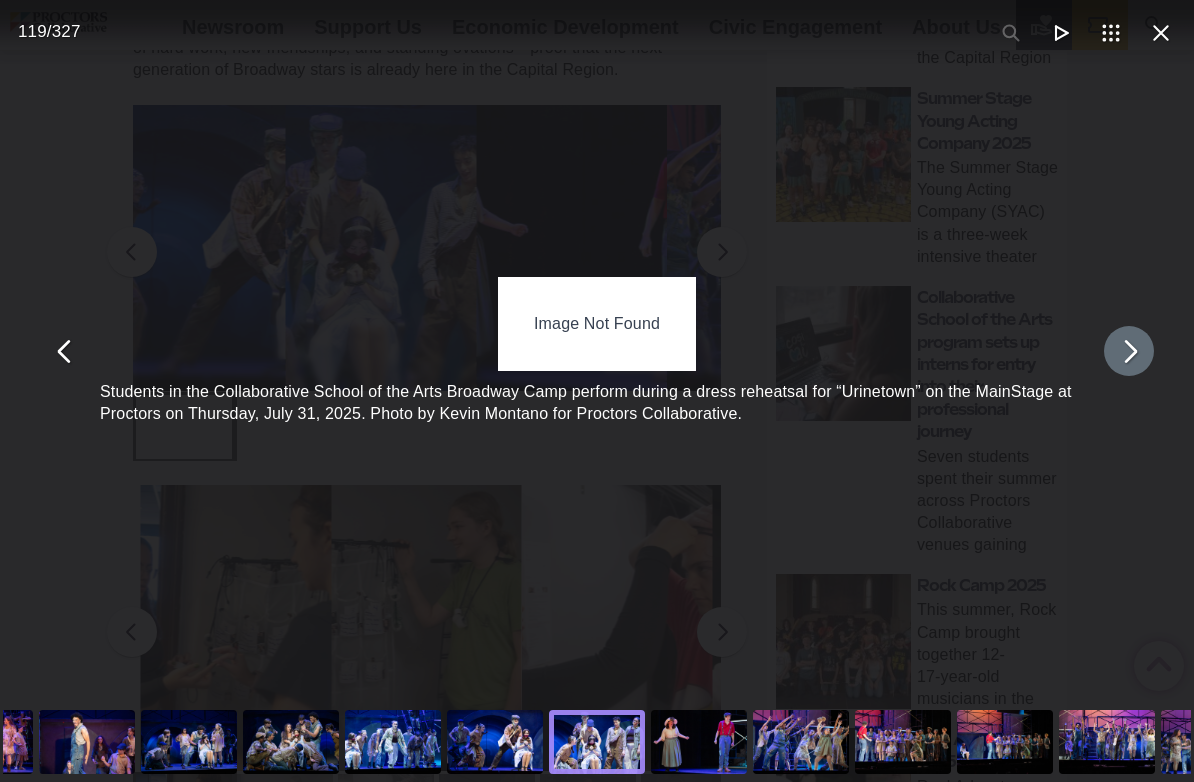 click at bounding box center [1129, 351] 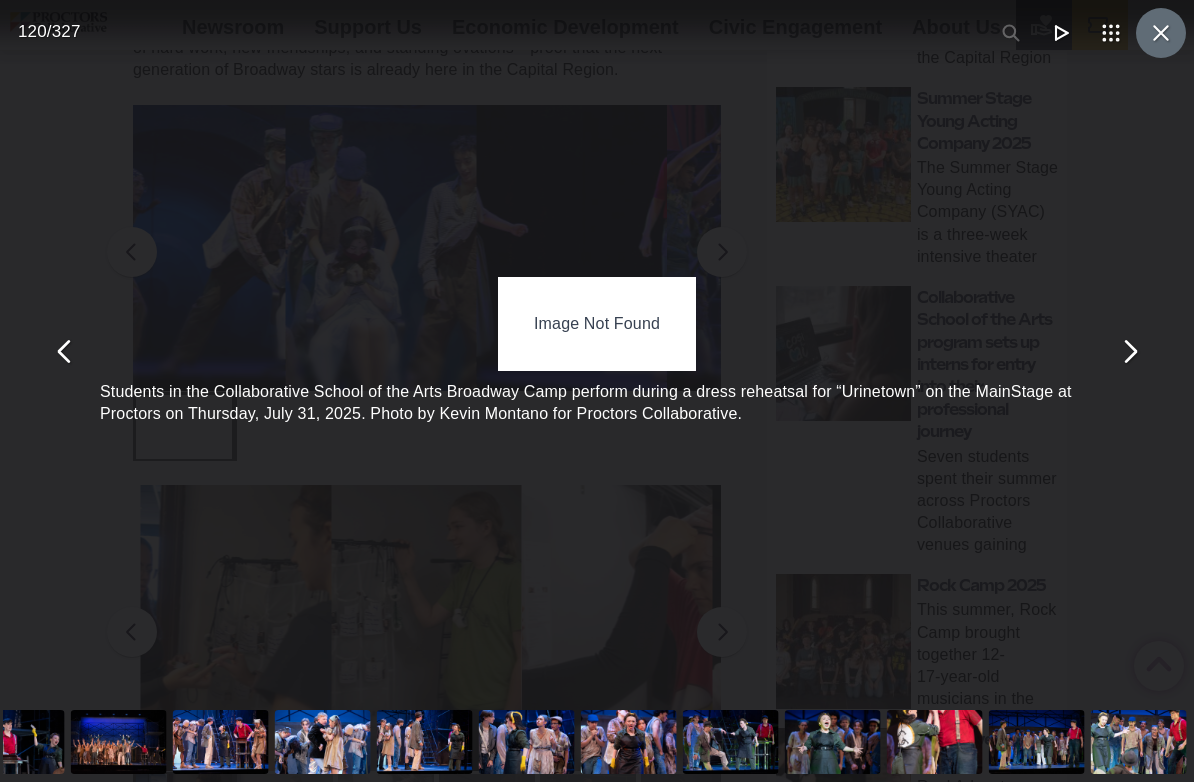 click at bounding box center [1161, 33] 